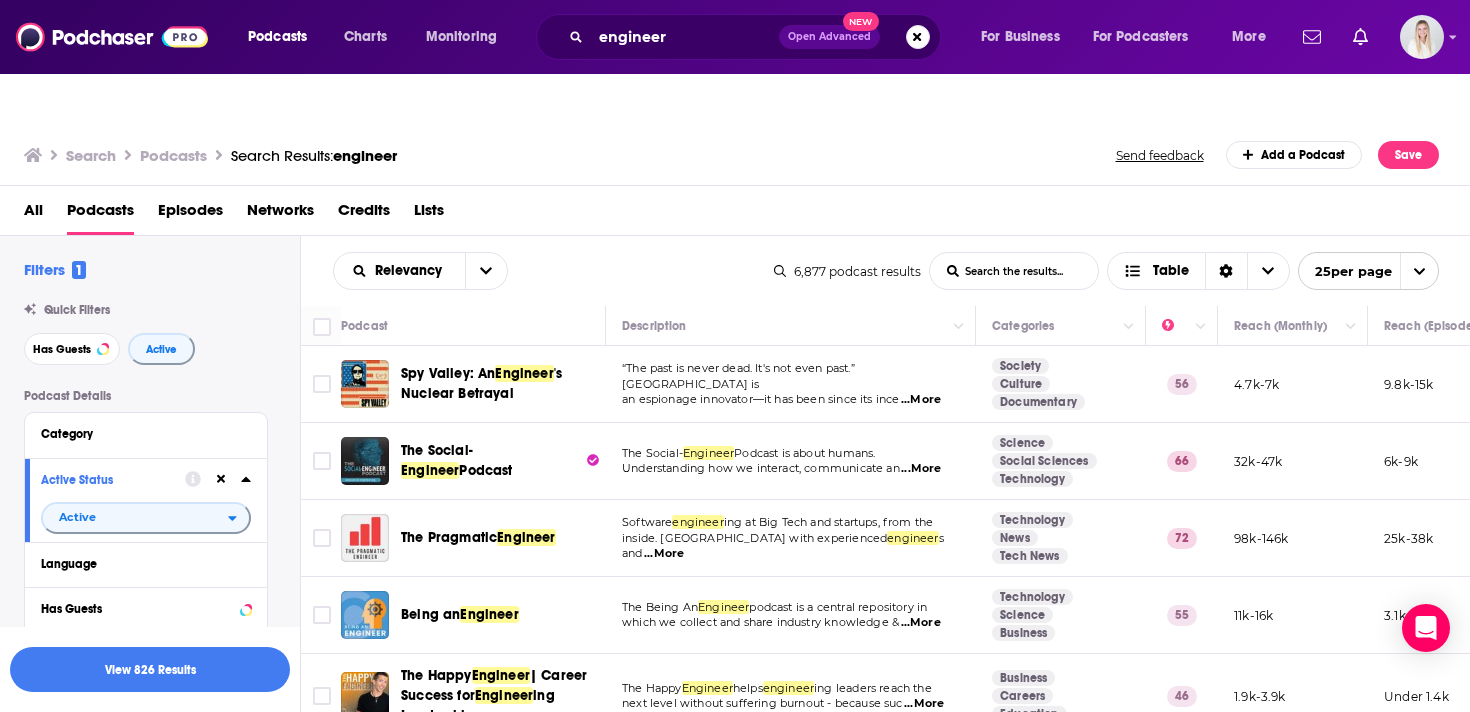 scroll, scrollTop: 0, scrollLeft: 0, axis: both 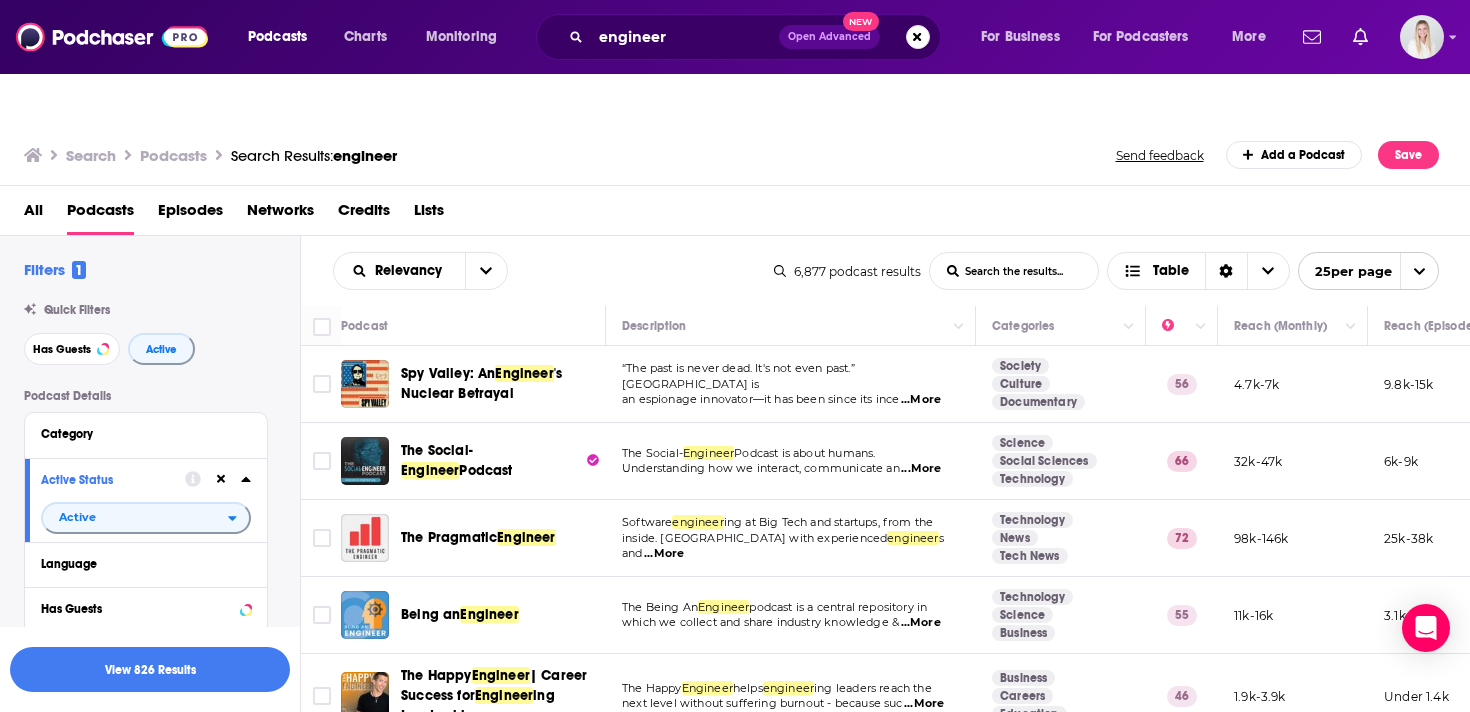 click on "Has Guests" at bounding box center (146, 608) 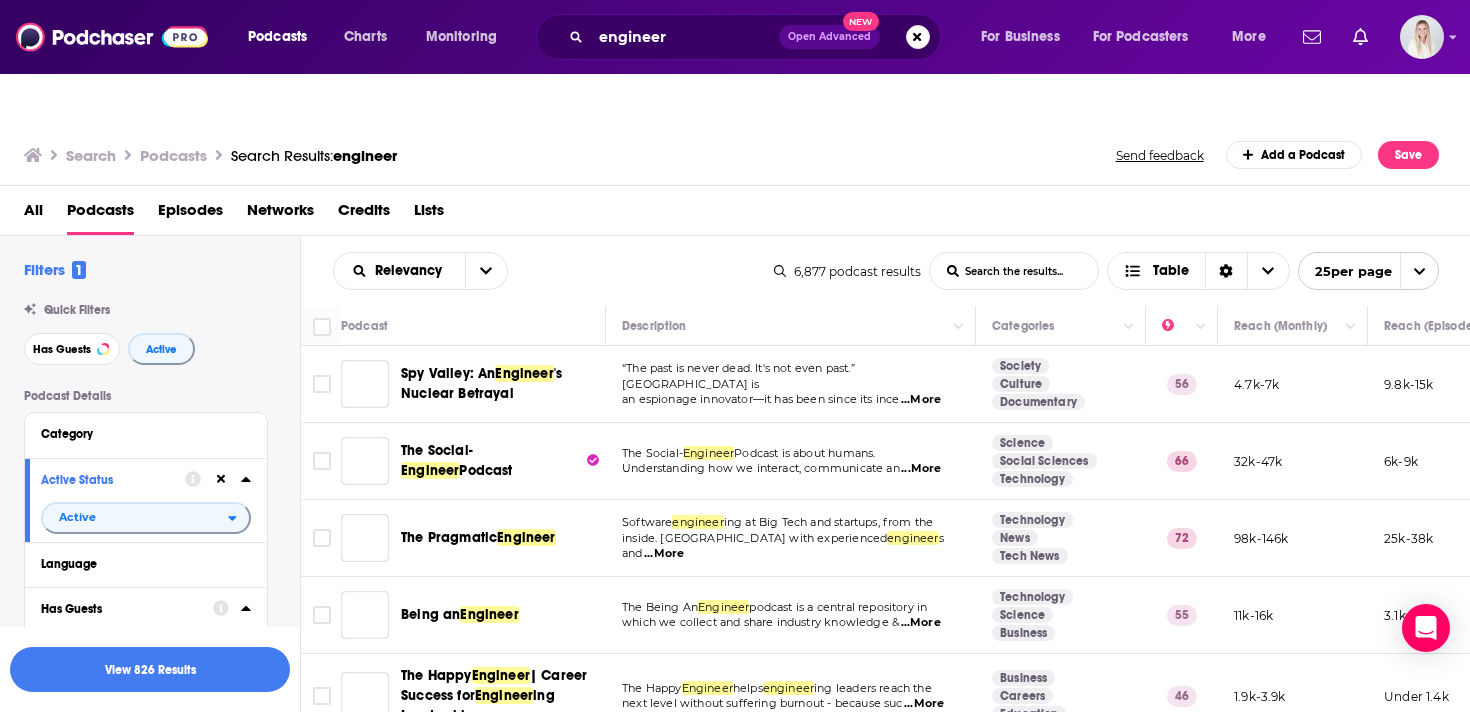 scroll, scrollTop: 91, scrollLeft: 0, axis: vertical 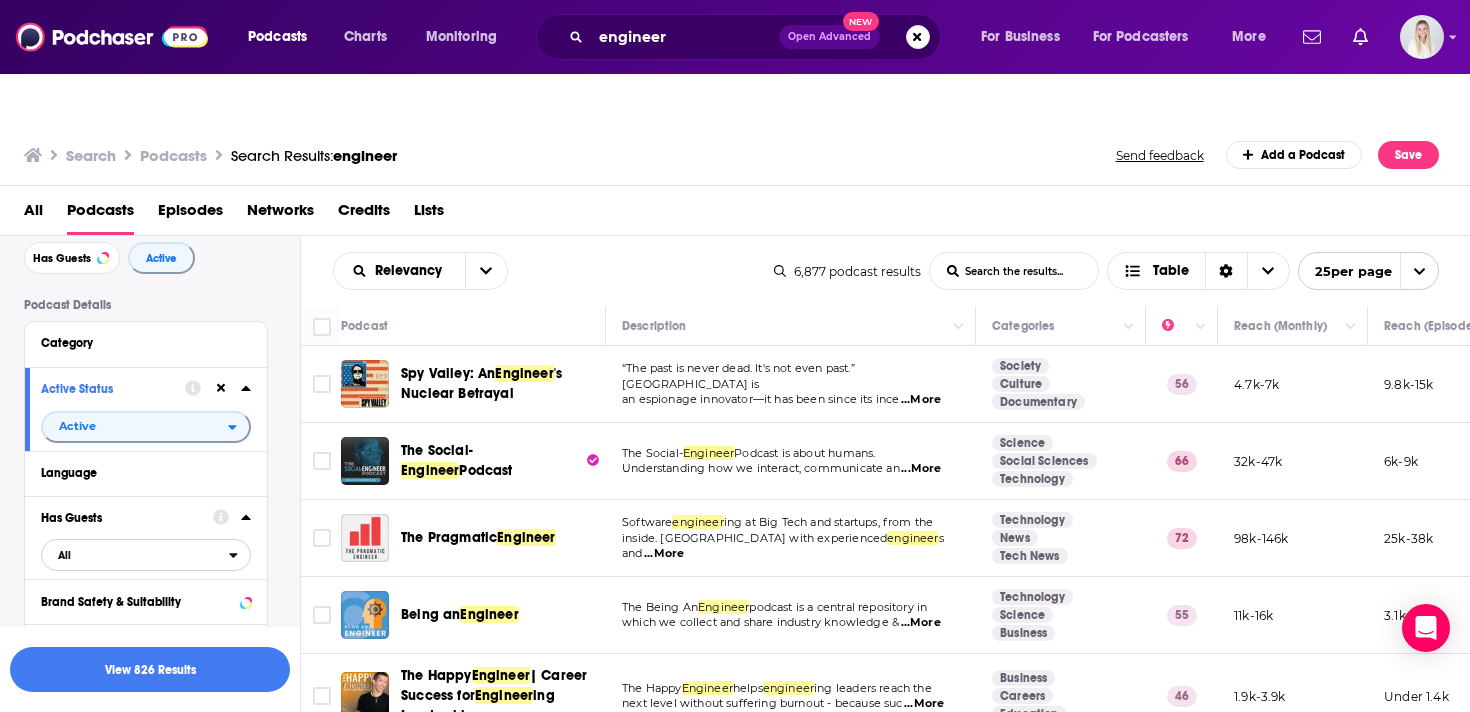 click on "All" at bounding box center (135, 555) 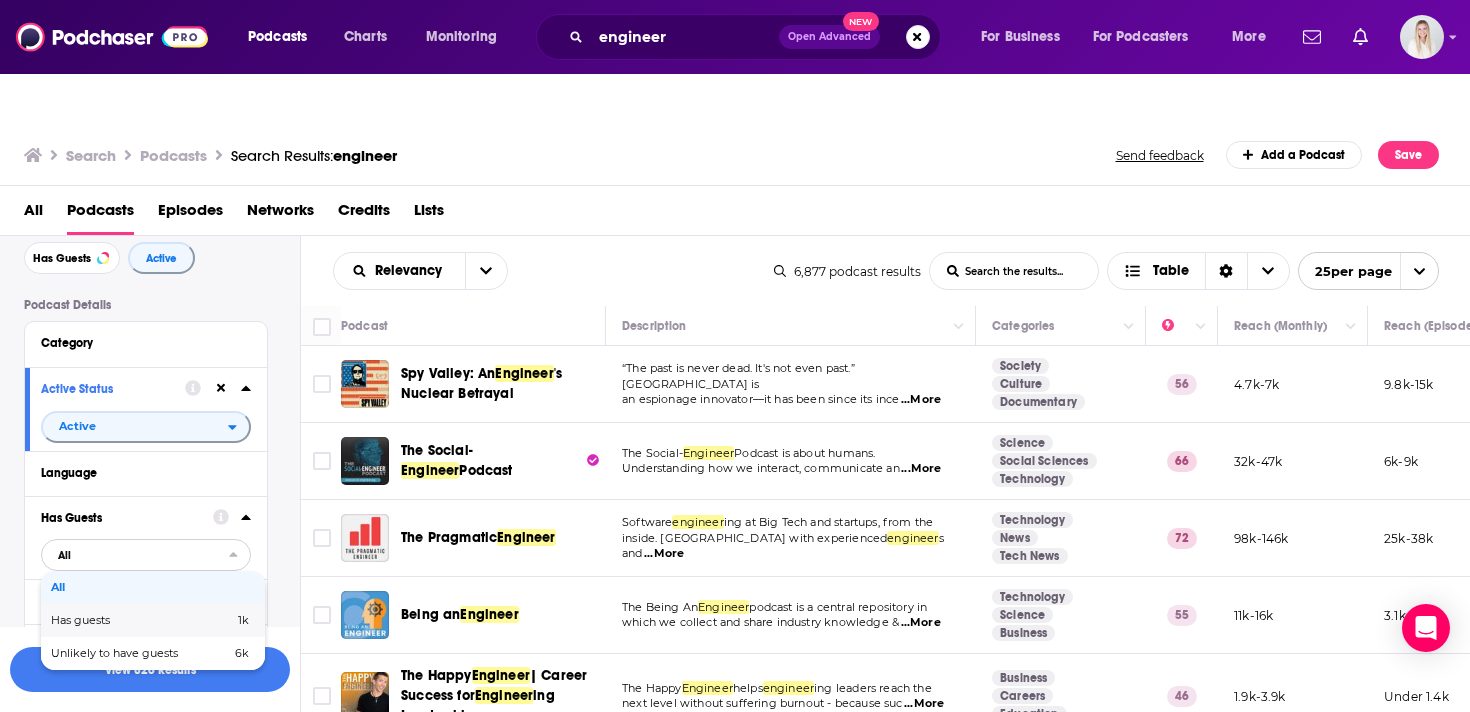 click on "Has guests" at bounding box center (111, 620) 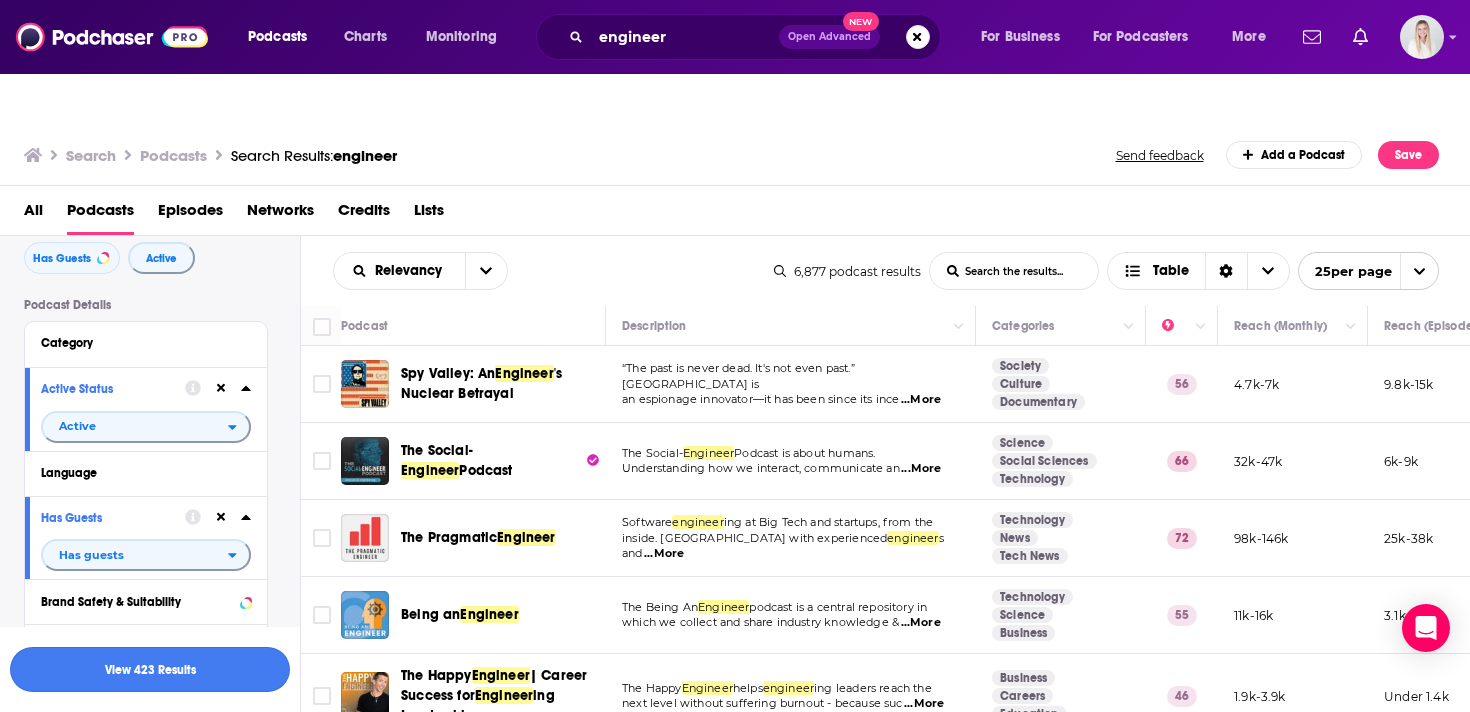 click on "View 423 Results" at bounding box center [150, 669] 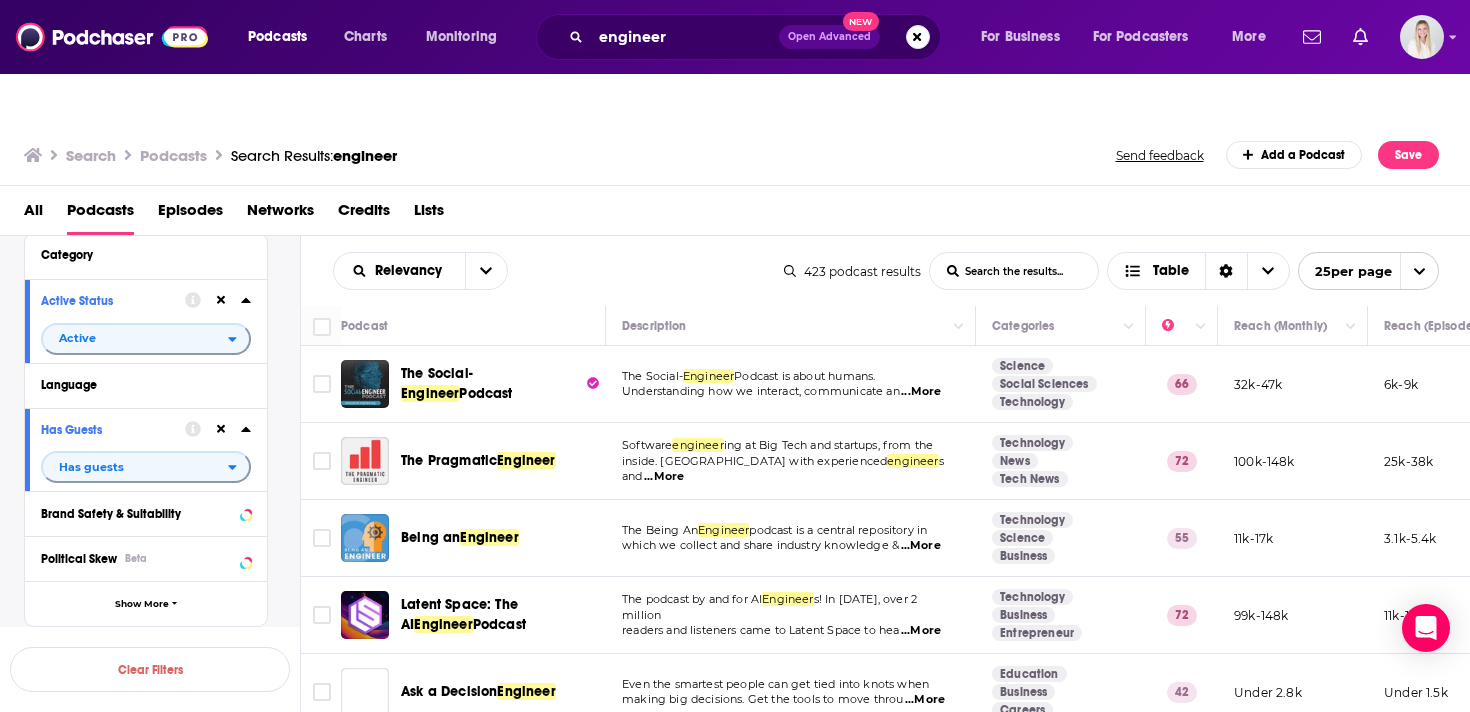 scroll, scrollTop: 0, scrollLeft: 0, axis: both 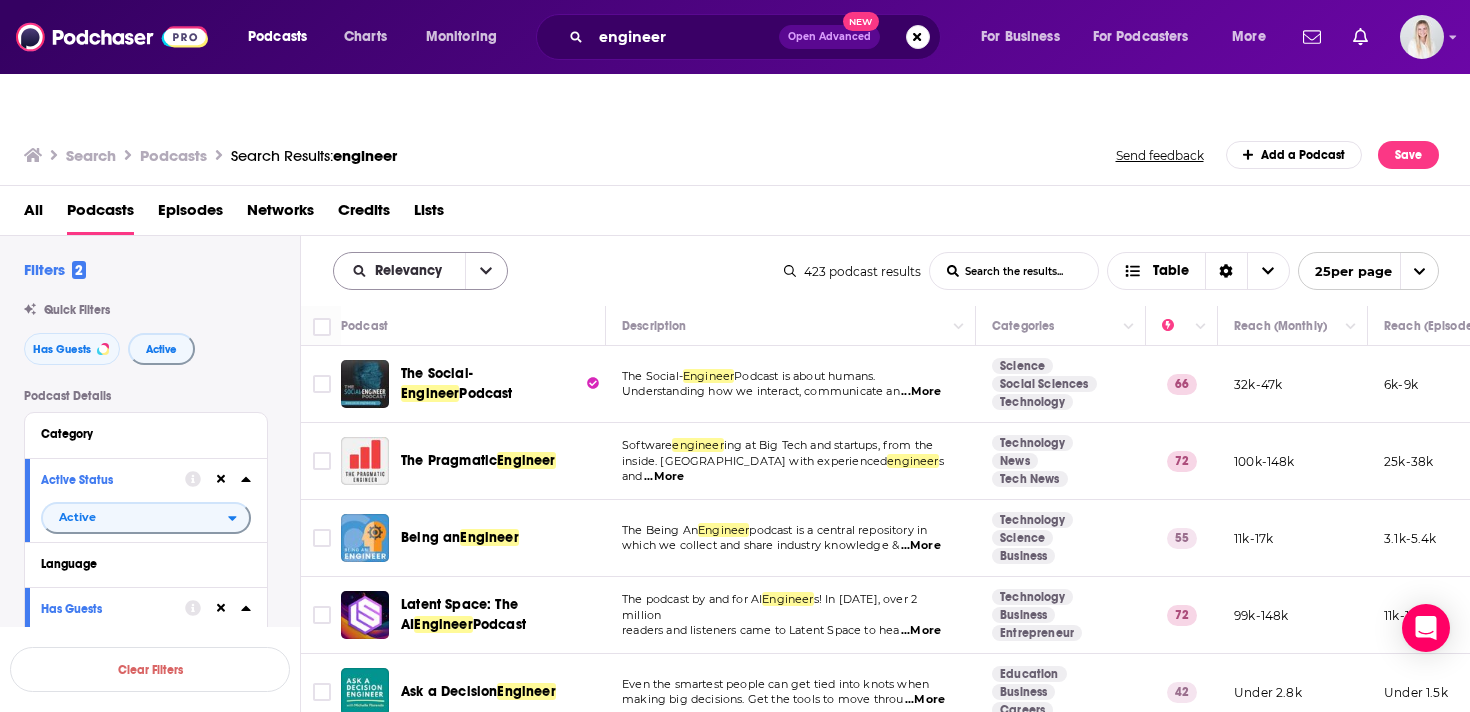click at bounding box center [486, 271] 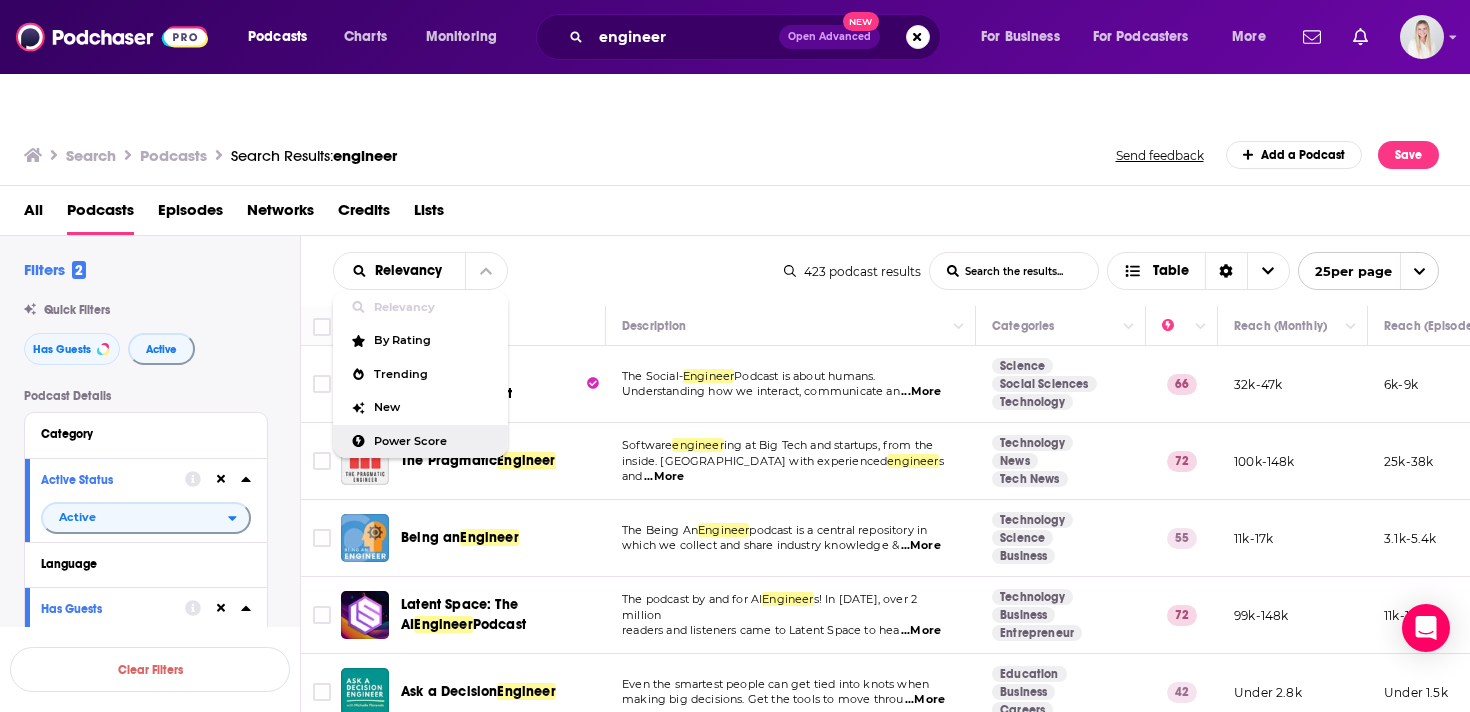 click on "Power Score" at bounding box center (433, 441) 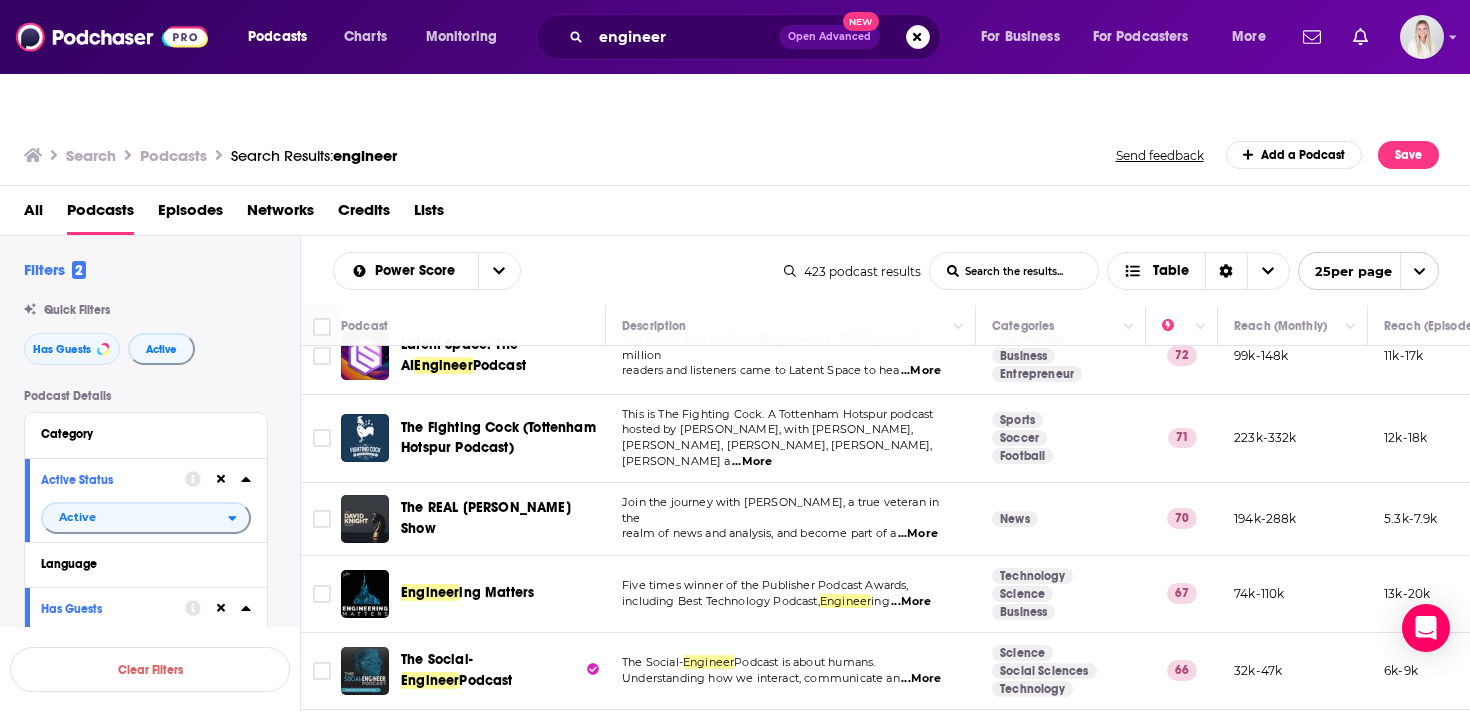 scroll, scrollTop: 394, scrollLeft: 0, axis: vertical 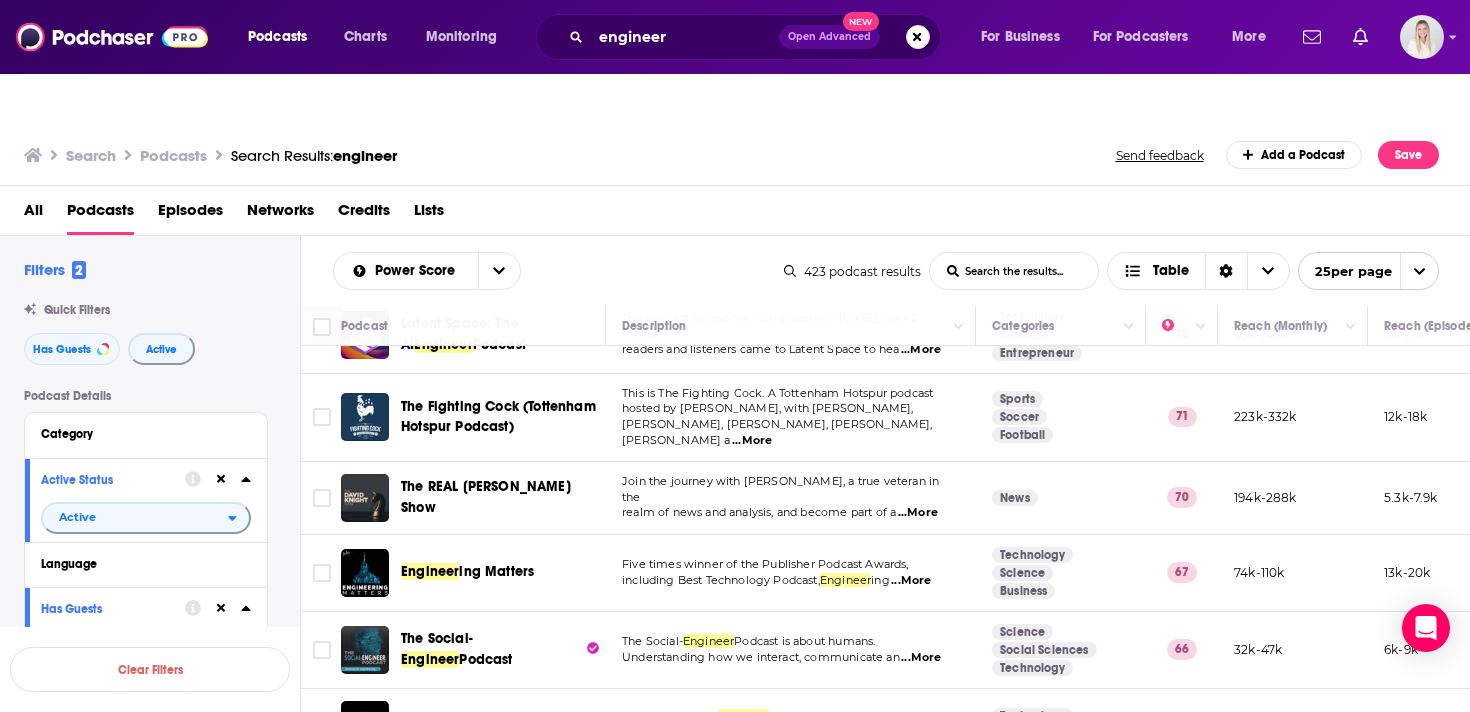 click on "...More" at bounding box center (911, 581) 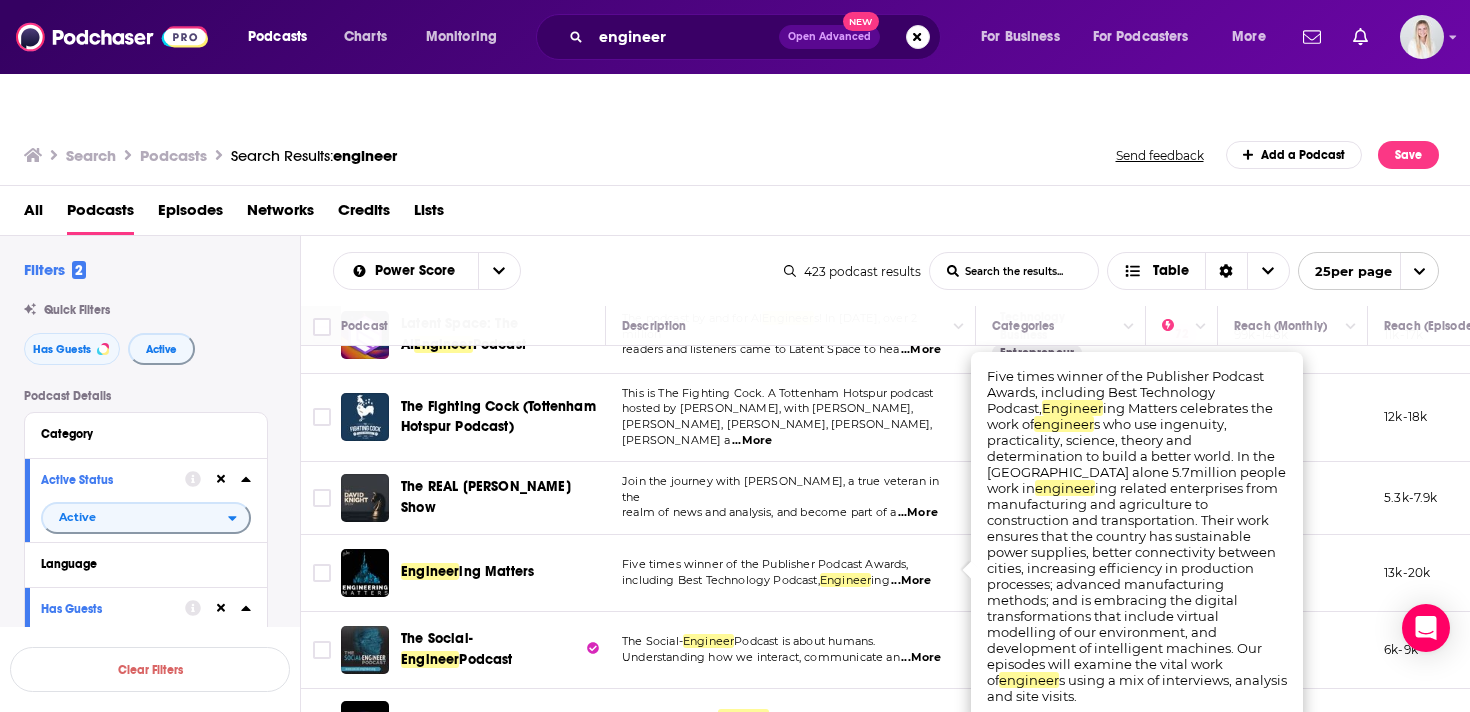 click on "...More" at bounding box center [911, 581] 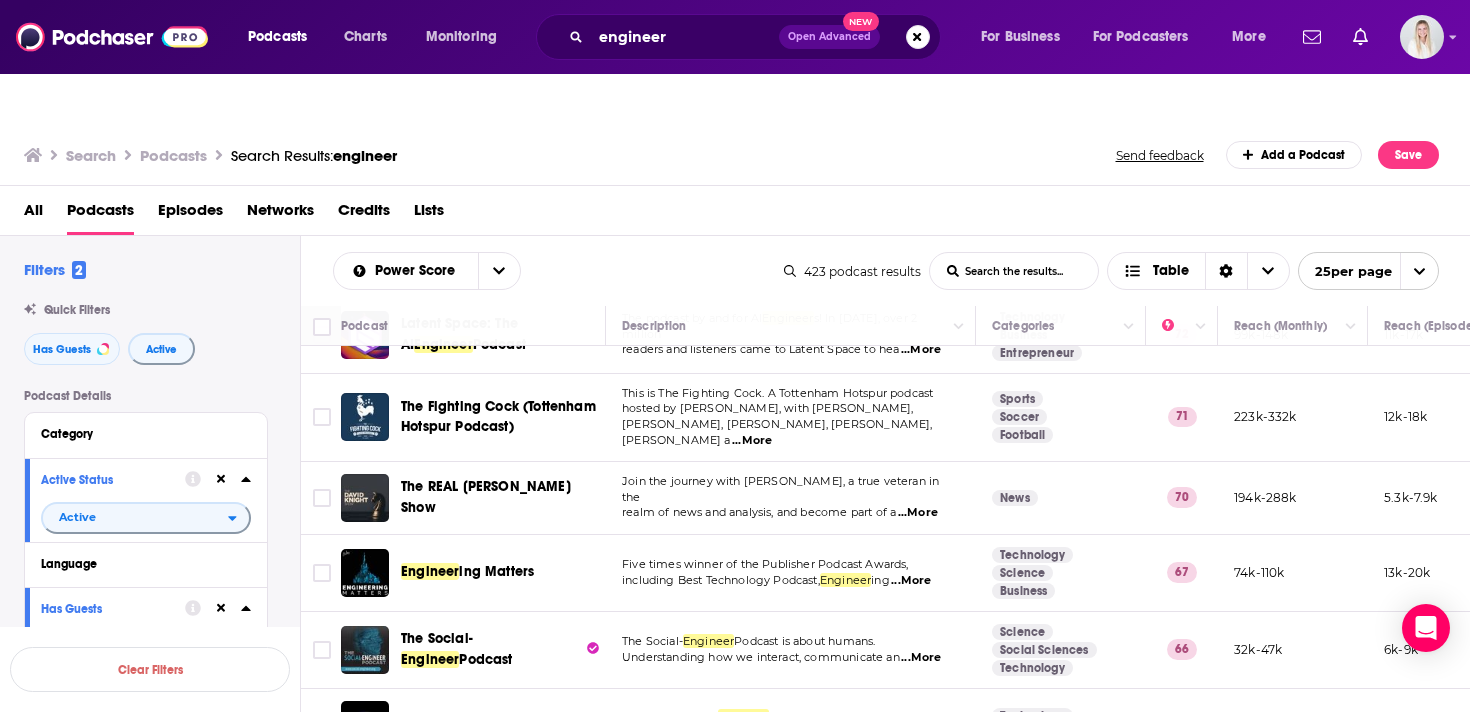 click on "...More" at bounding box center [911, 581] 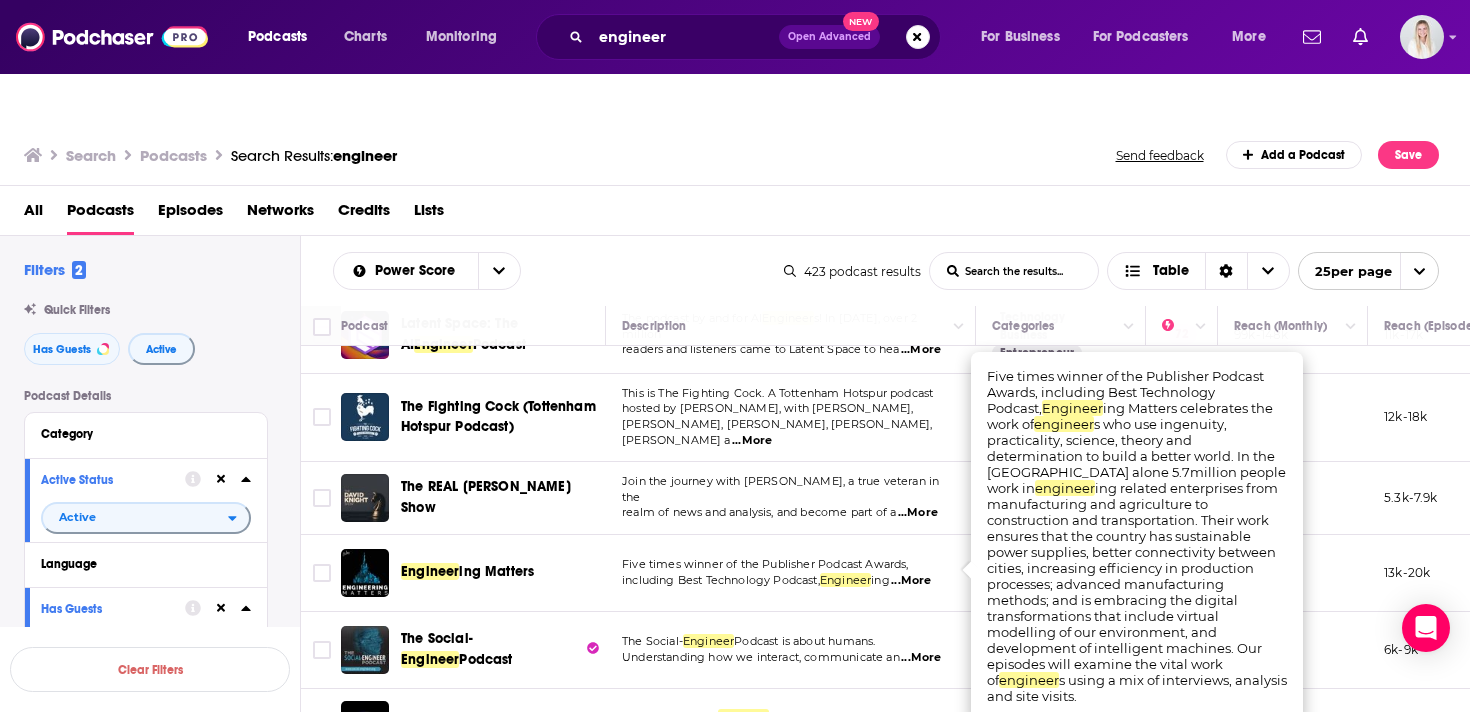 click on "Five times winner of the Publisher Podcast Awards," at bounding box center [765, 564] 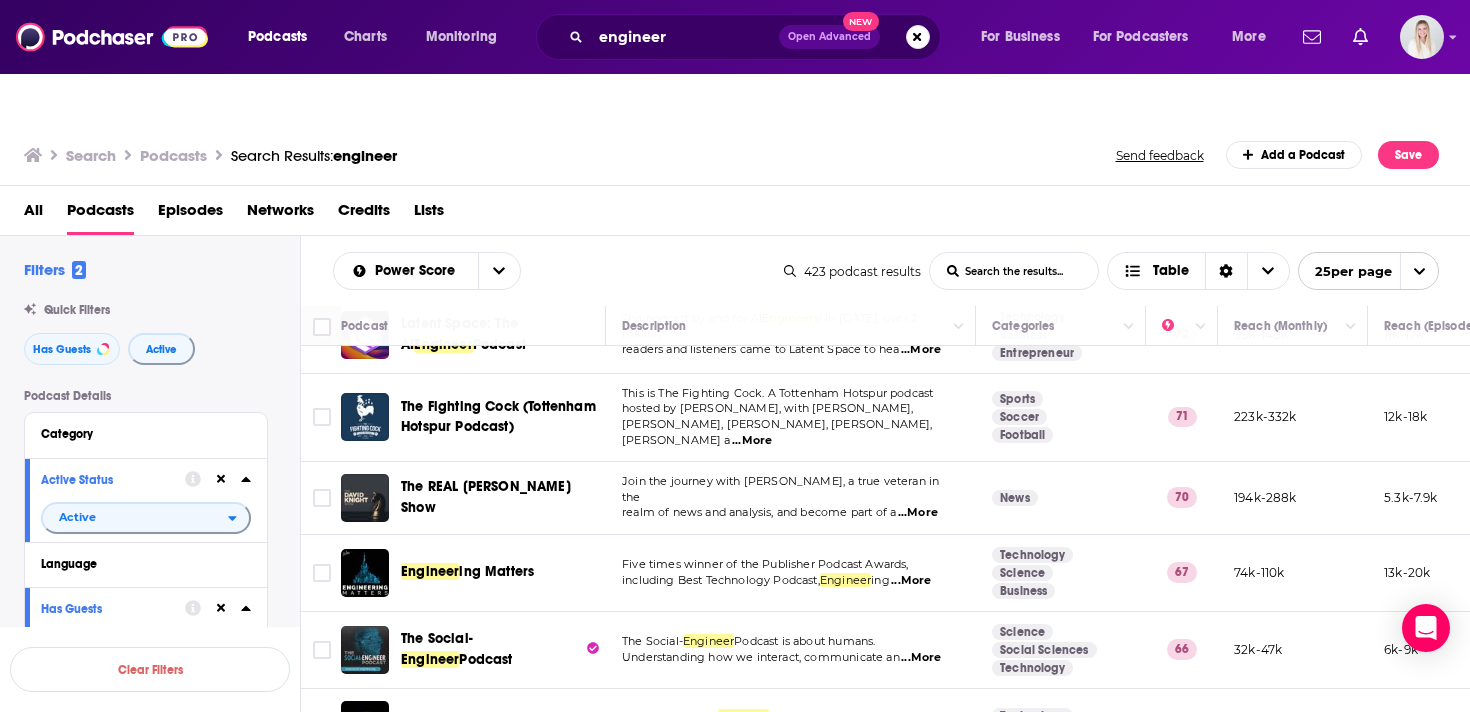 click on "Power Score List Search Input Search the results... Table" at bounding box center (558, 271) 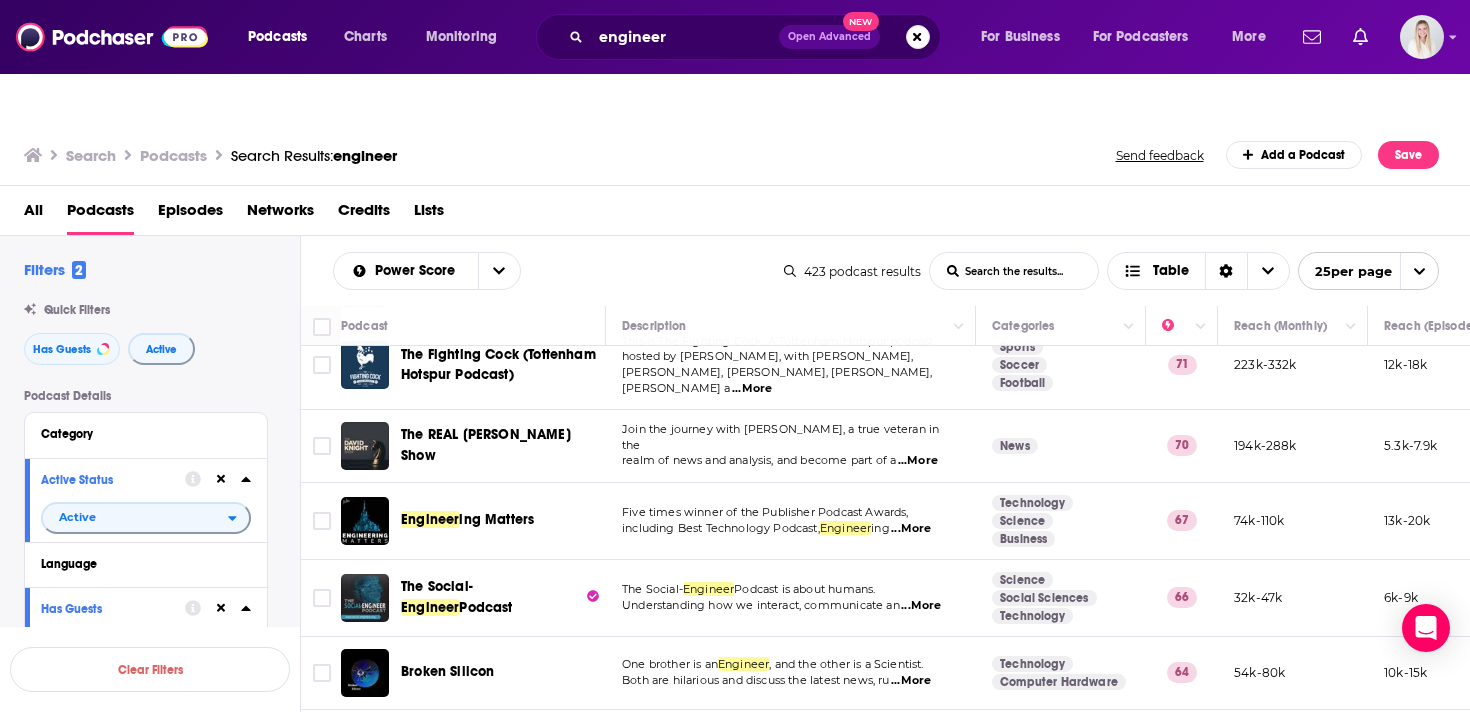 scroll, scrollTop: 457, scrollLeft: 0, axis: vertical 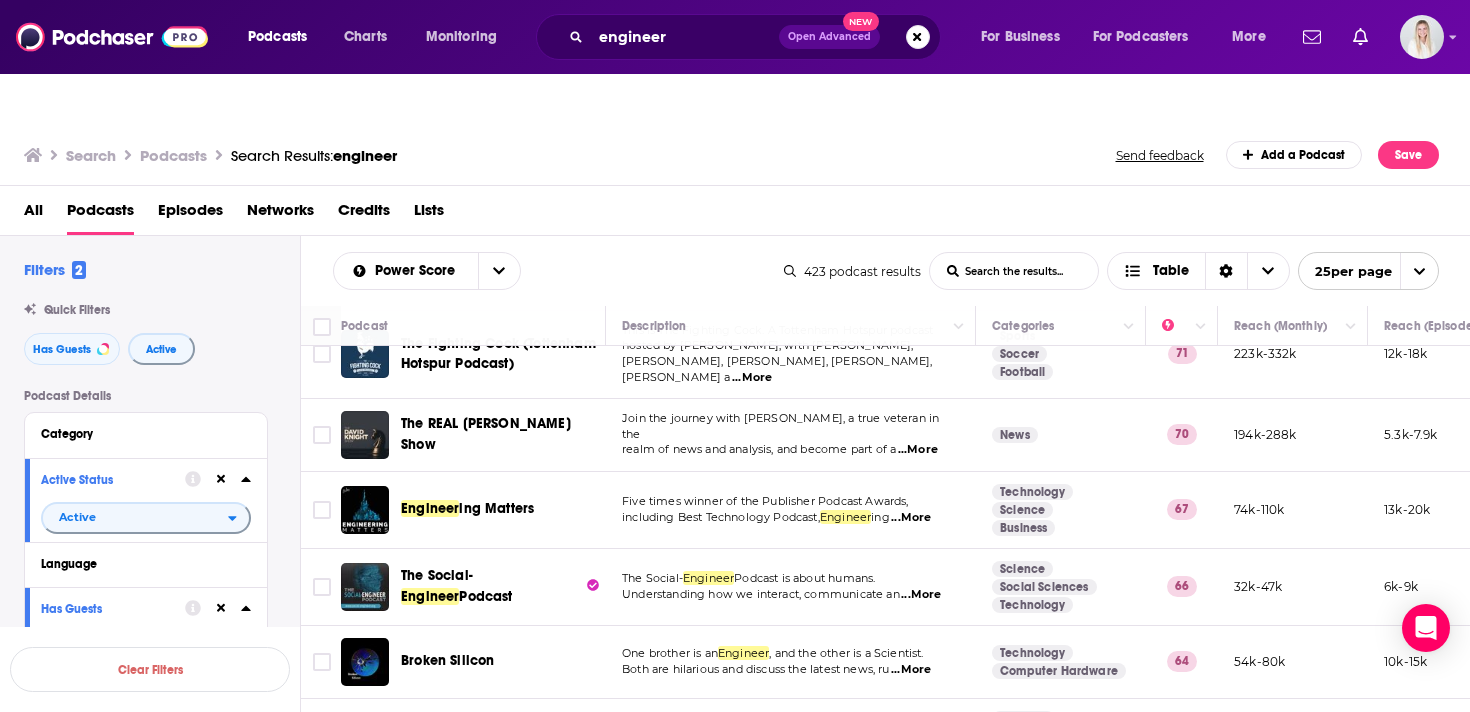 click on "...More" at bounding box center [921, 595] 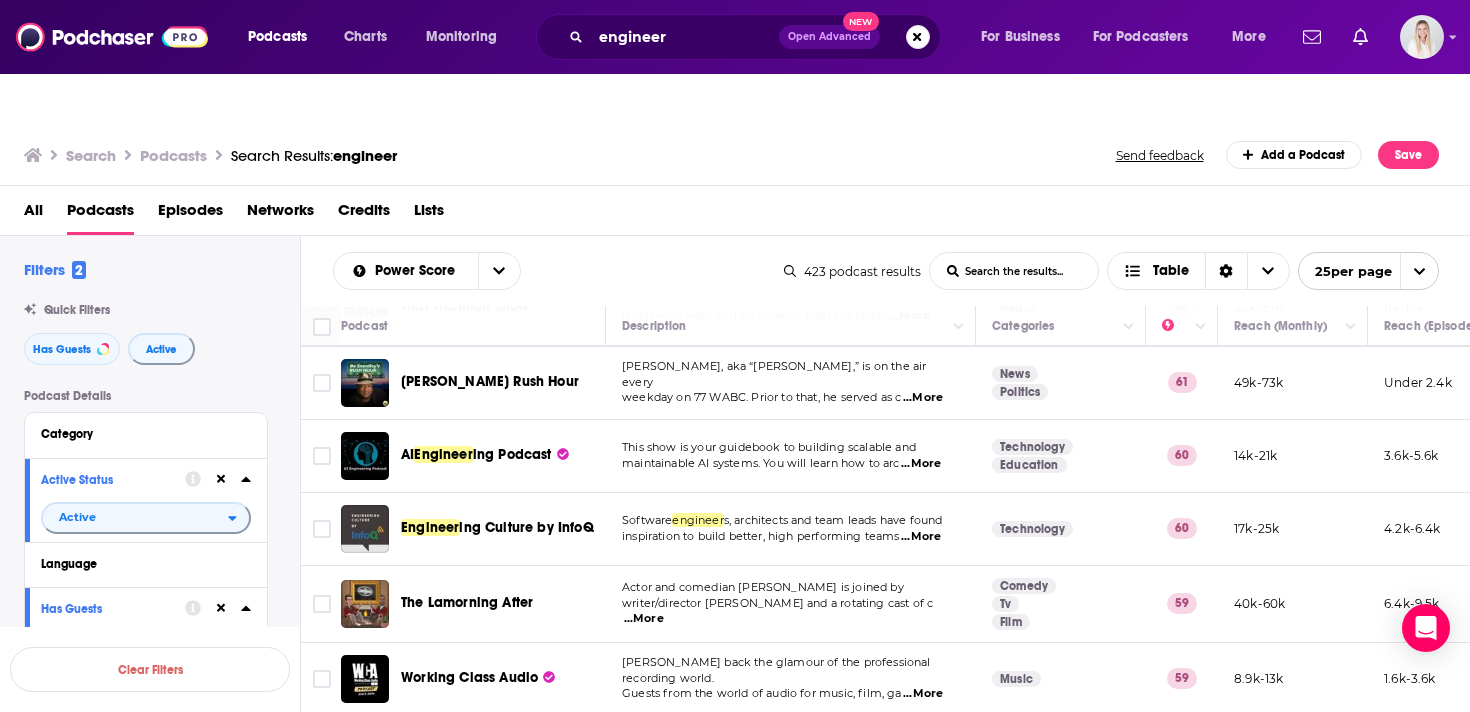 scroll, scrollTop: 955, scrollLeft: 0, axis: vertical 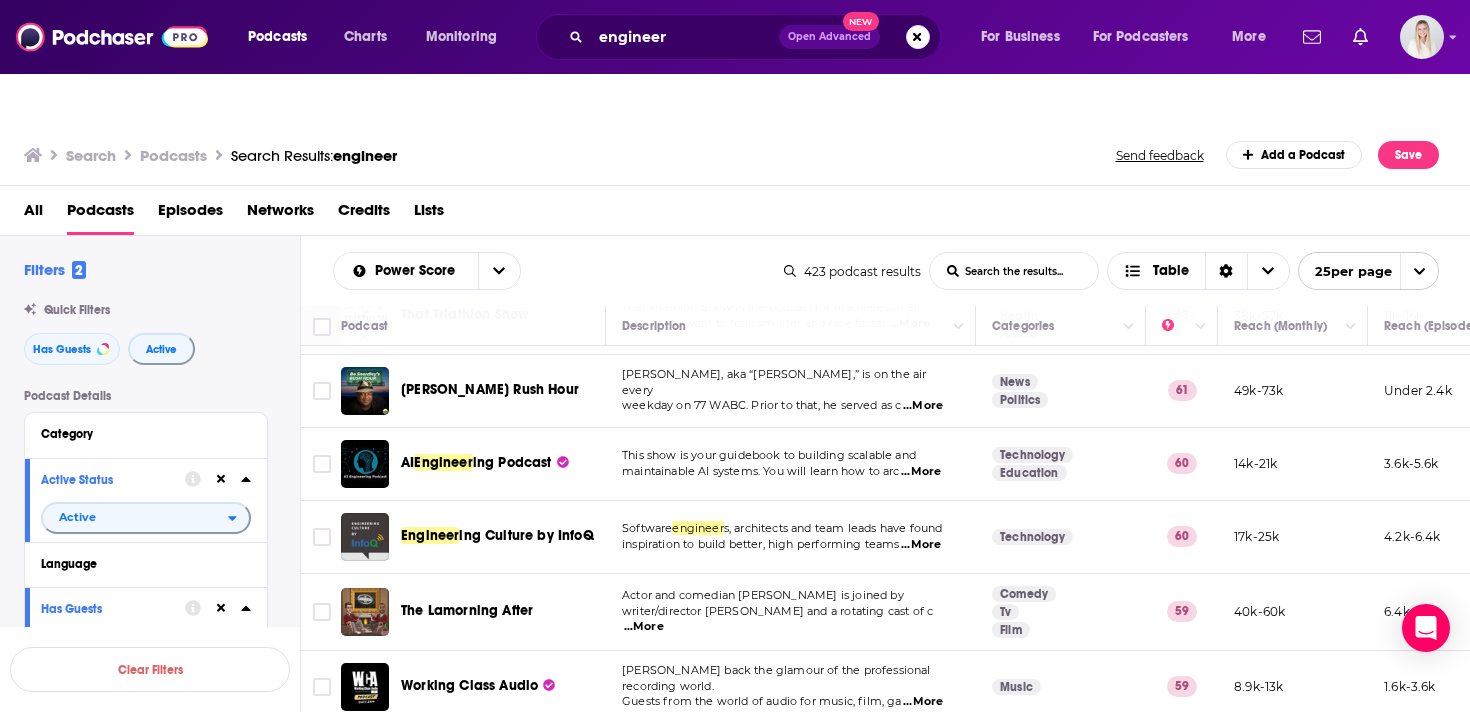 click on "...More" at bounding box center [921, 472] 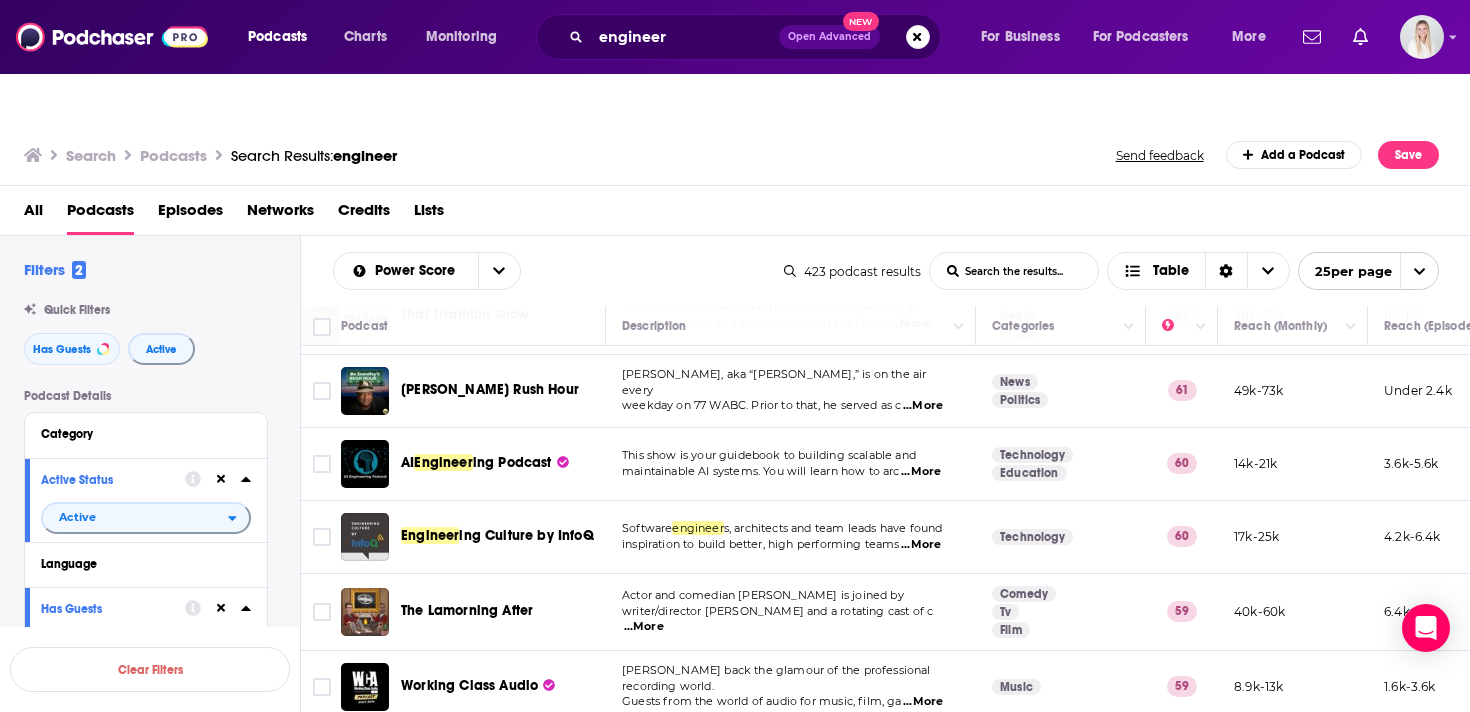 click on "maintainable AI systems. You will learn how to arc" at bounding box center [761, 471] 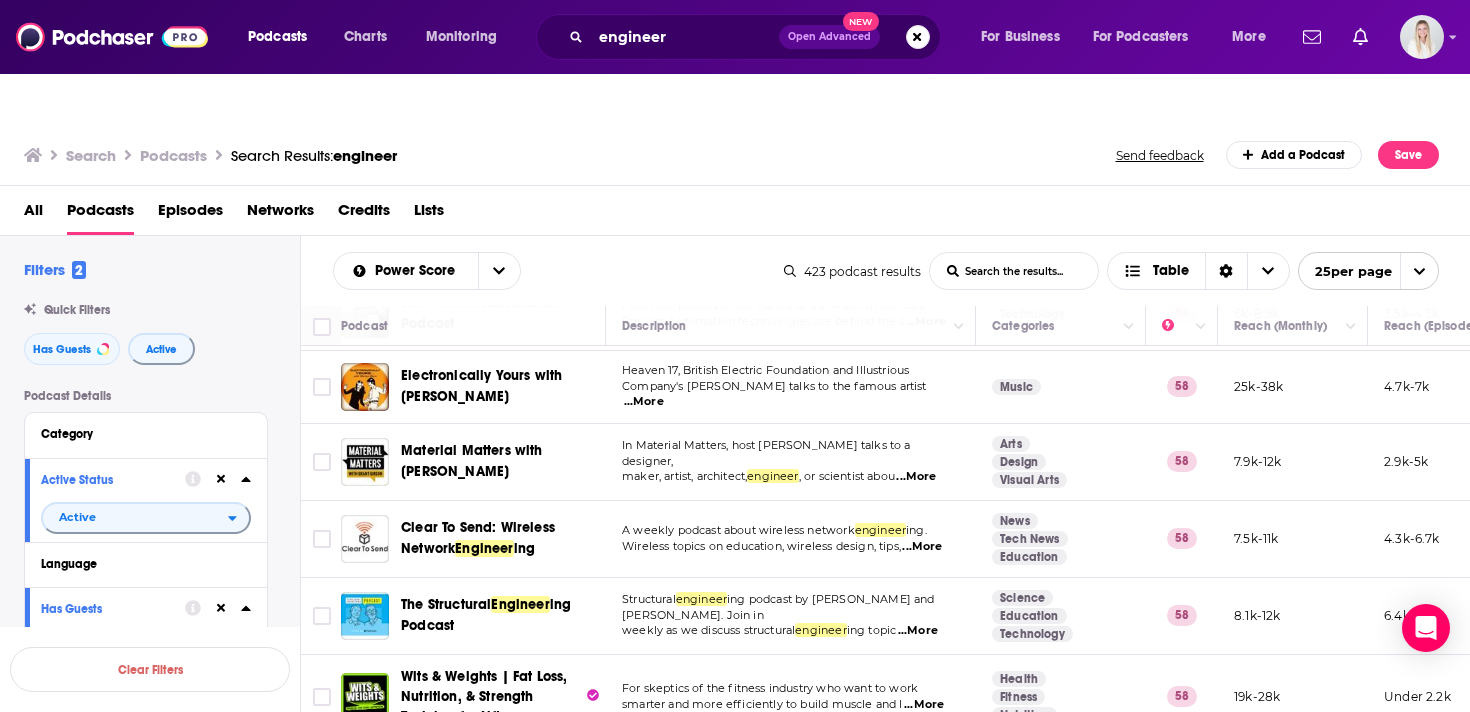 scroll, scrollTop: 1562, scrollLeft: 0, axis: vertical 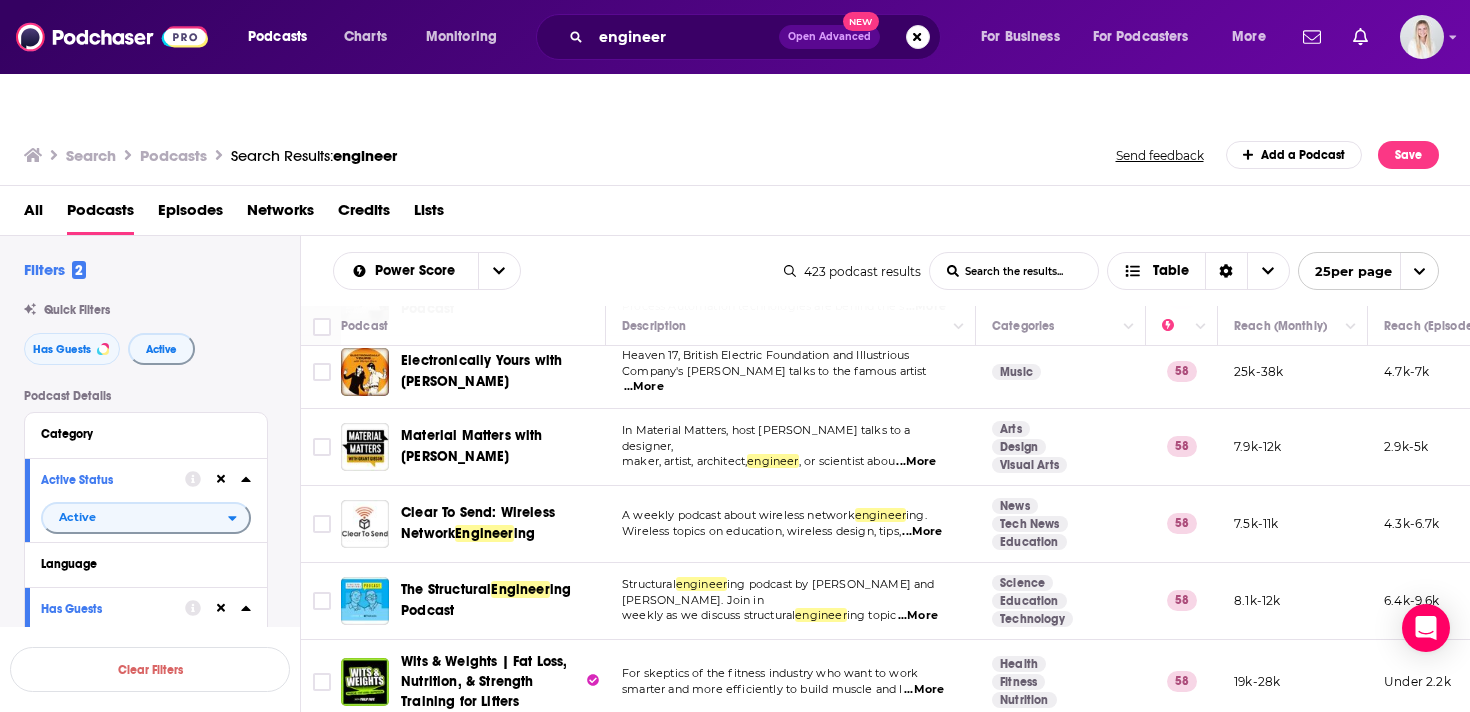 click on "...More" at bounding box center (918, 616) 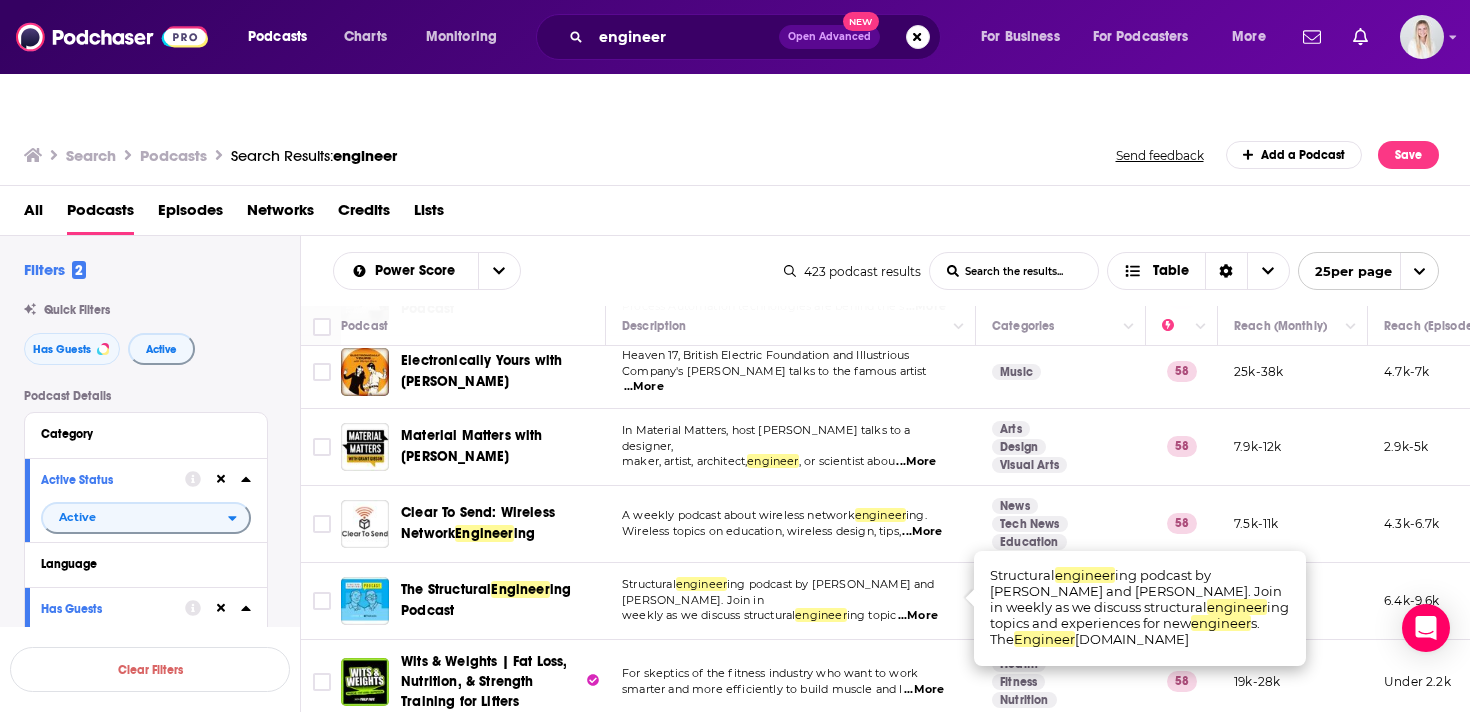click on "ing podcast by Max and Zach. Join in" at bounding box center [778, 592] 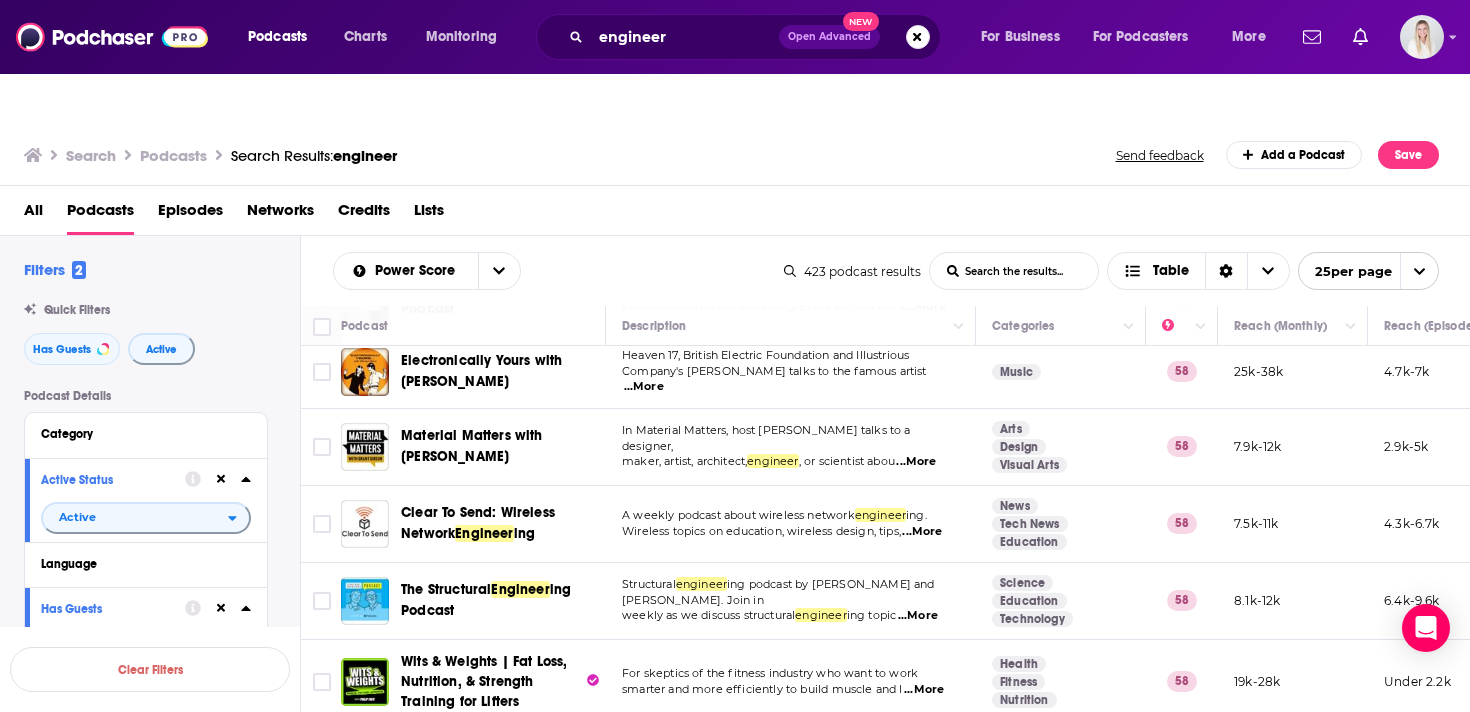 click on "2" at bounding box center (814, 735) 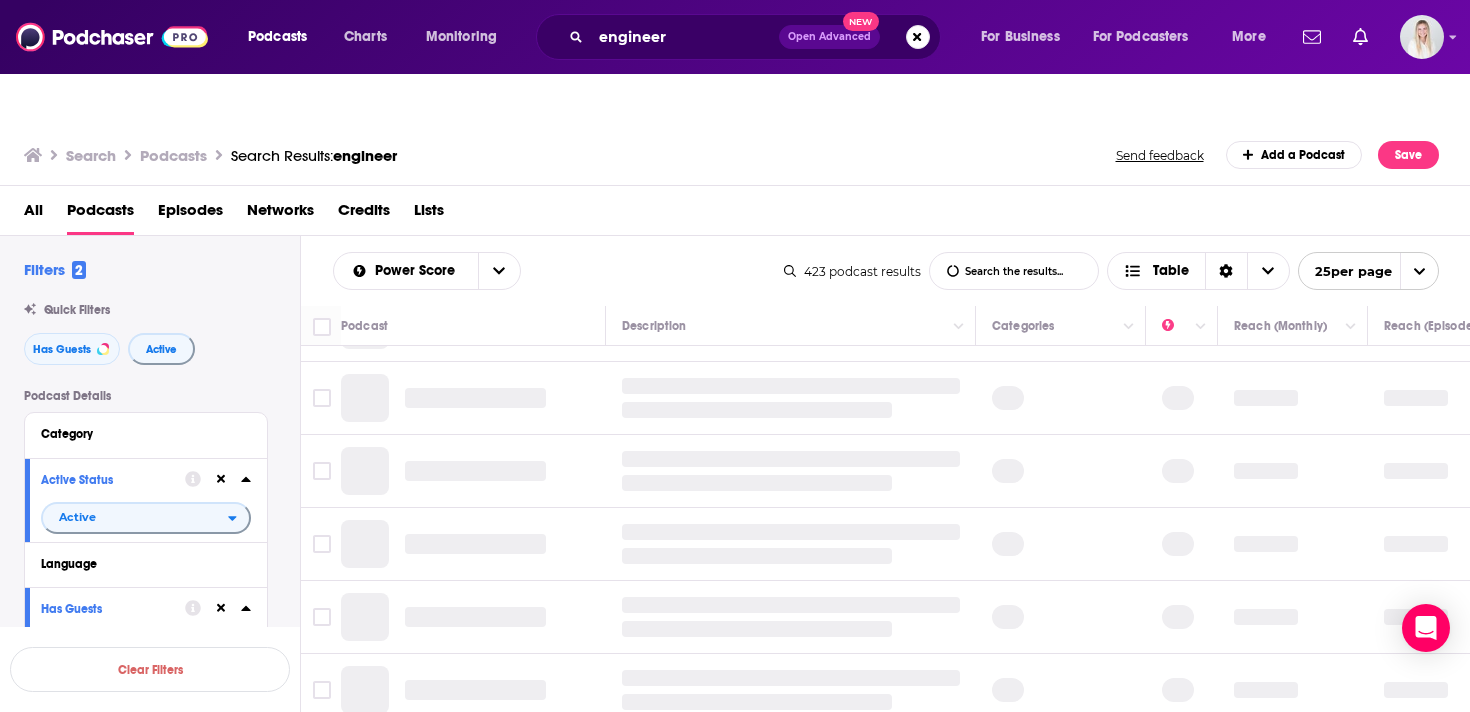 scroll, scrollTop: 0, scrollLeft: 0, axis: both 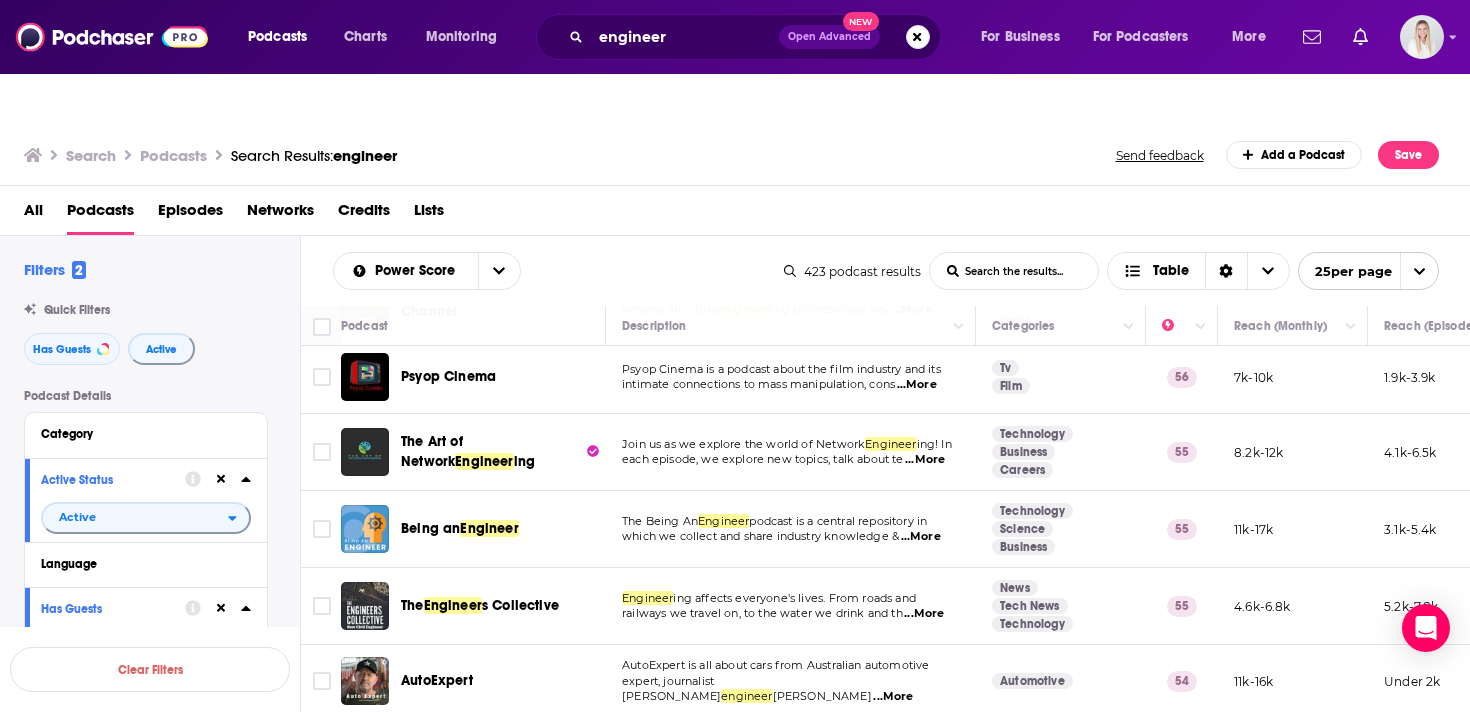 click on "...More" at bounding box center (921, 537) 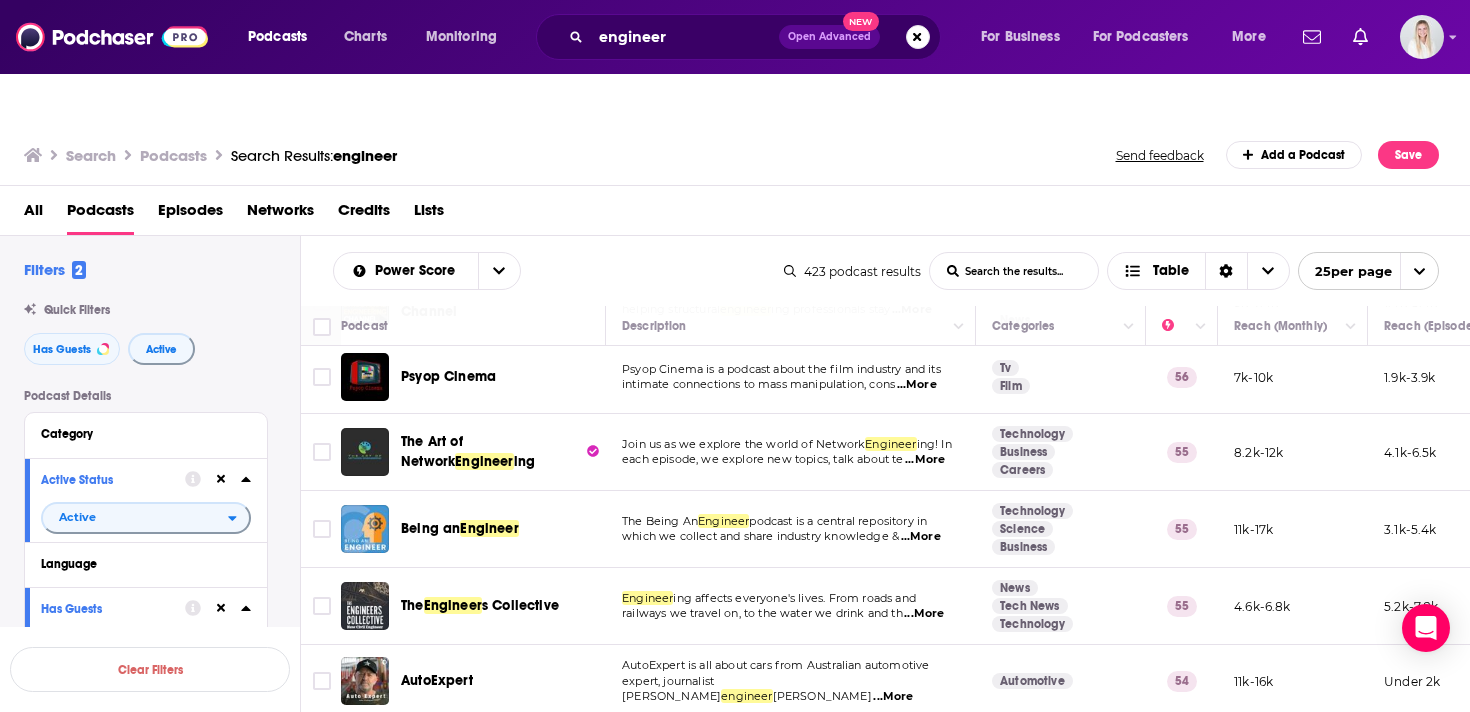 click on "podcast is a central repository in" at bounding box center (838, 521) 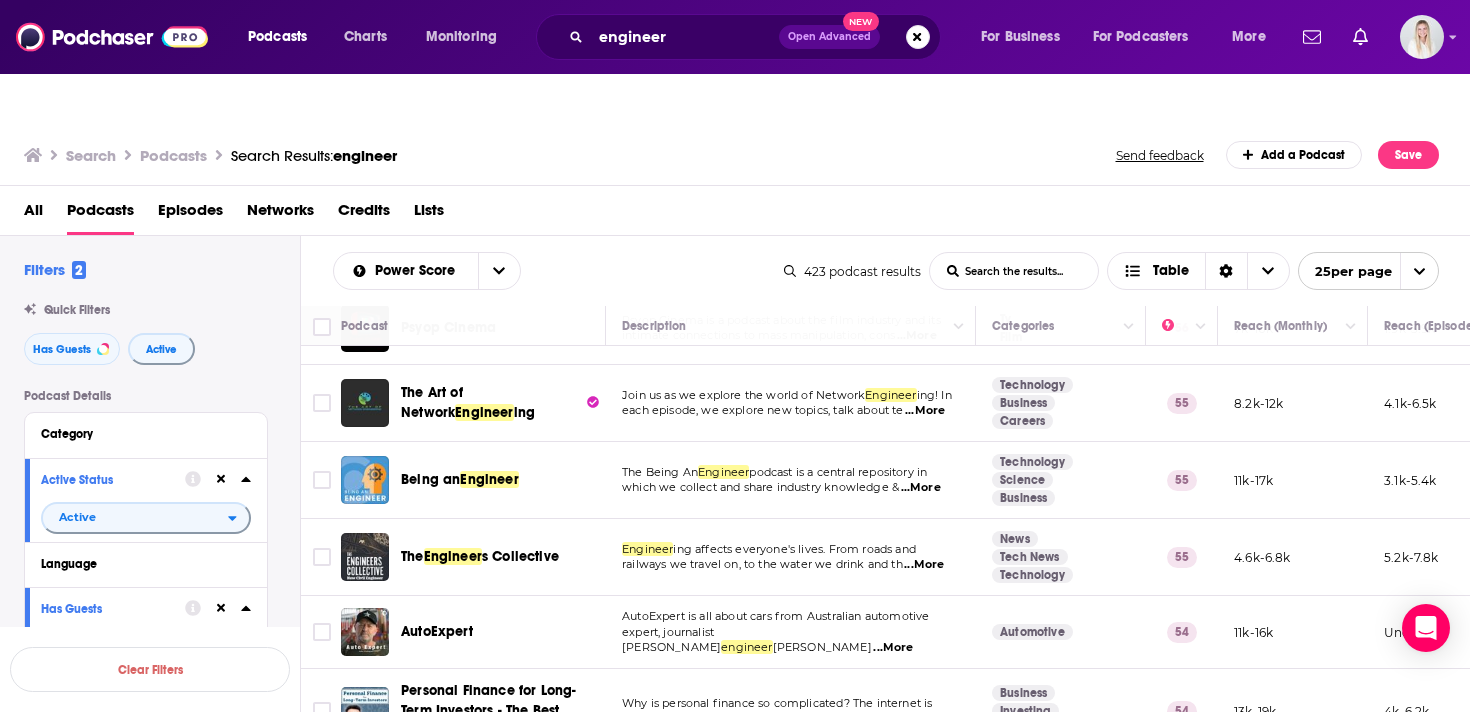 scroll, scrollTop: 542, scrollLeft: 0, axis: vertical 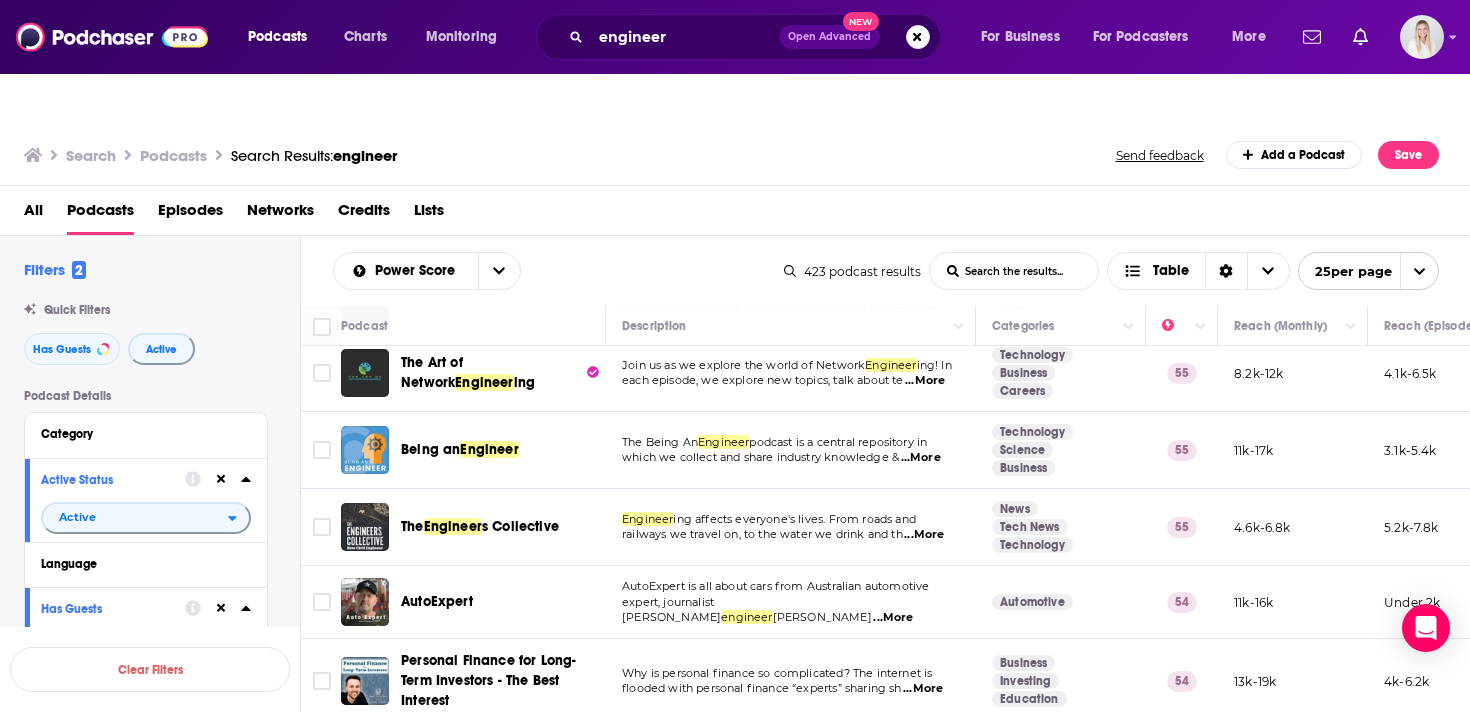 click on "...More" at bounding box center (924, 535) 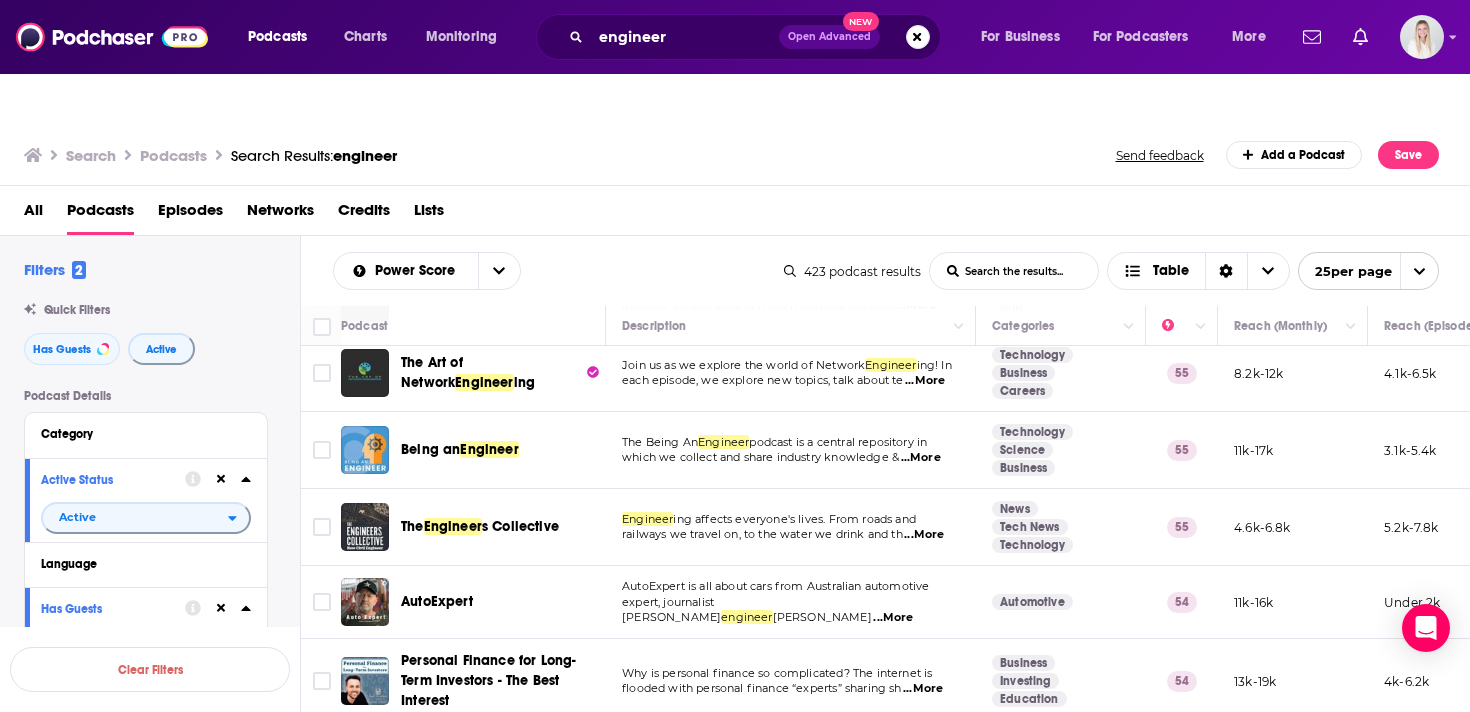 click on "ing affects everyone's lives. From roads and" at bounding box center (794, 519) 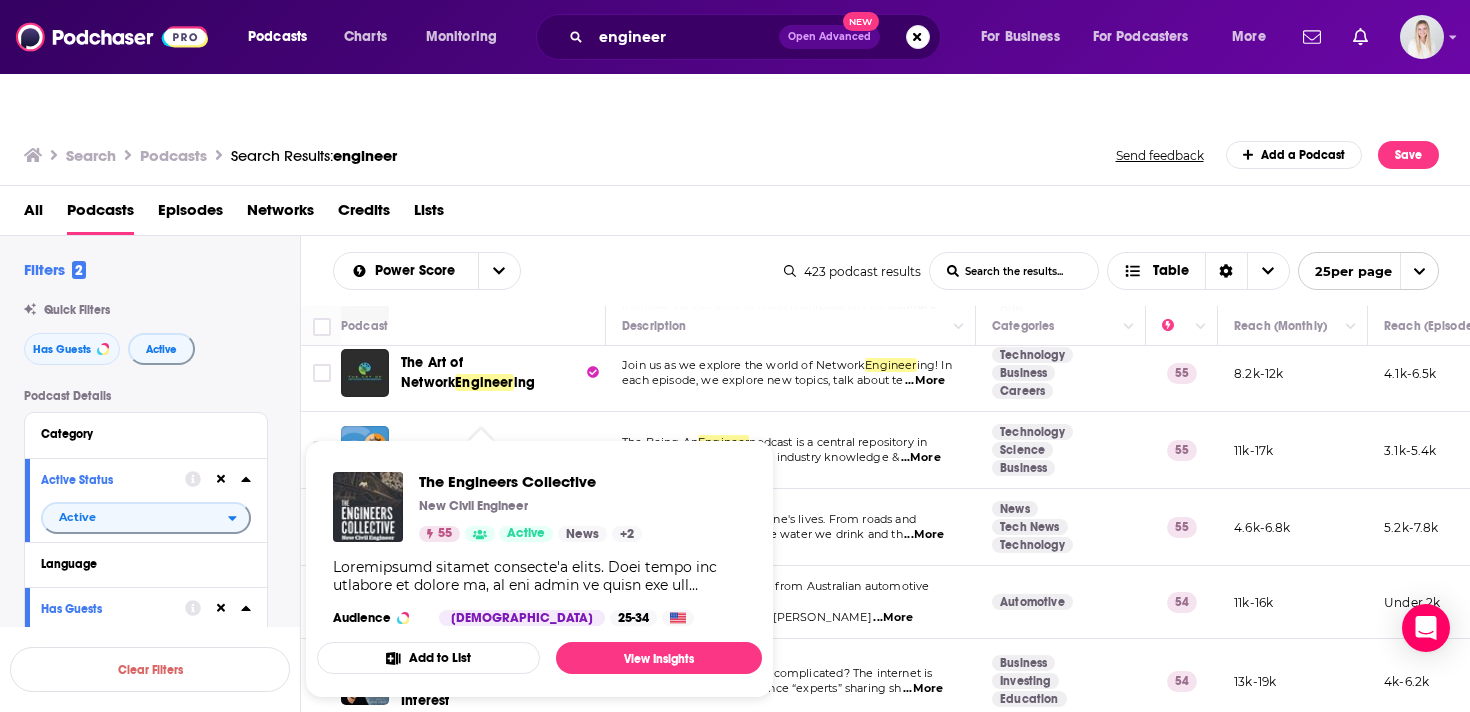 click on "Power Score List Search Input Search the results... Table 423   podcast   results List Search Input Search the results... Table 25  per page" at bounding box center (886, 271) 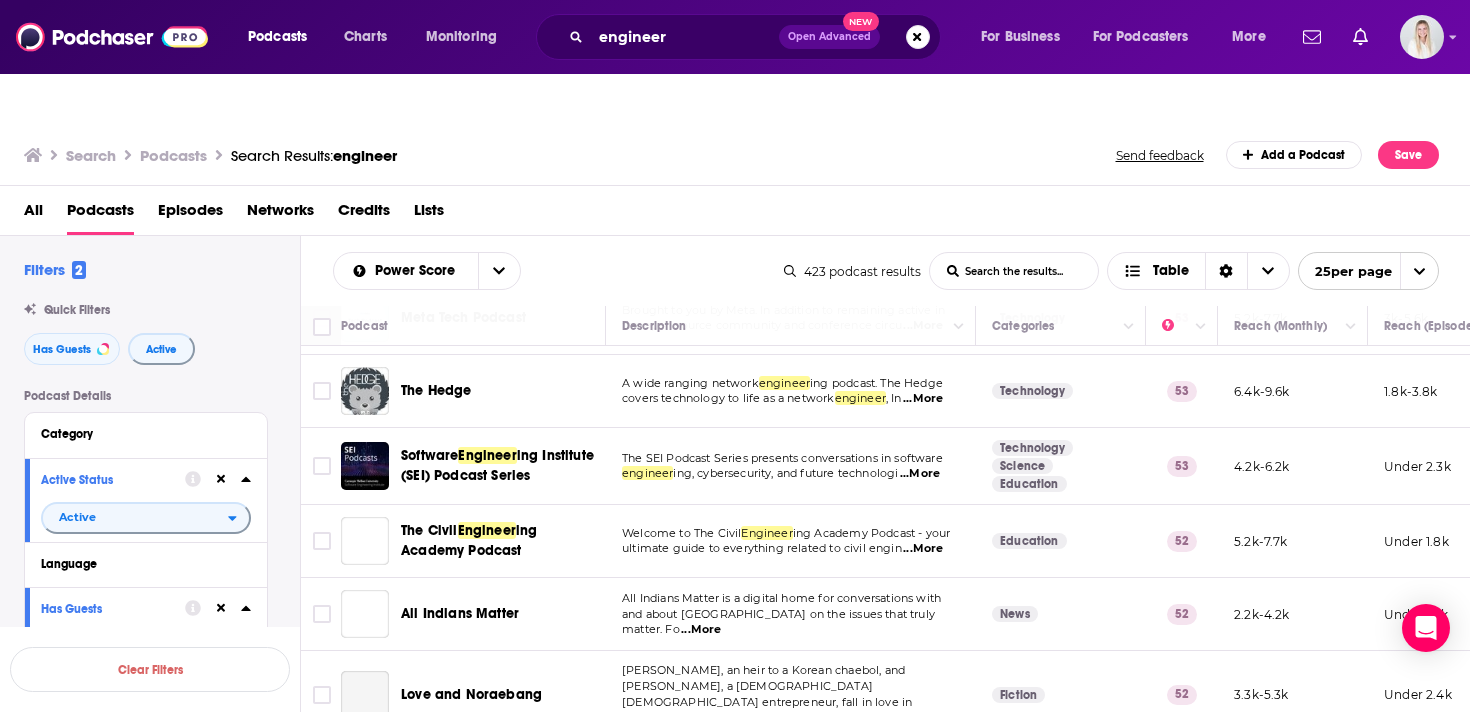 scroll, scrollTop: 1223, scrollLeft: 0, axis: vertical 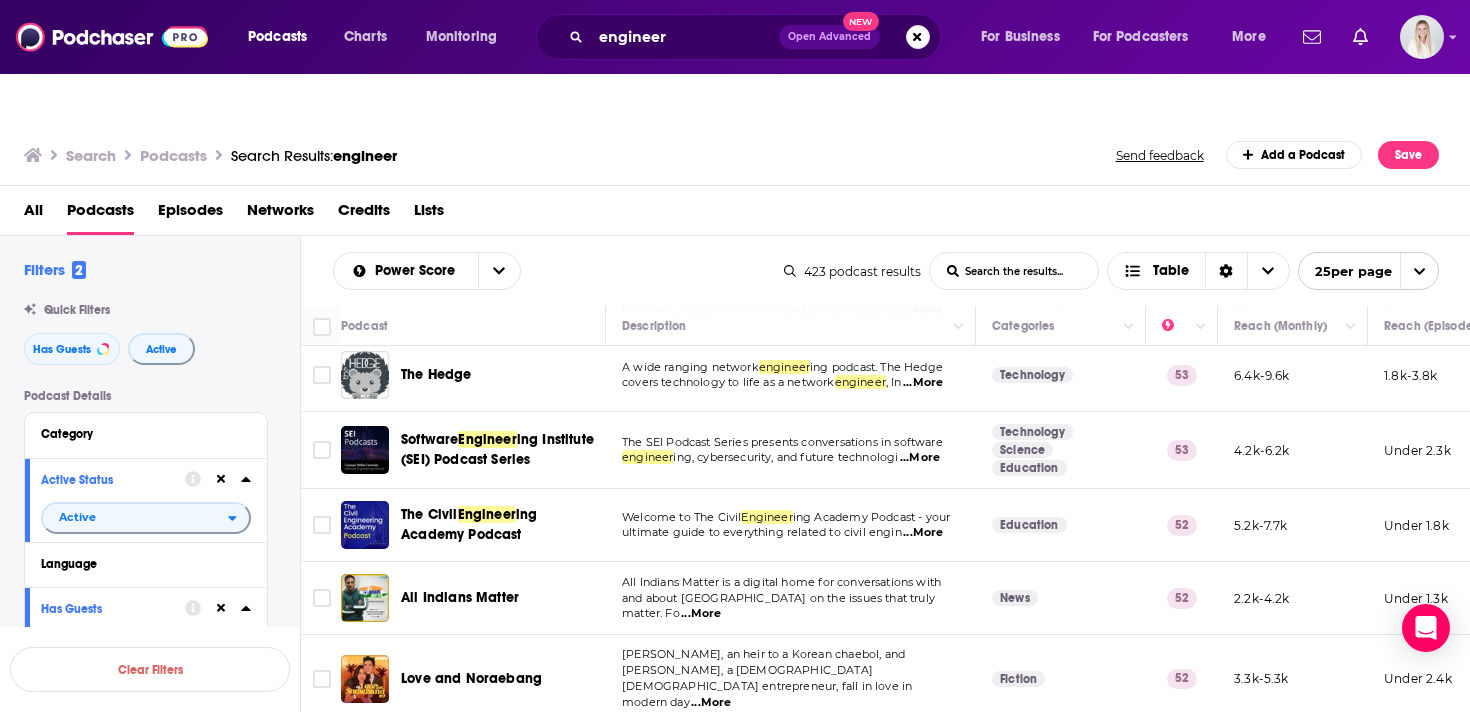 click on "...More" at bounding box center (923, 533) 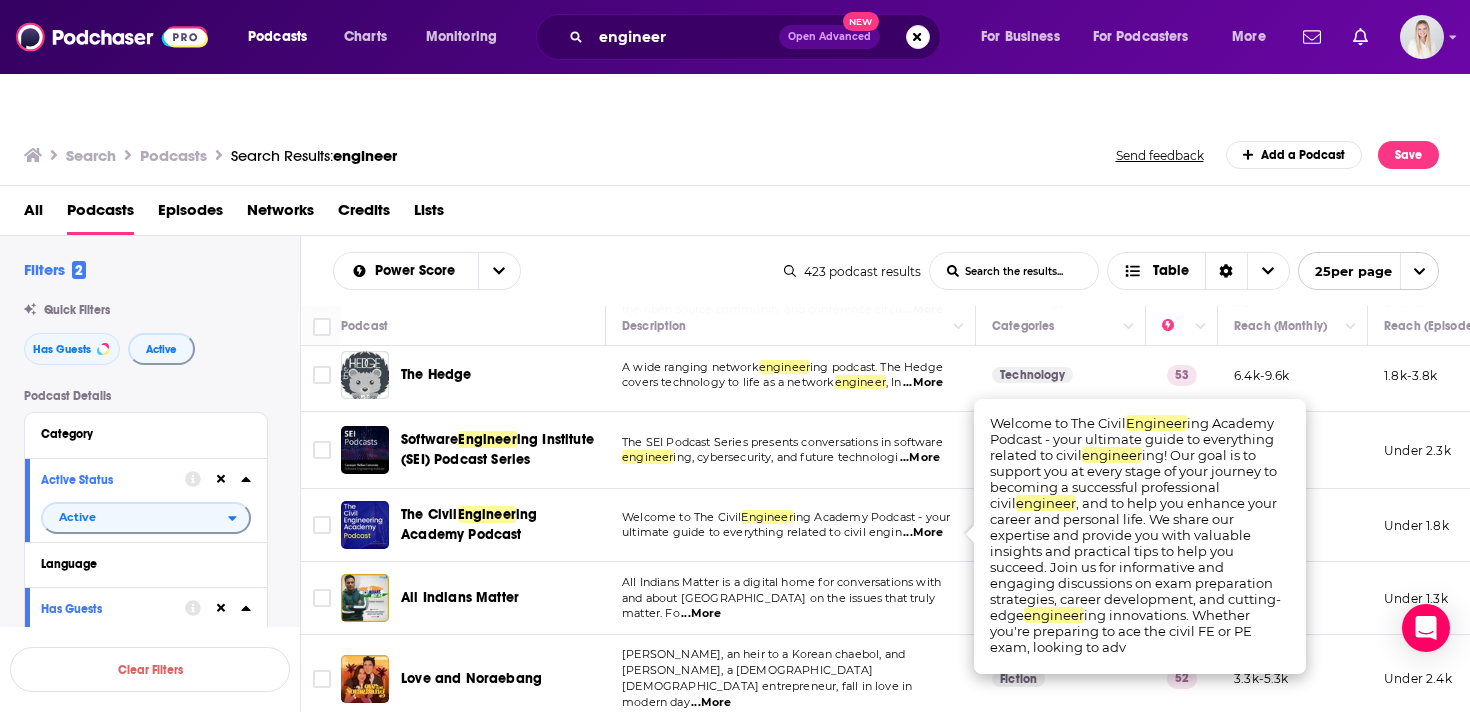 click on "ing Academy Podcast - your" at bounding box center (871, 517) 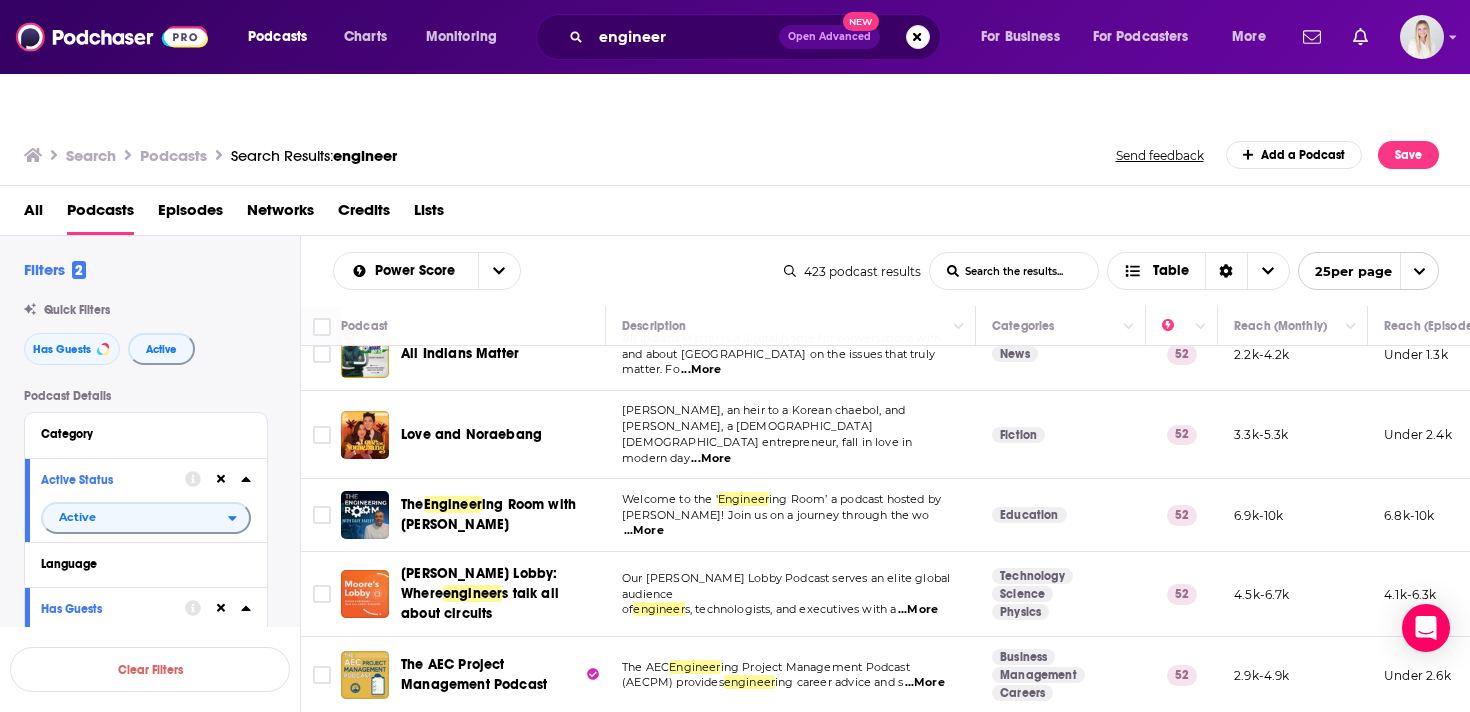 scroll, scrollTop: 1470, scrollLeft: 0, axis: vertical 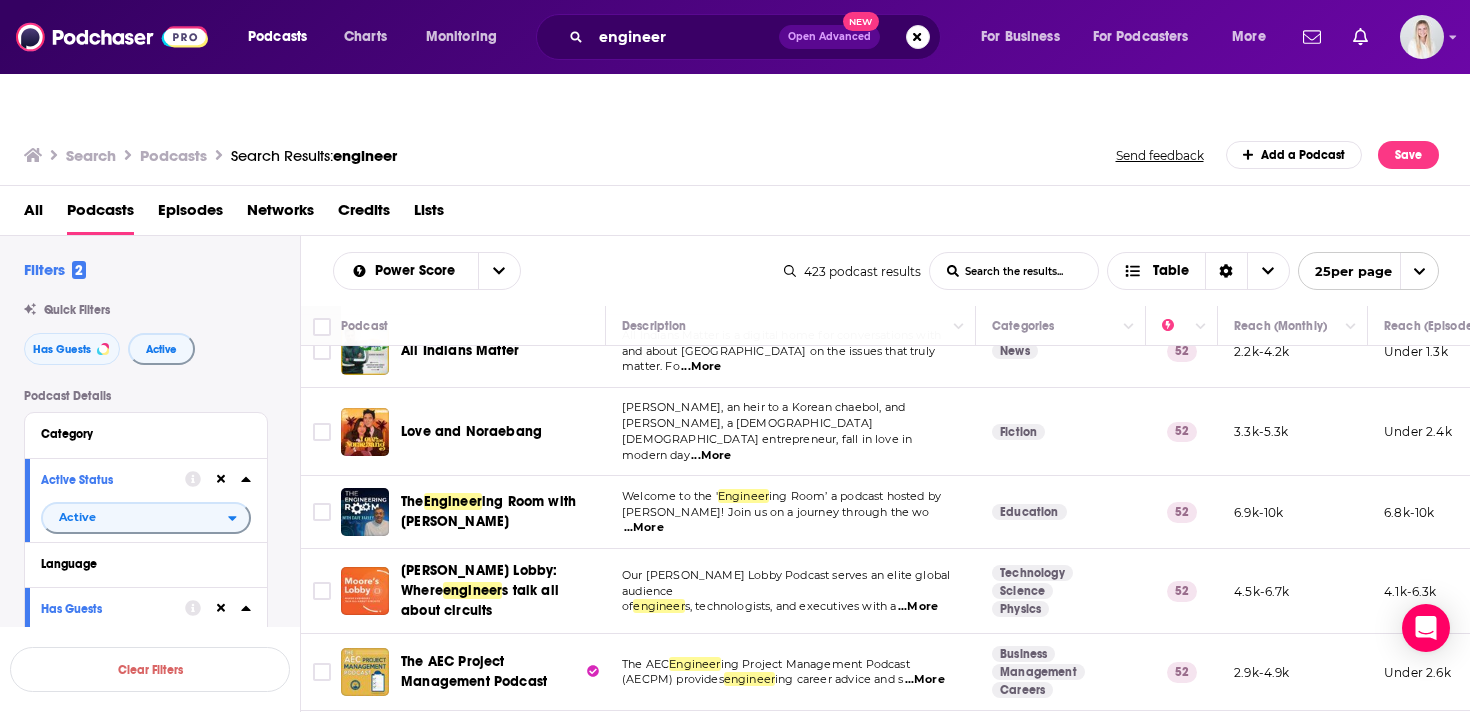 click on "...More" at bounding box center (644, 528) 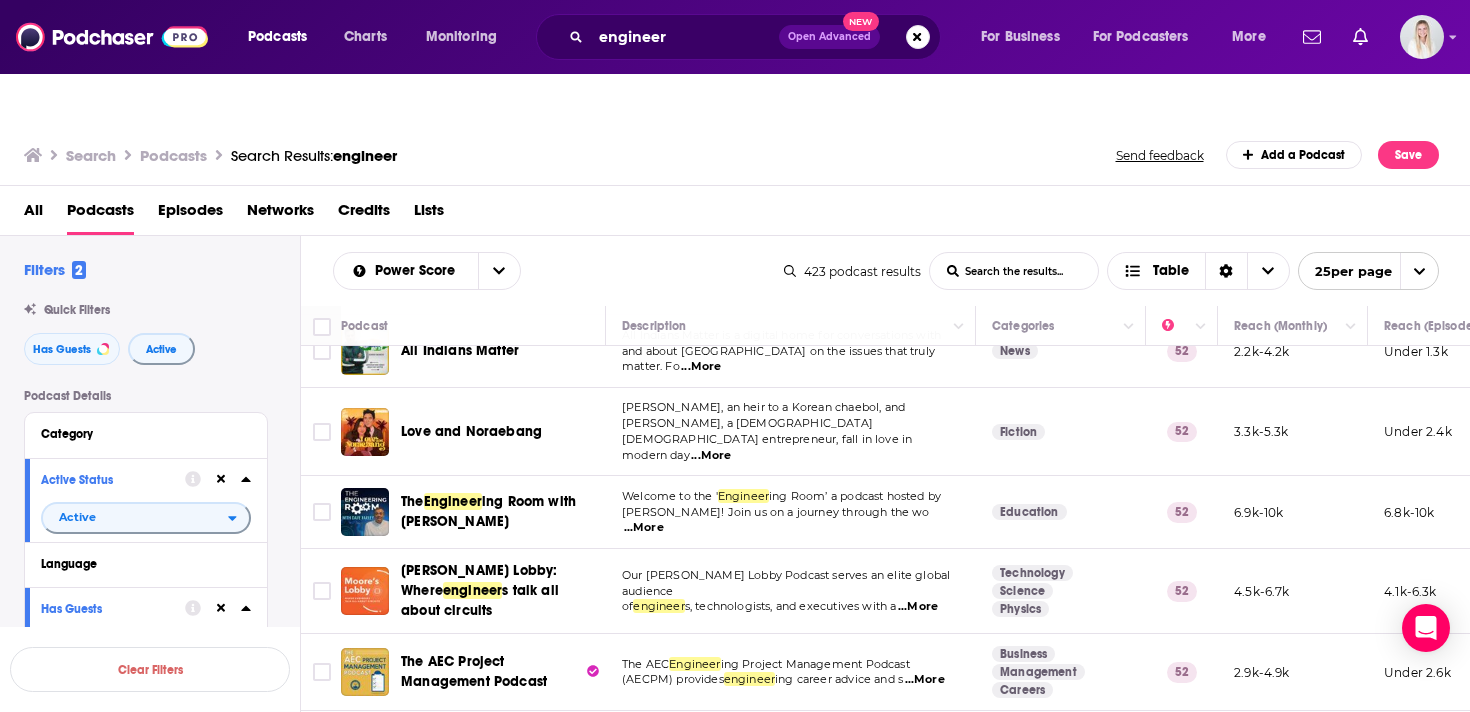 click on "Dave Farley!   Join us on a journey through the wo" at bounding box center (776, 512) 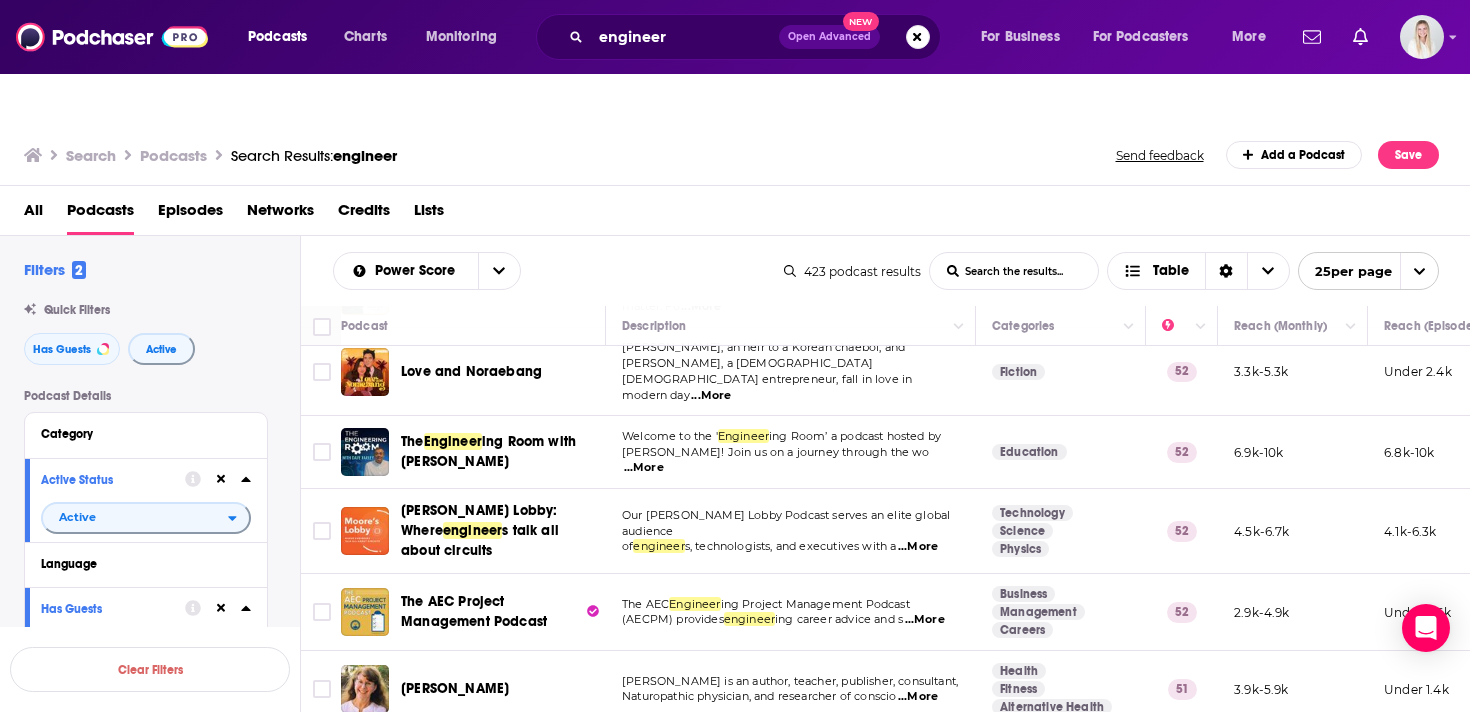 scroll, scrollTop: 1530, scrollLeft: 0, axis: vertical 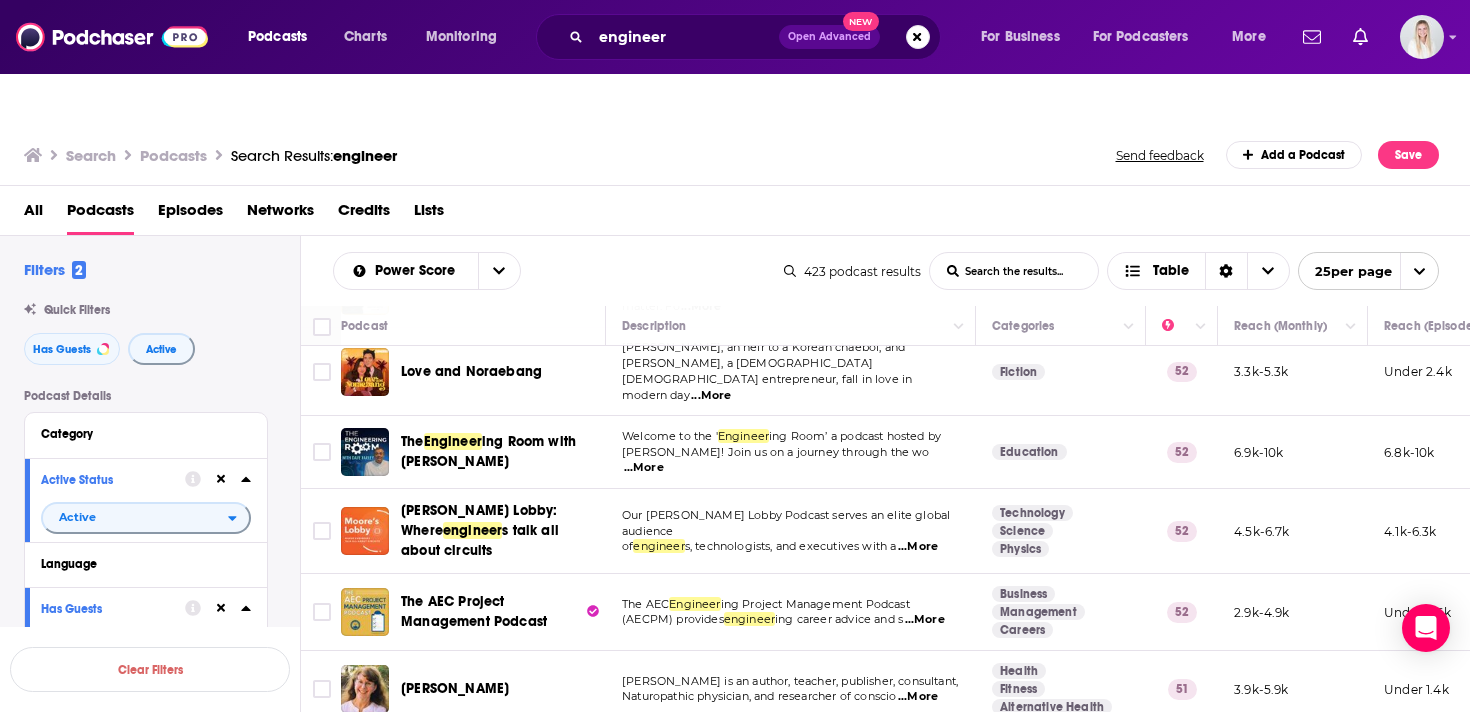 click on "3" at bounding box center [838, 735] 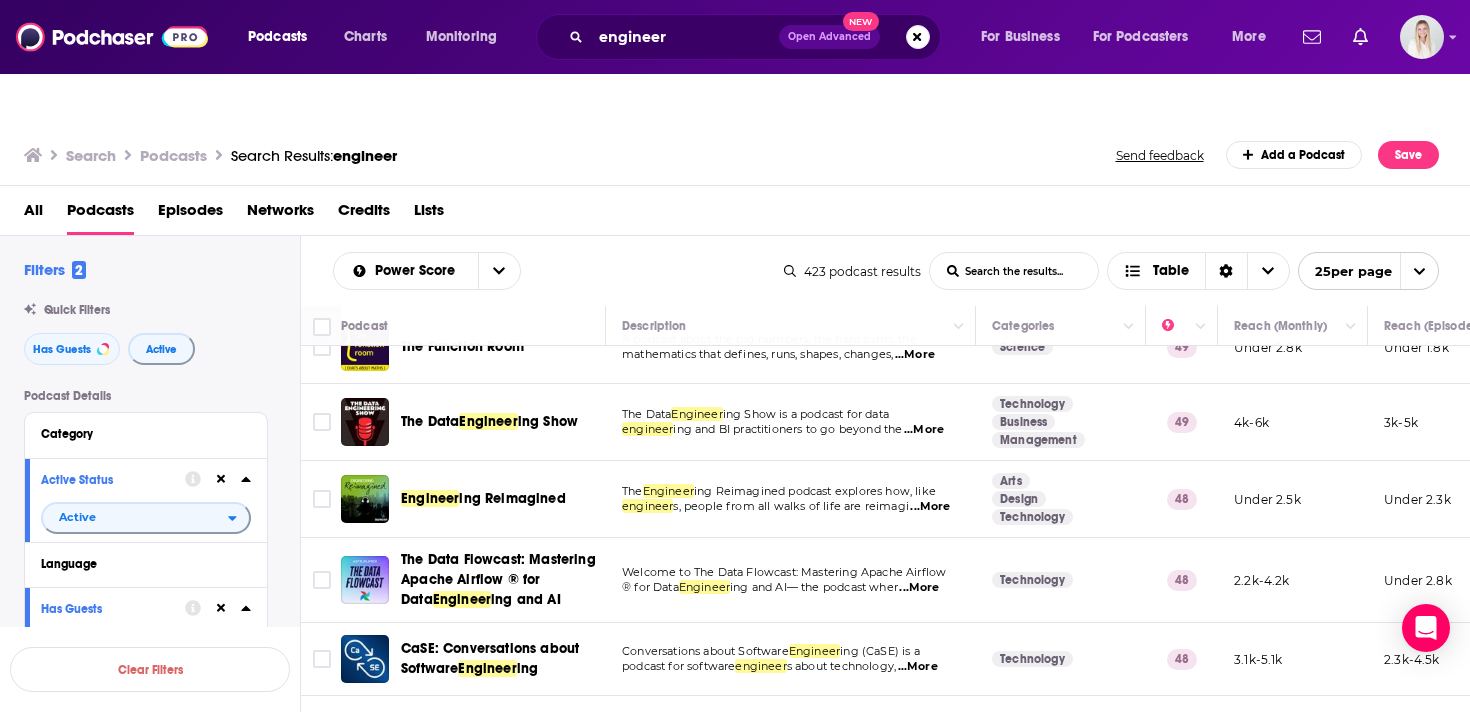 scroll, scrollTop: 721, scrollLeft: 0, axis: vertical 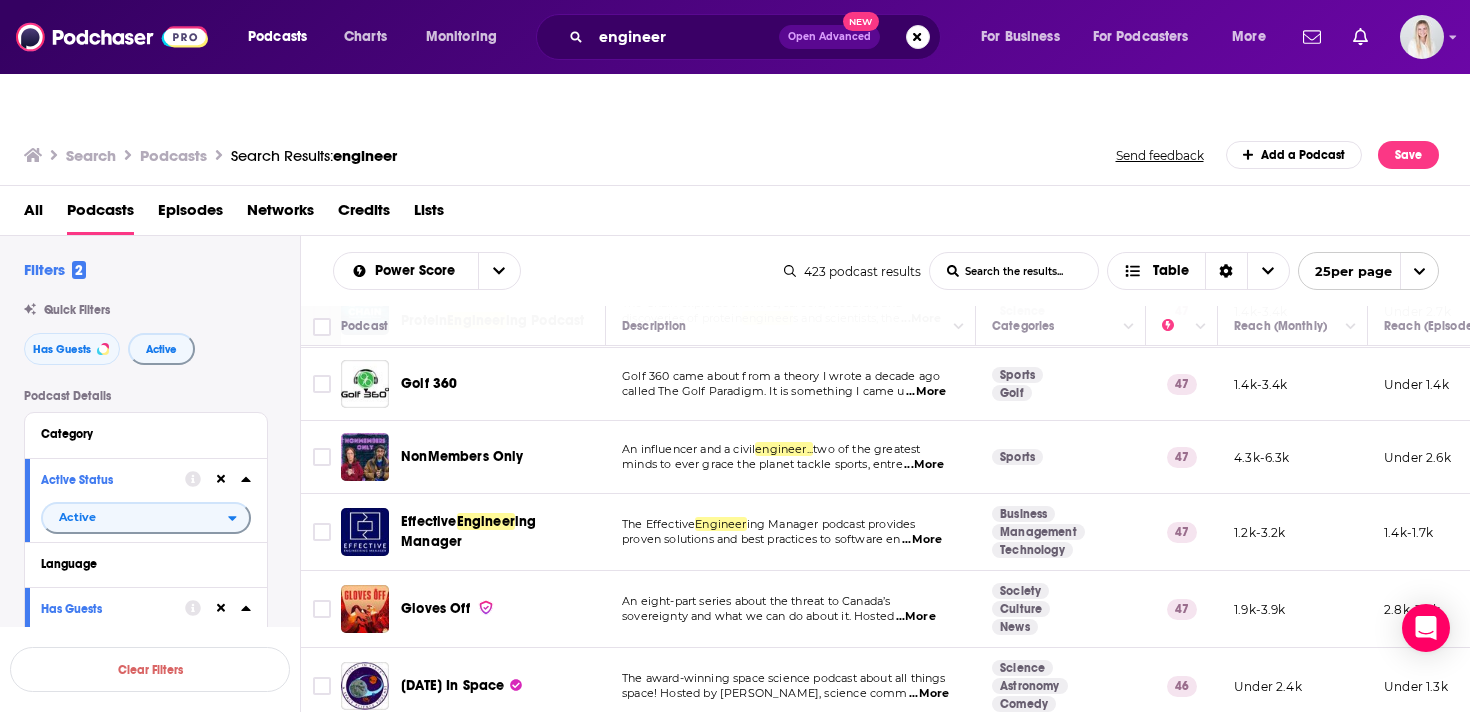 click on "4" at bounding box center (862, 735) 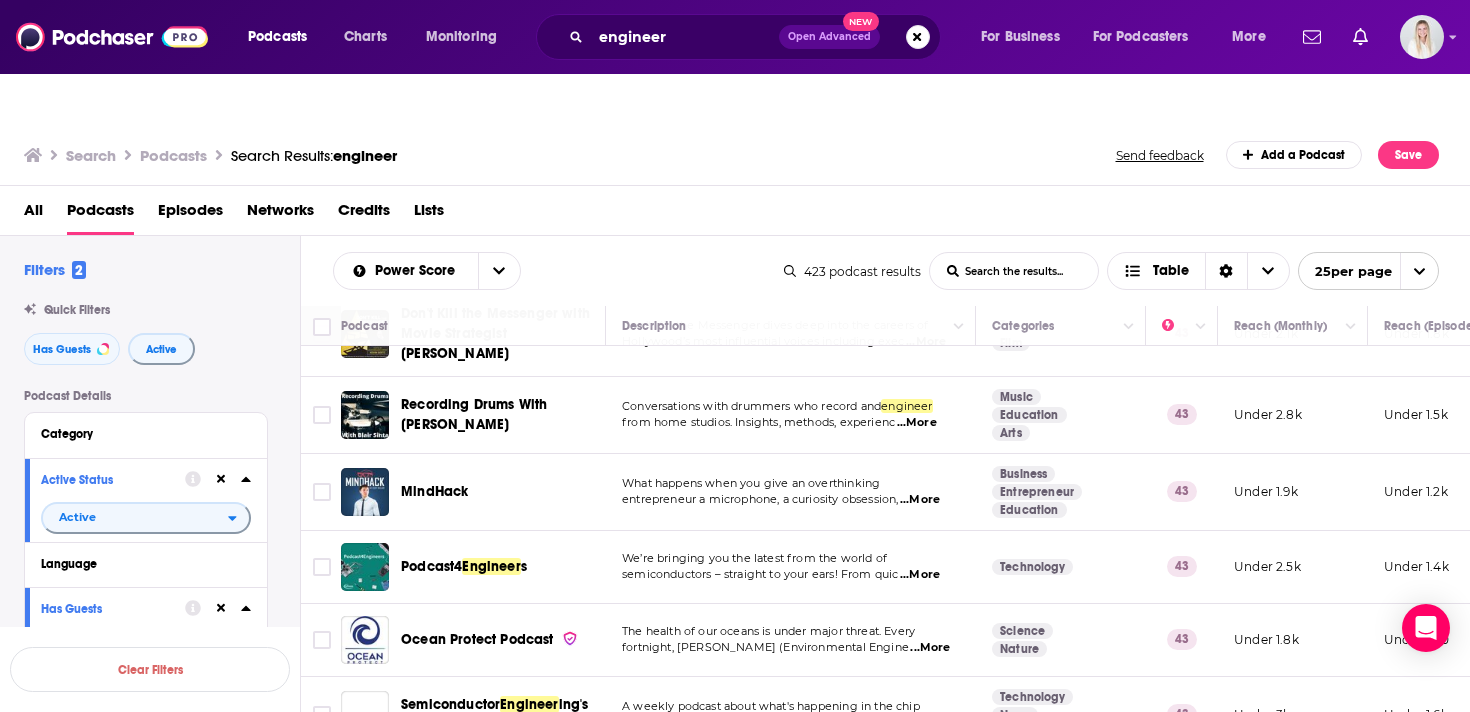 scroll, scrollTop: 1048, scrollLeft: 0, axis: vertical 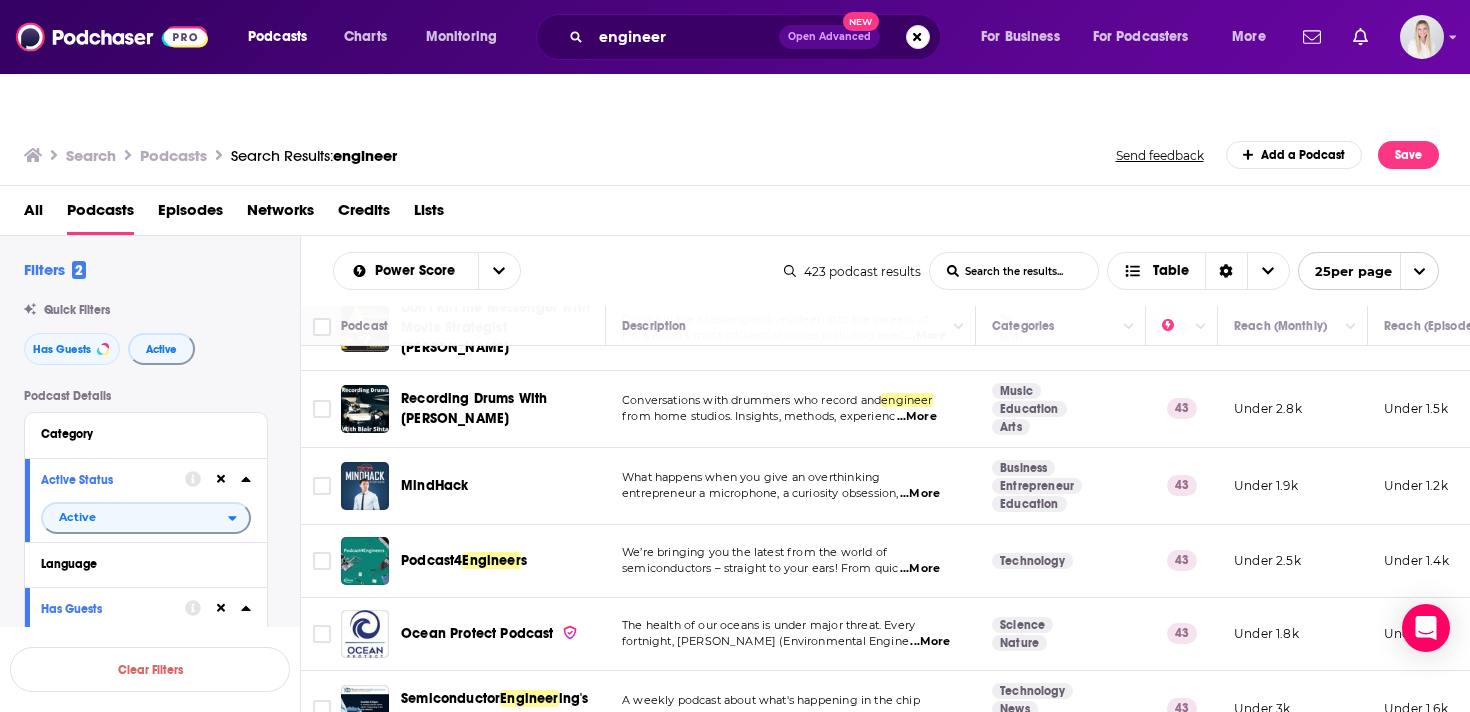 click on "...More" at bounding box center [920, 569] 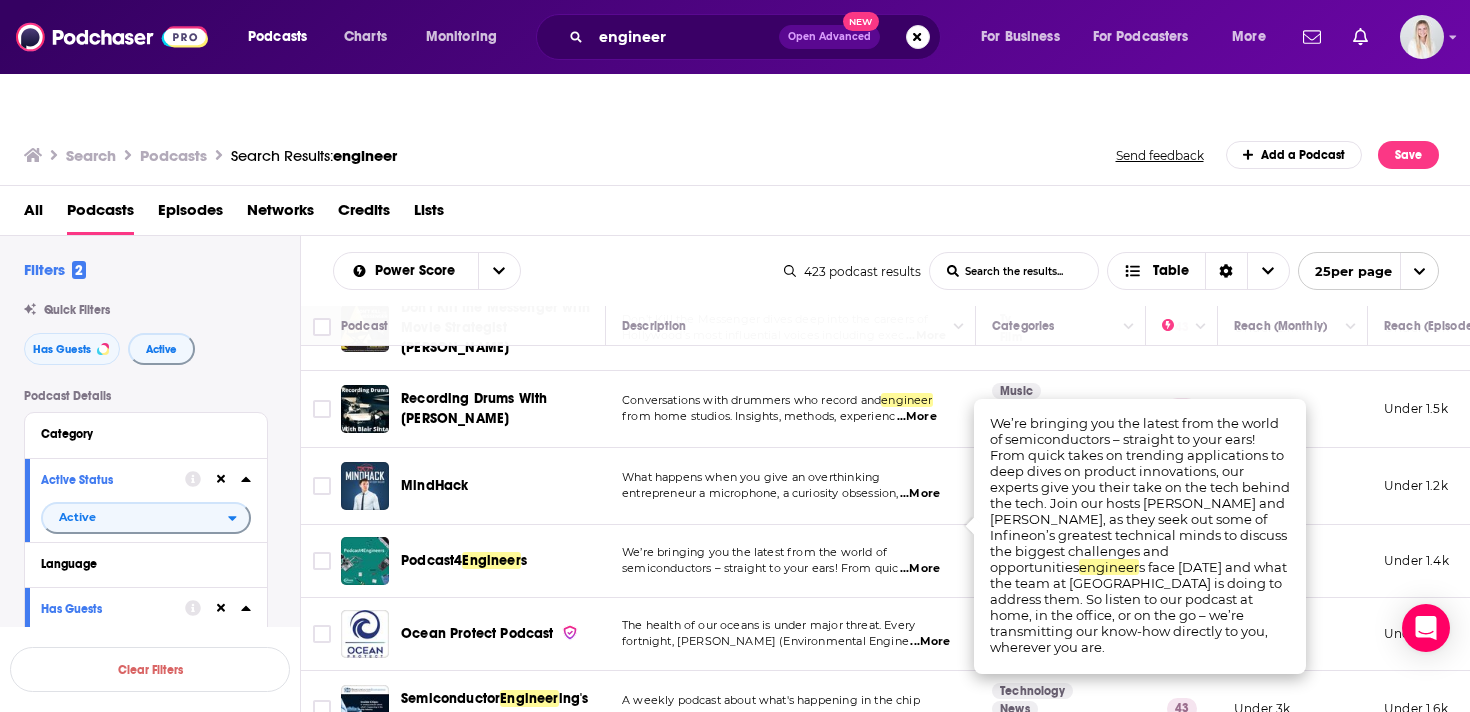 click on "semiconductors – straight to your ears! From quic" at bounding box center [760, 568] 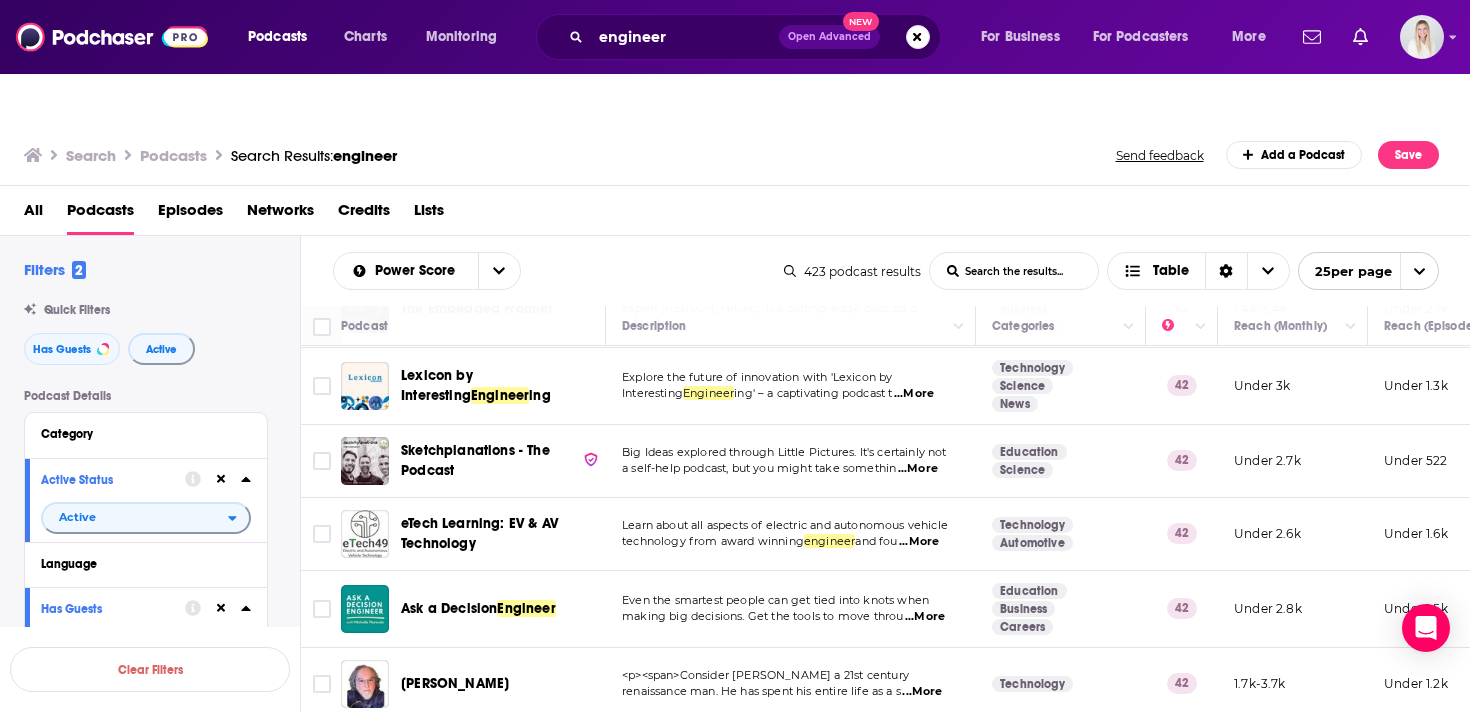 scroll, scrollTop: 1562, scrollLeft: 0, axis: vertical 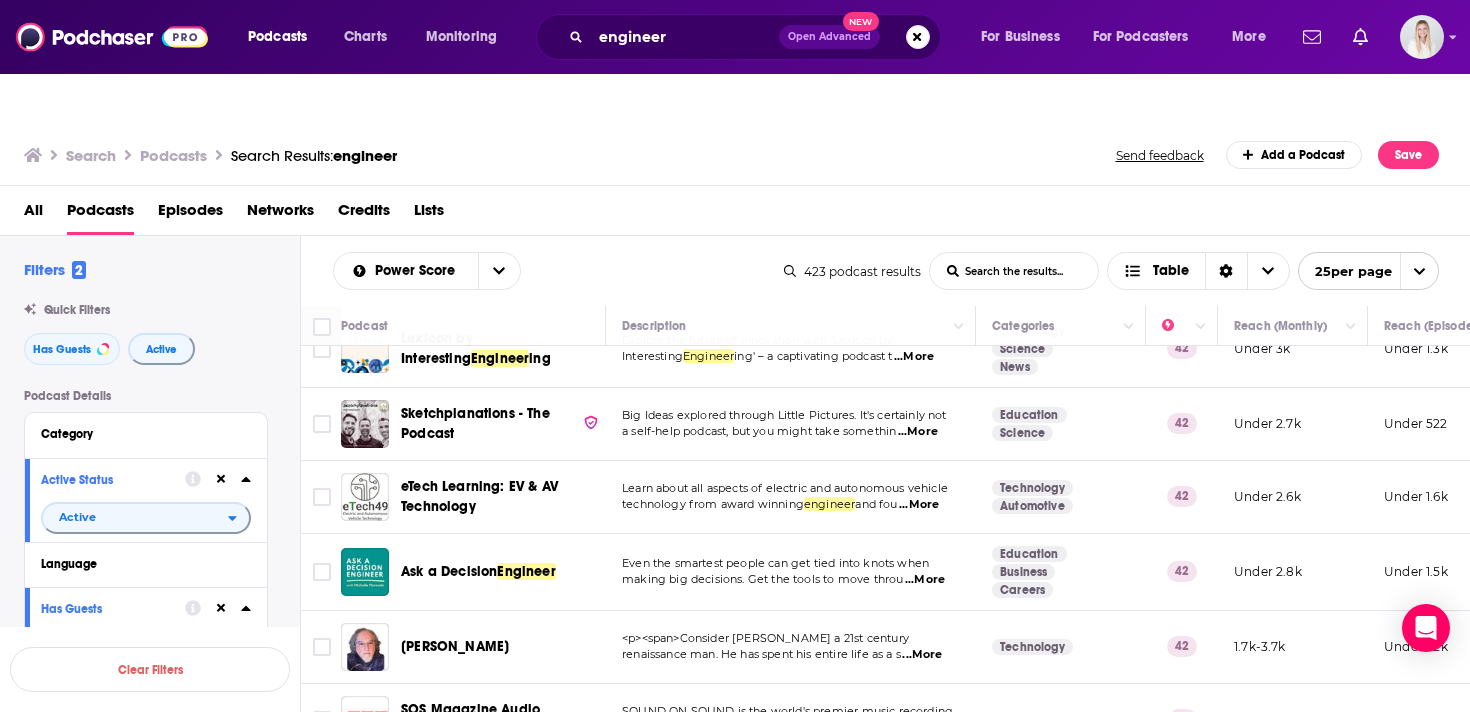 click on "...More" at bounding box center [925, 580] 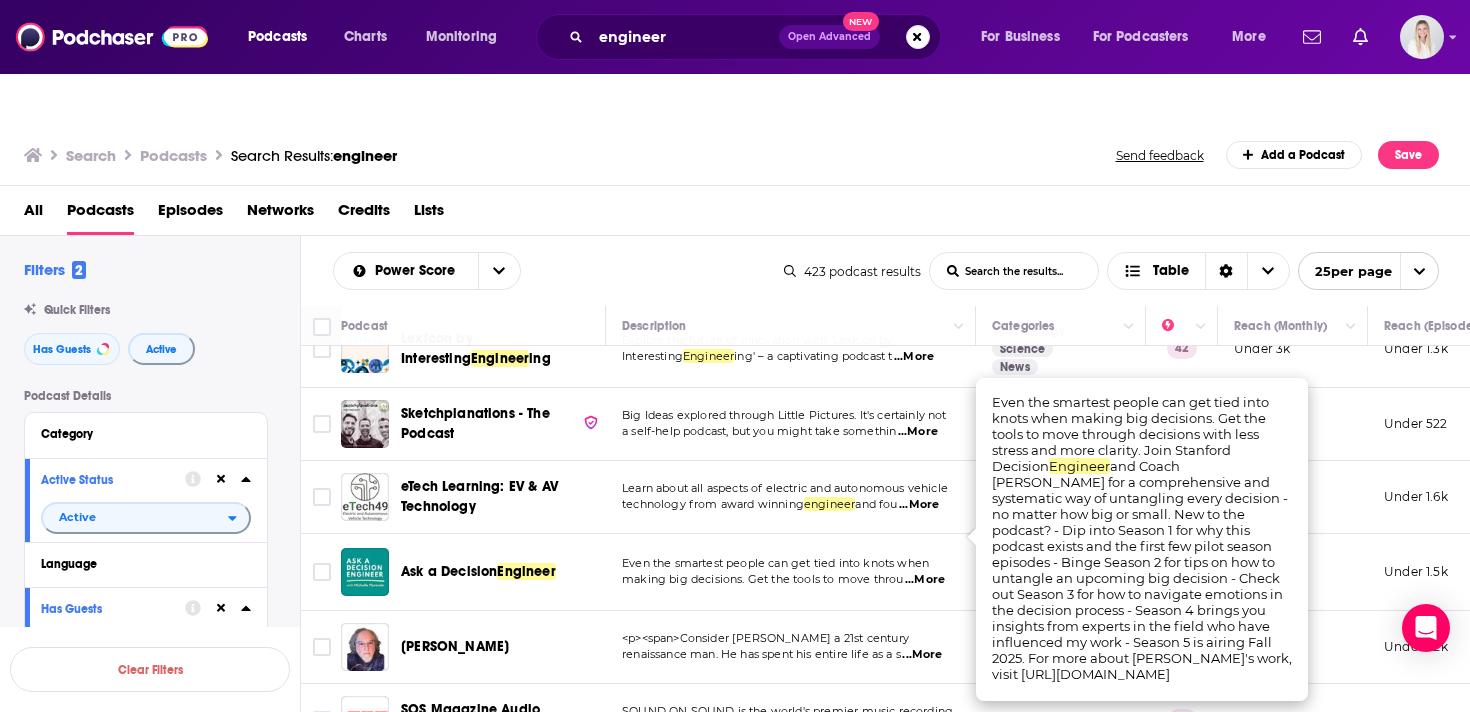 click on "Even the smartest people can get tied into knots when" at bounding box center (775, 563) 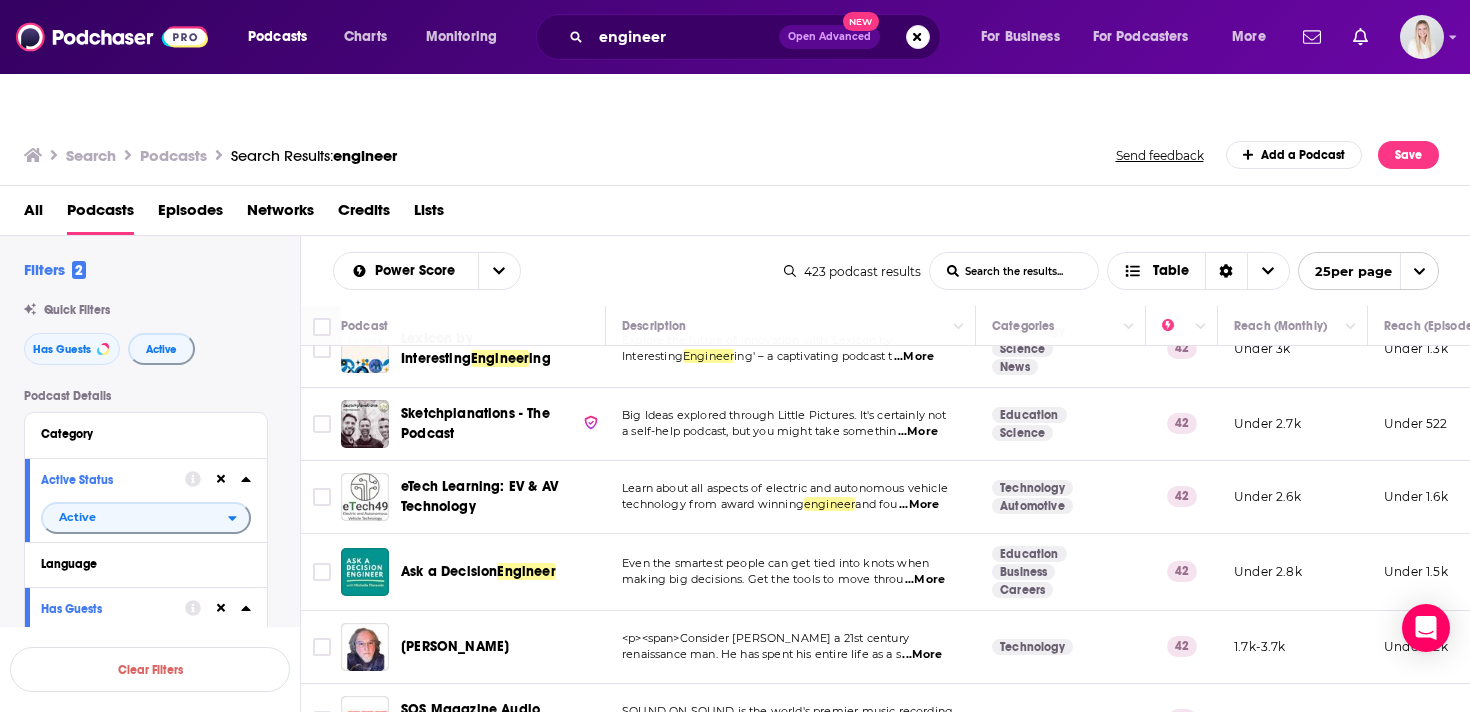 click on "5" at bounding box center (886, 735) 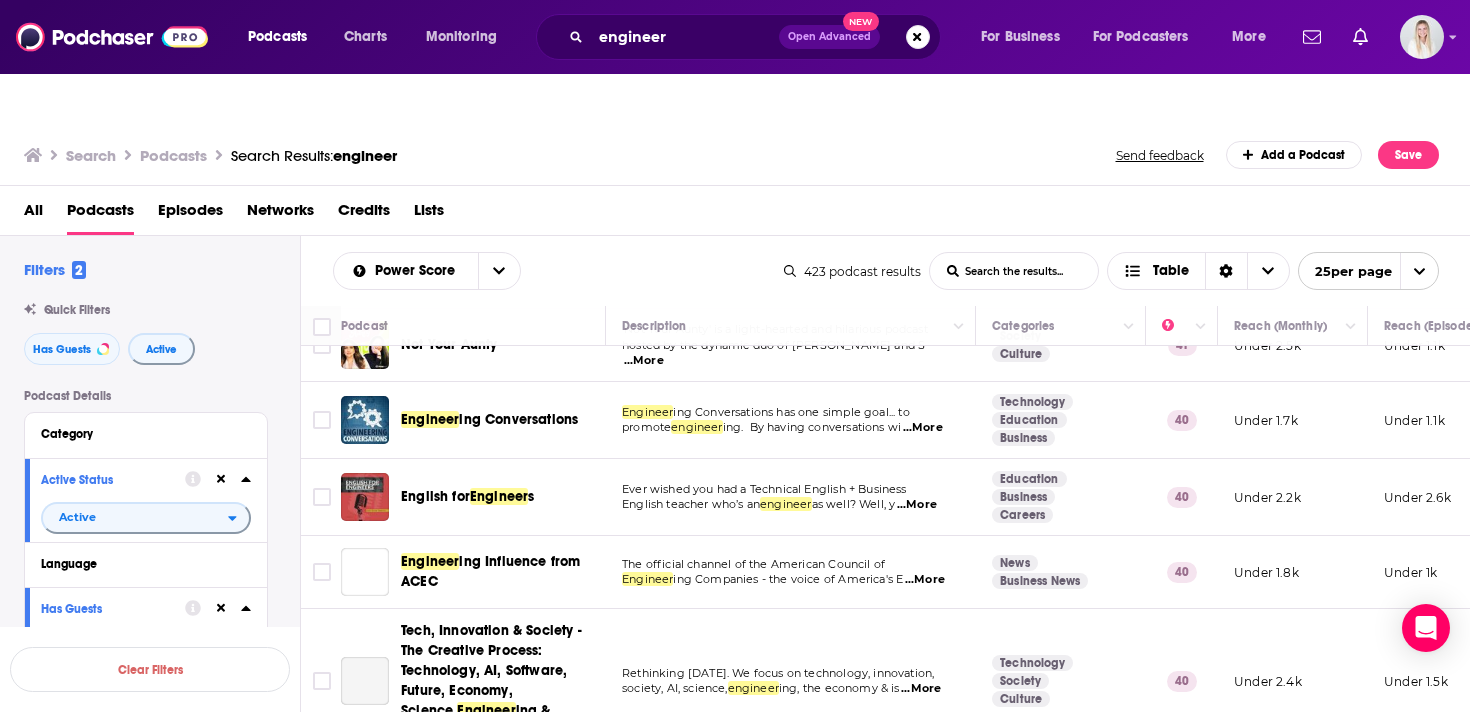 scroll, scrollTop: 210, scrollLeft: 0, axis: vertical 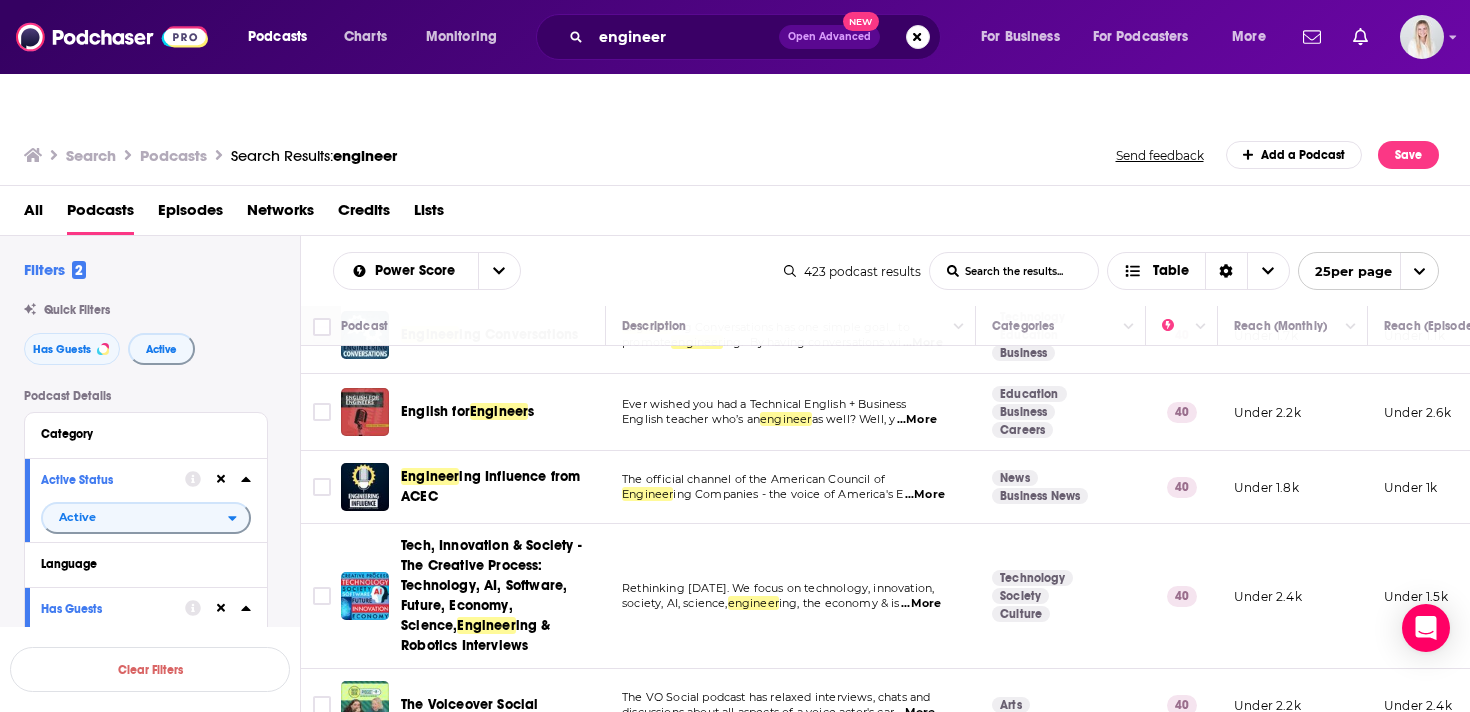 click on "...More" at bounding box center [925, 495] 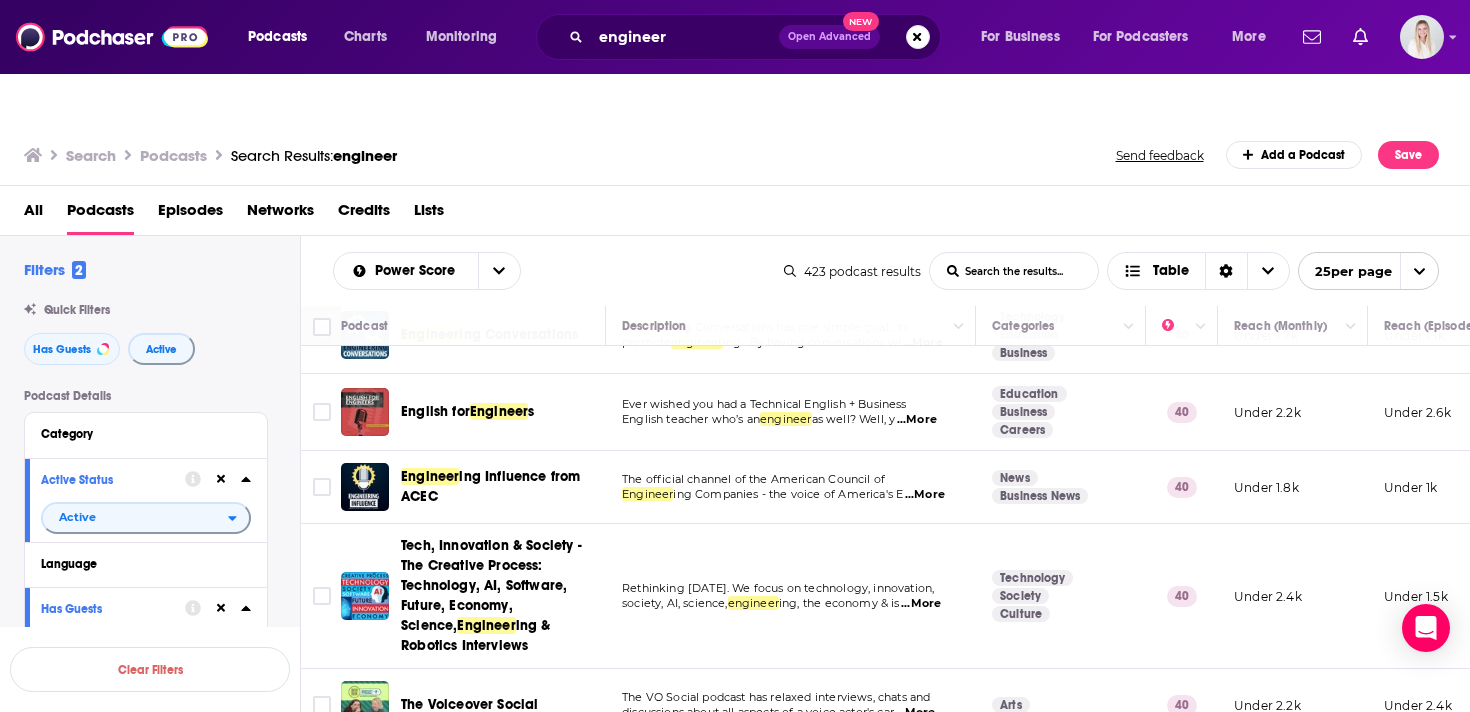 click on "The official channel of the American Council of" at bounding box center (753, 479) 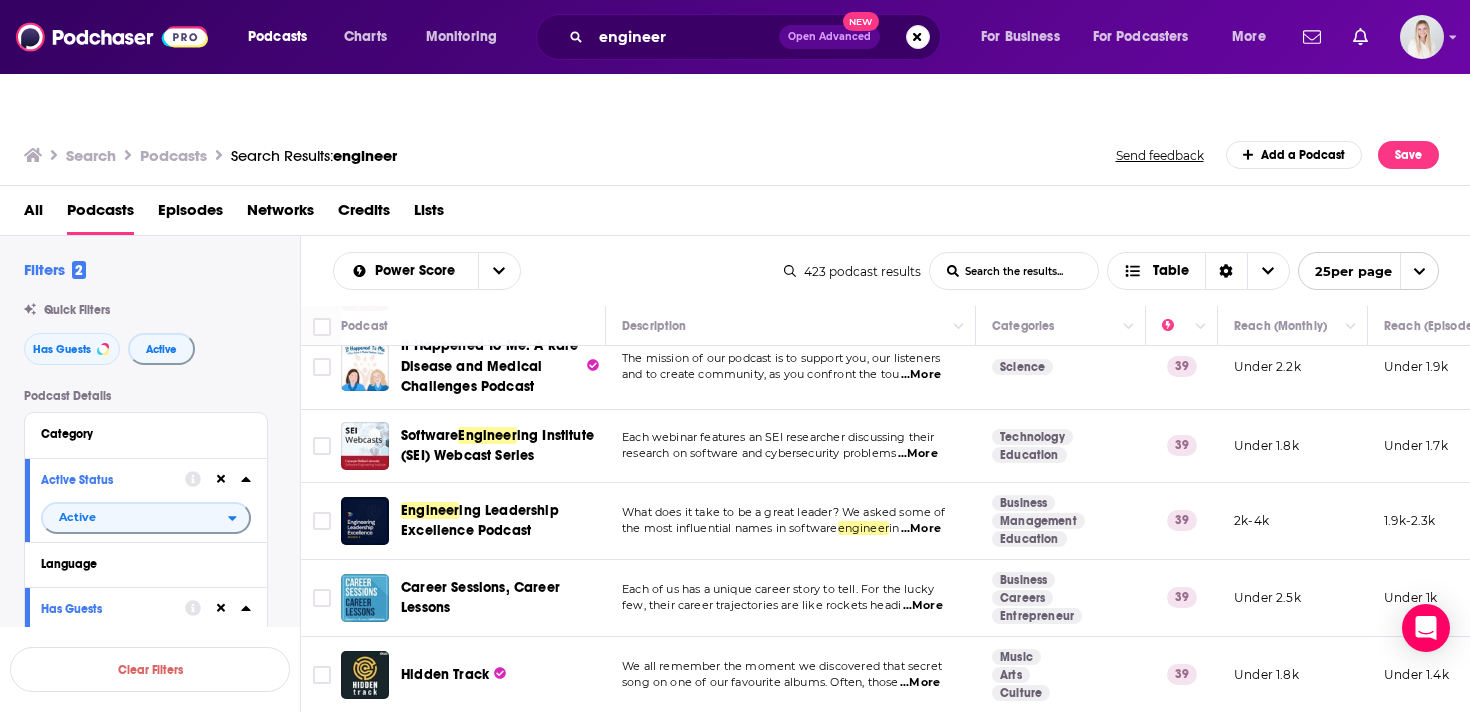 scroll, scrollTop: 1095, scrollLeft: 0, axis: vertical 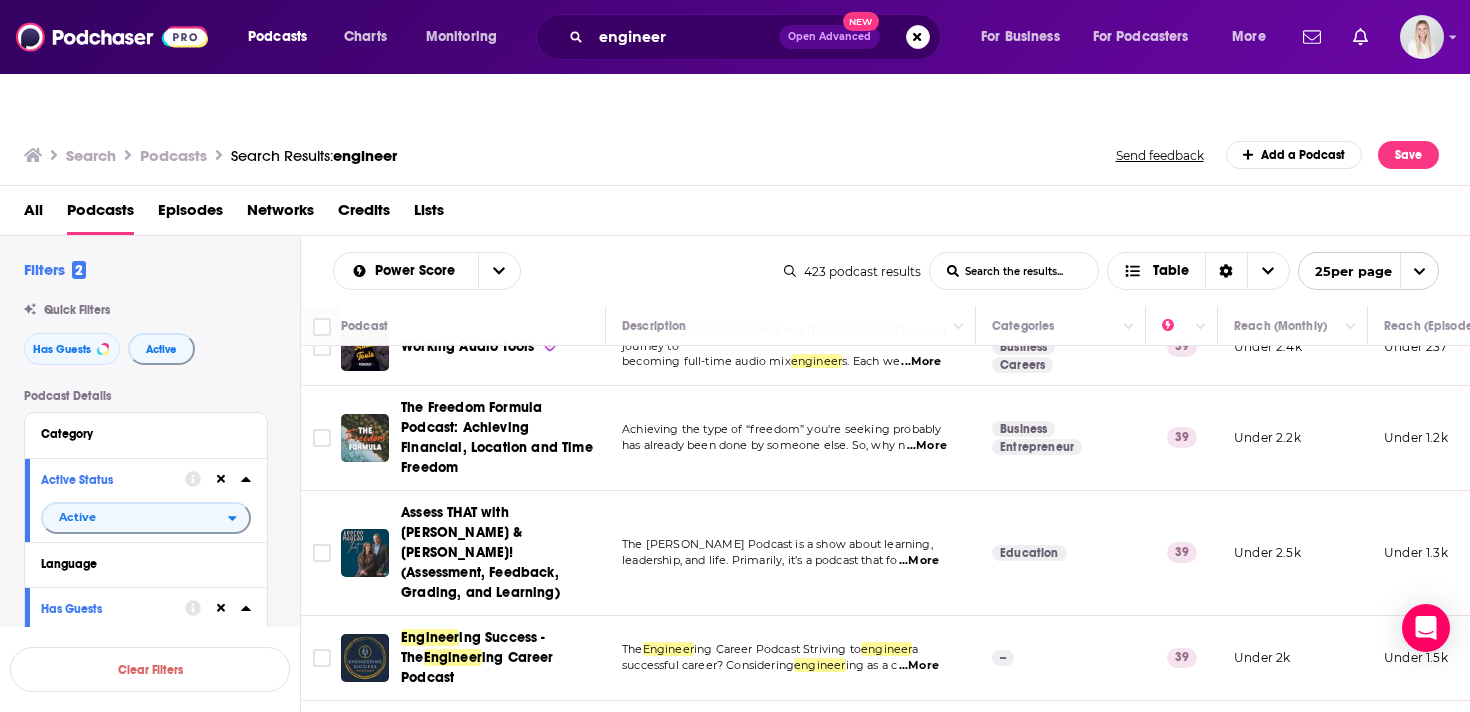 click on "6" at bounding box center [910, 735] 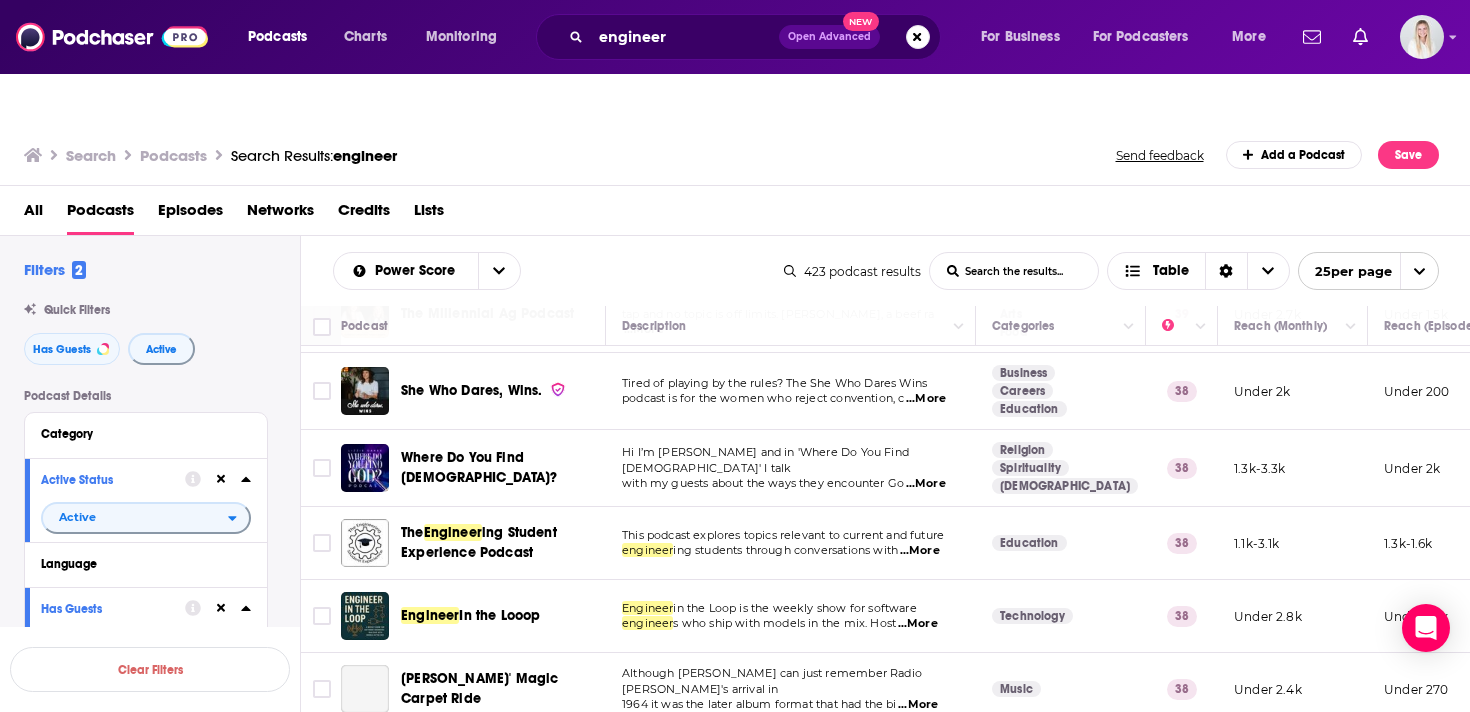 scroll, scrollTop: 78, scrollLeft: 0, axis: vertical 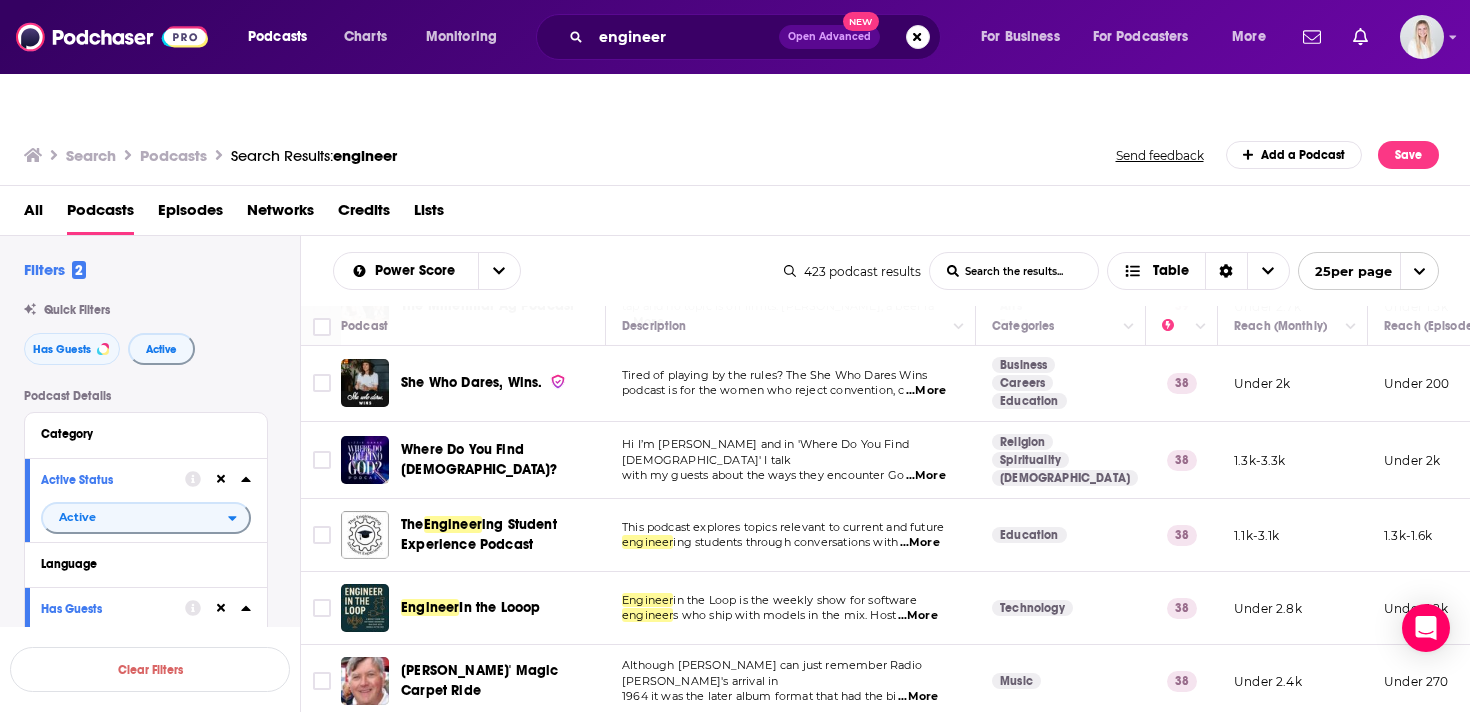 click on "...More" at bounding box center [920, 543] 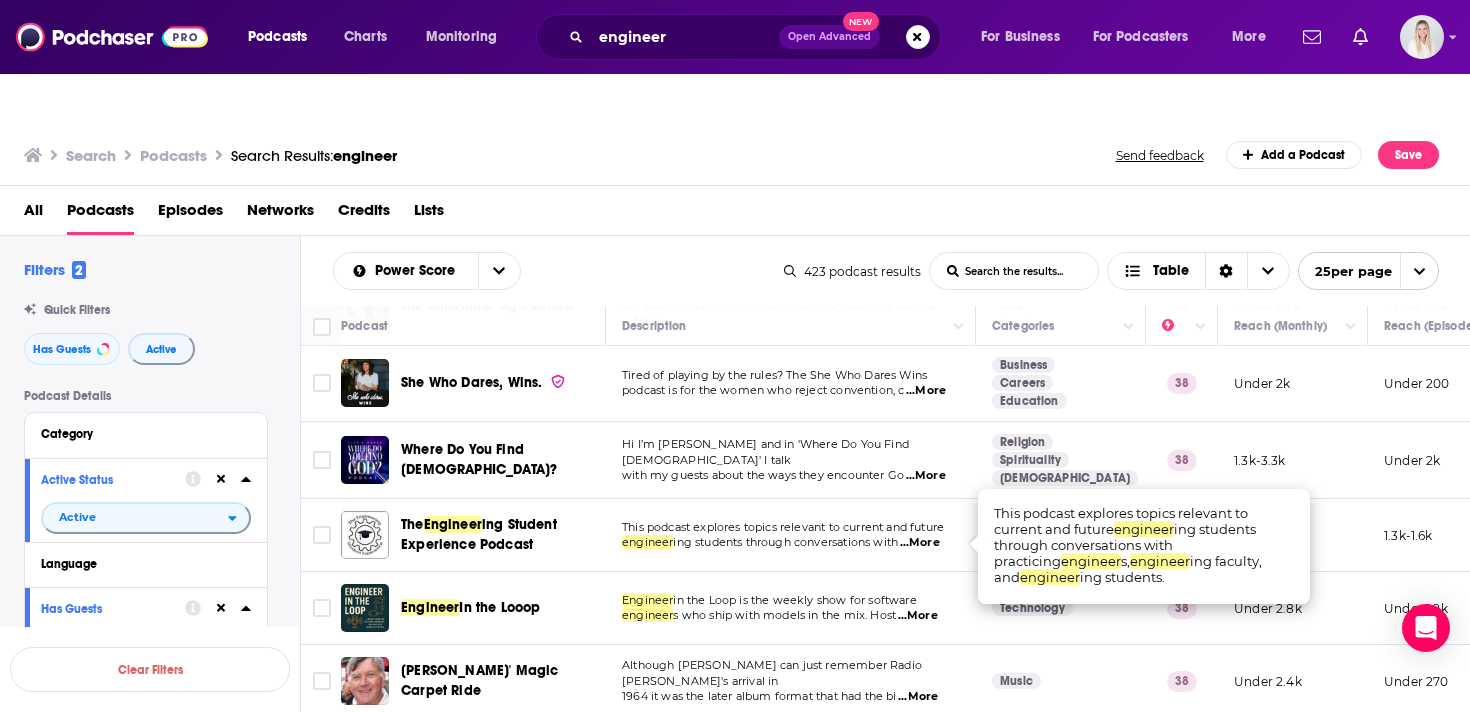 click on "This podcast explores topics relevant to current and future" at bounding box center (783, 527) 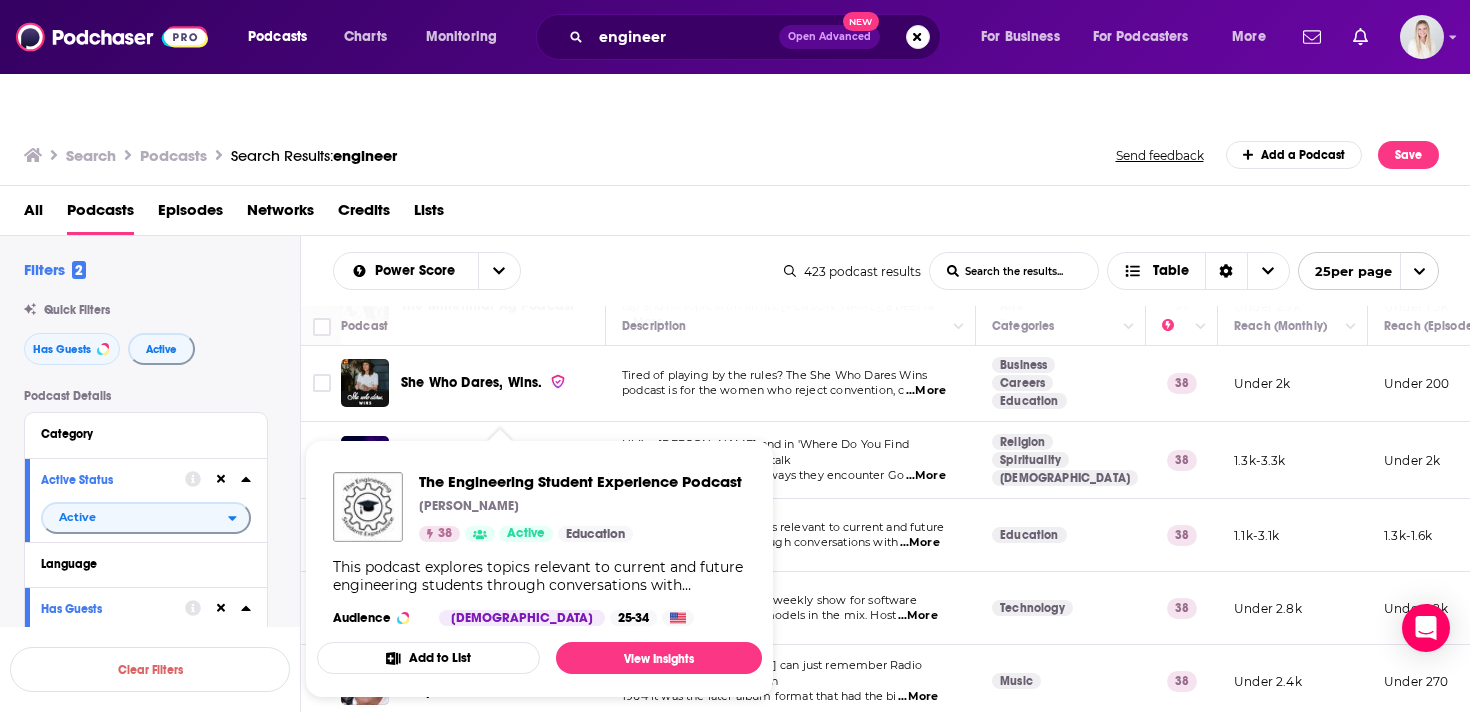 click on "All Podcasts Episodes Networks Credits Lists" at bounding box center [739, 214] 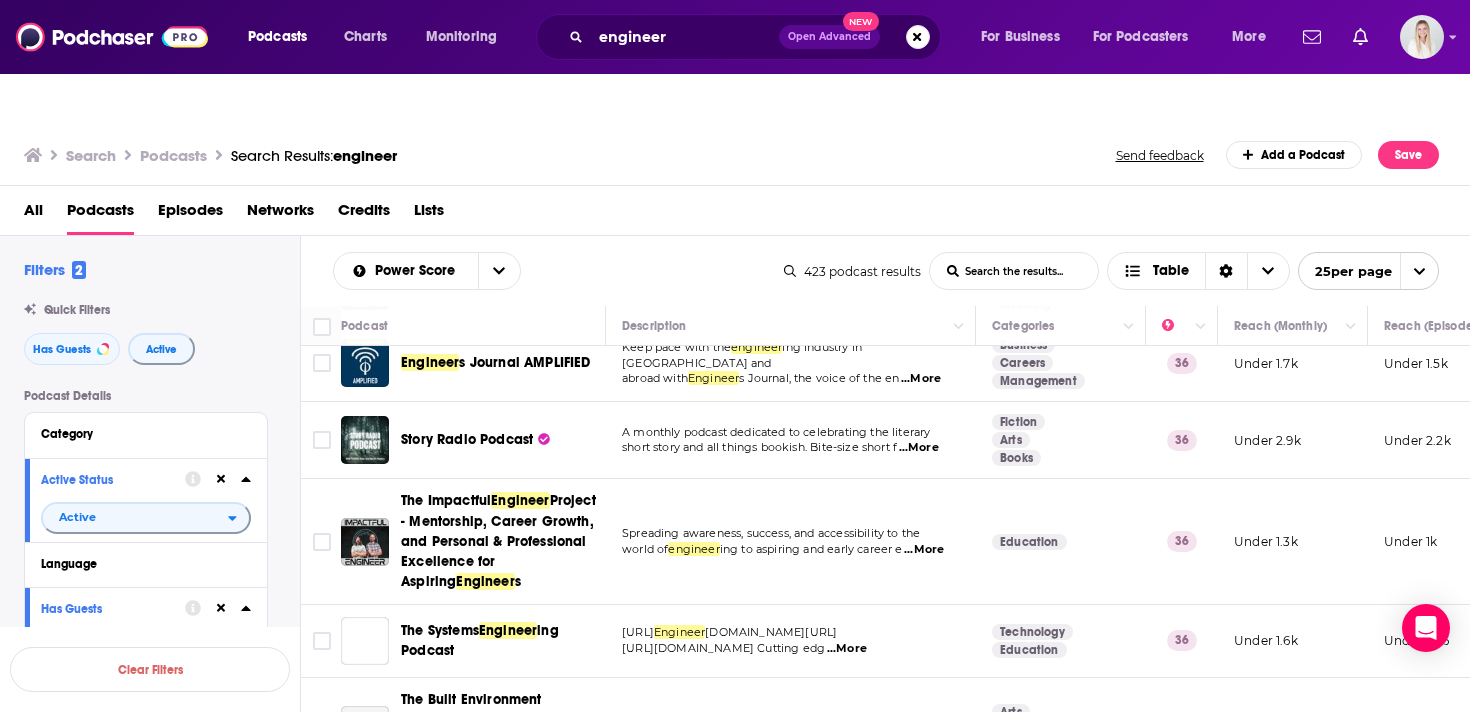 scroll, scrollTop: 1357, scrollLeft: 0, axis: vertical 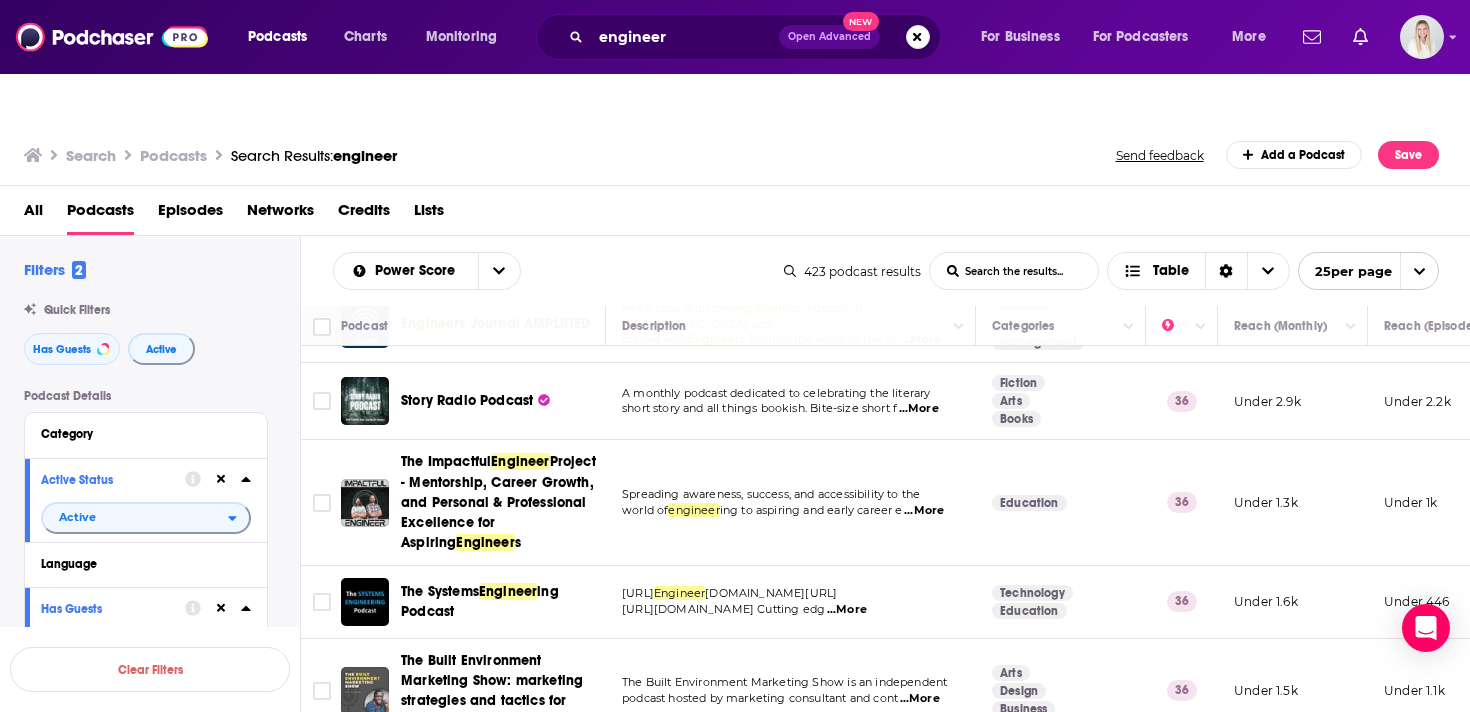 click on "ing to aspiring and early career e" at bounding box center [811, 510] 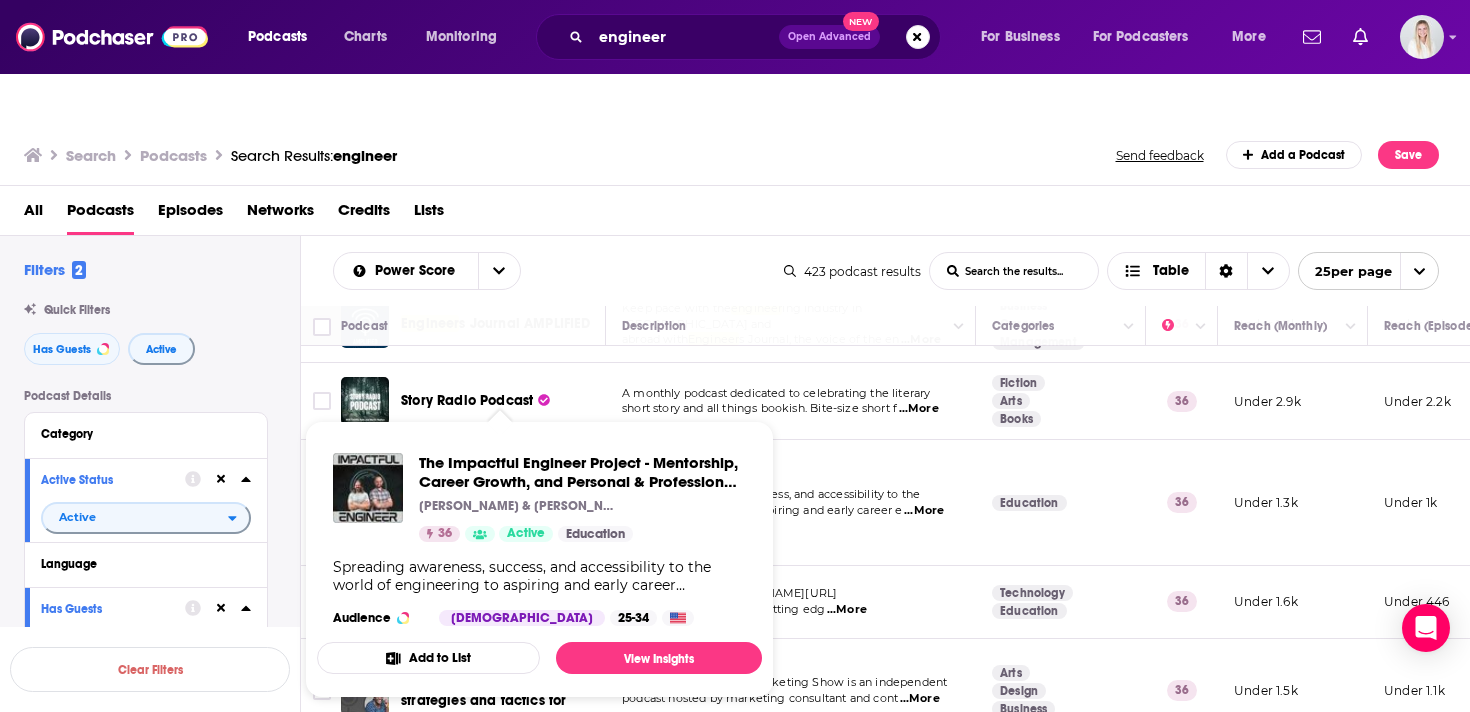 click on "All Podcasts Episodes Networks Credits Lists" at bounding box center (739, 214) 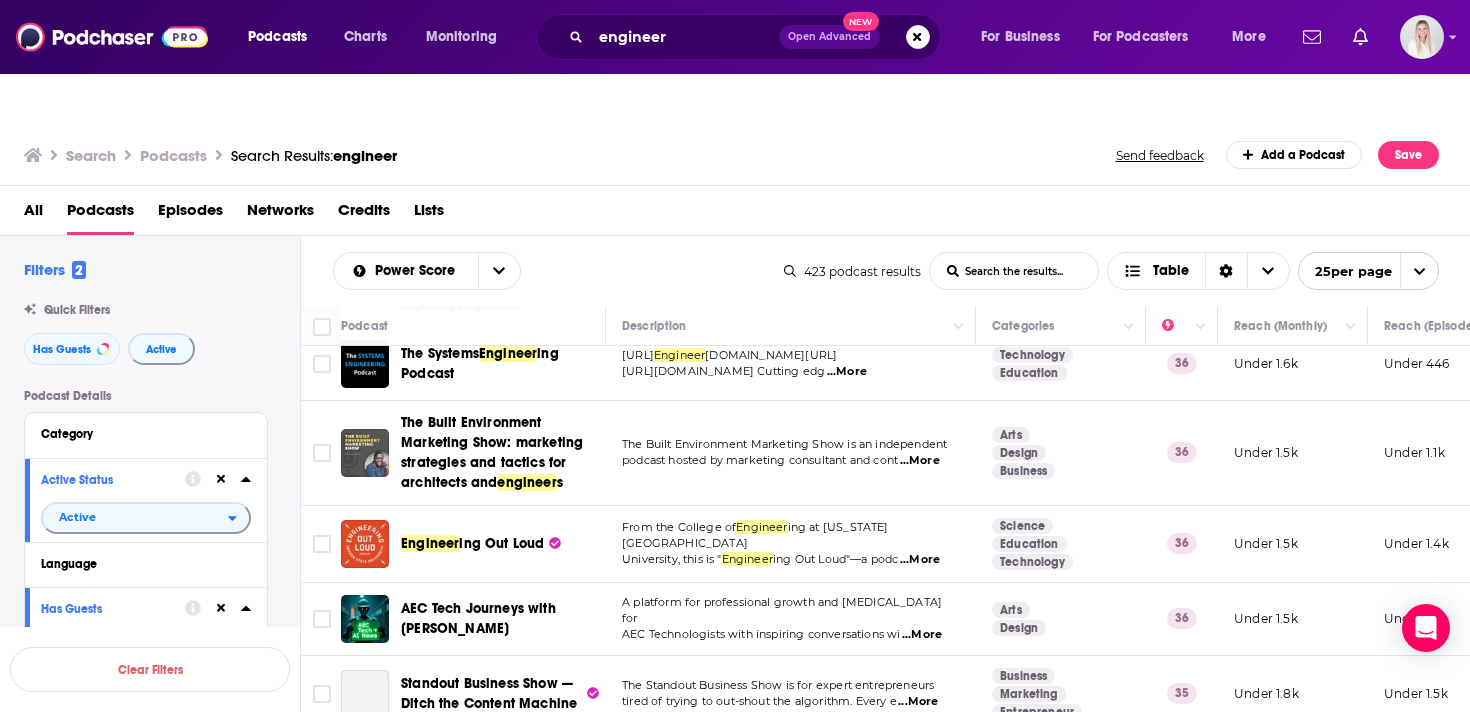 scroll, scrollTop: 1606, scrollLeft: 0, axis: vertical 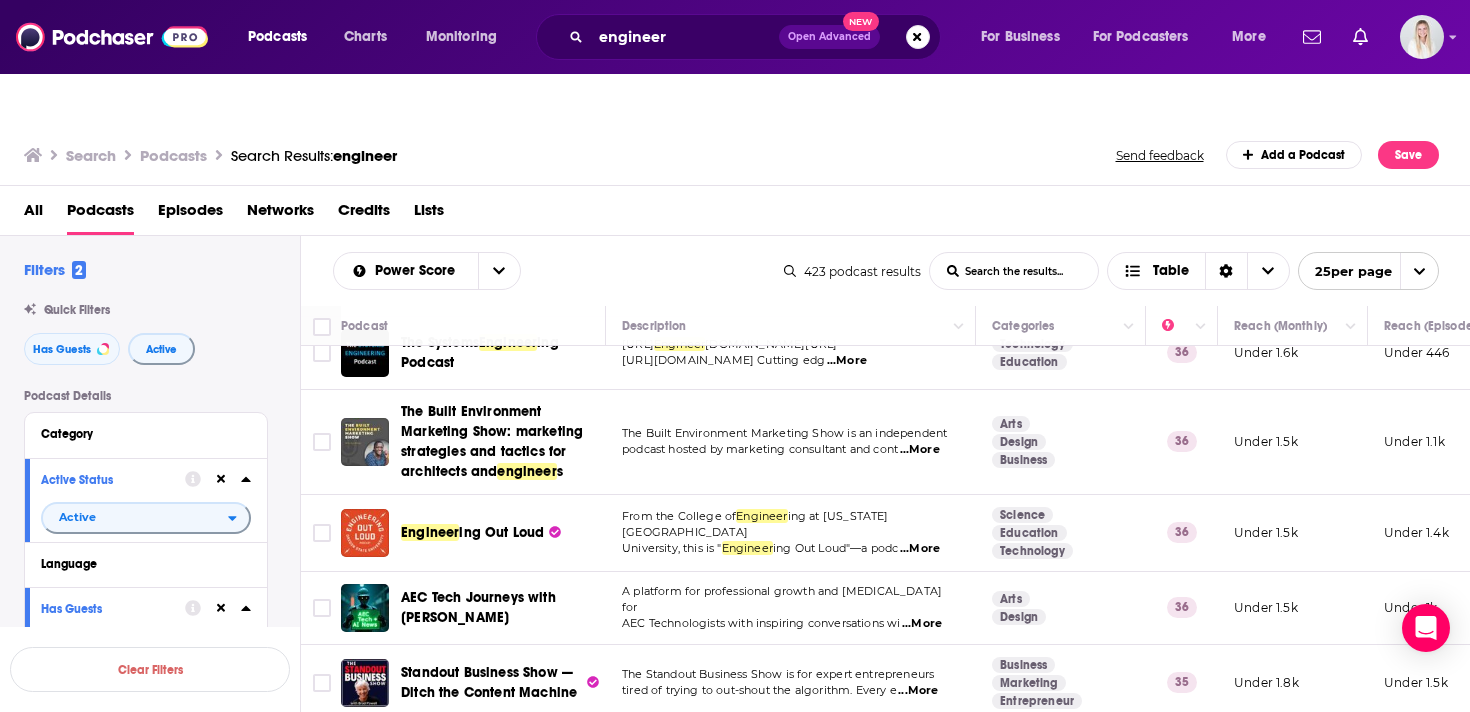 click on "...More" at bounding box center (920, 549) 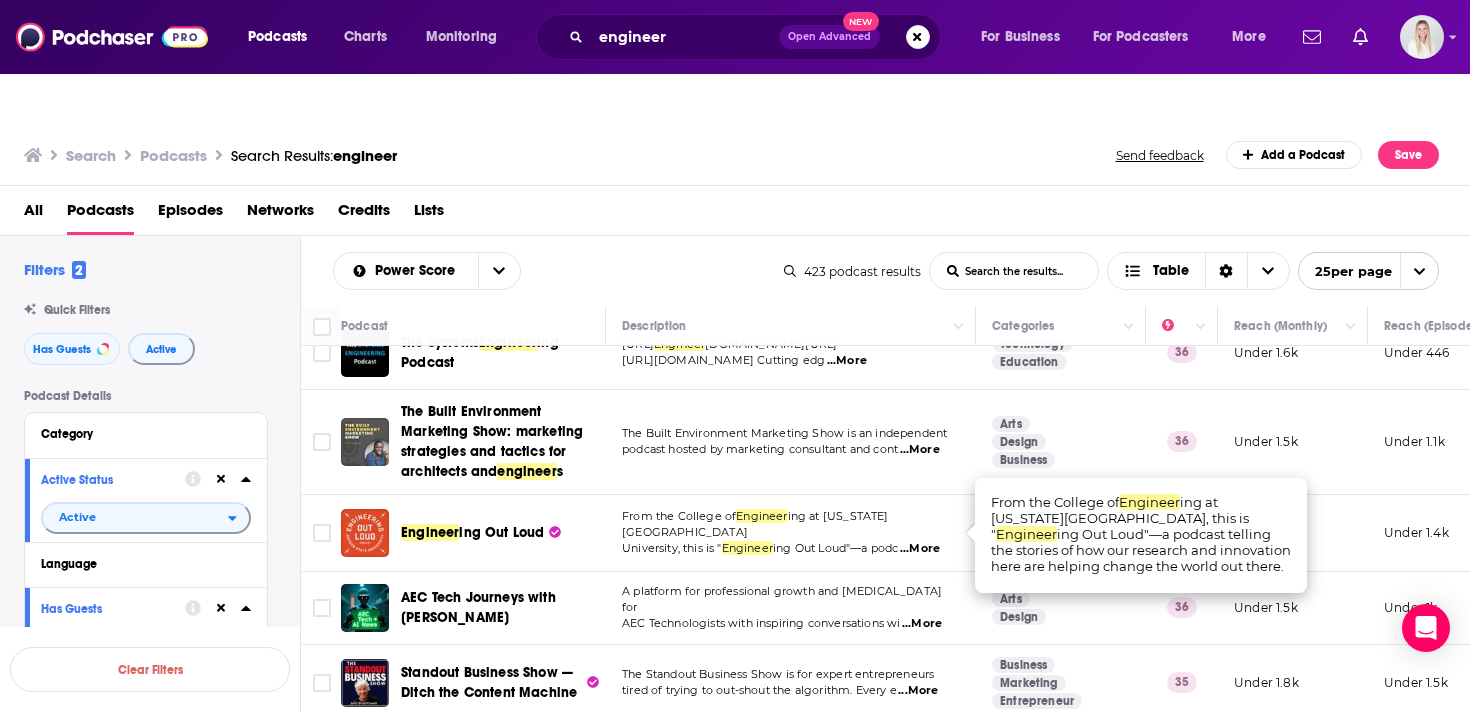 click on "Engineer" at bounding box center (761, 516) 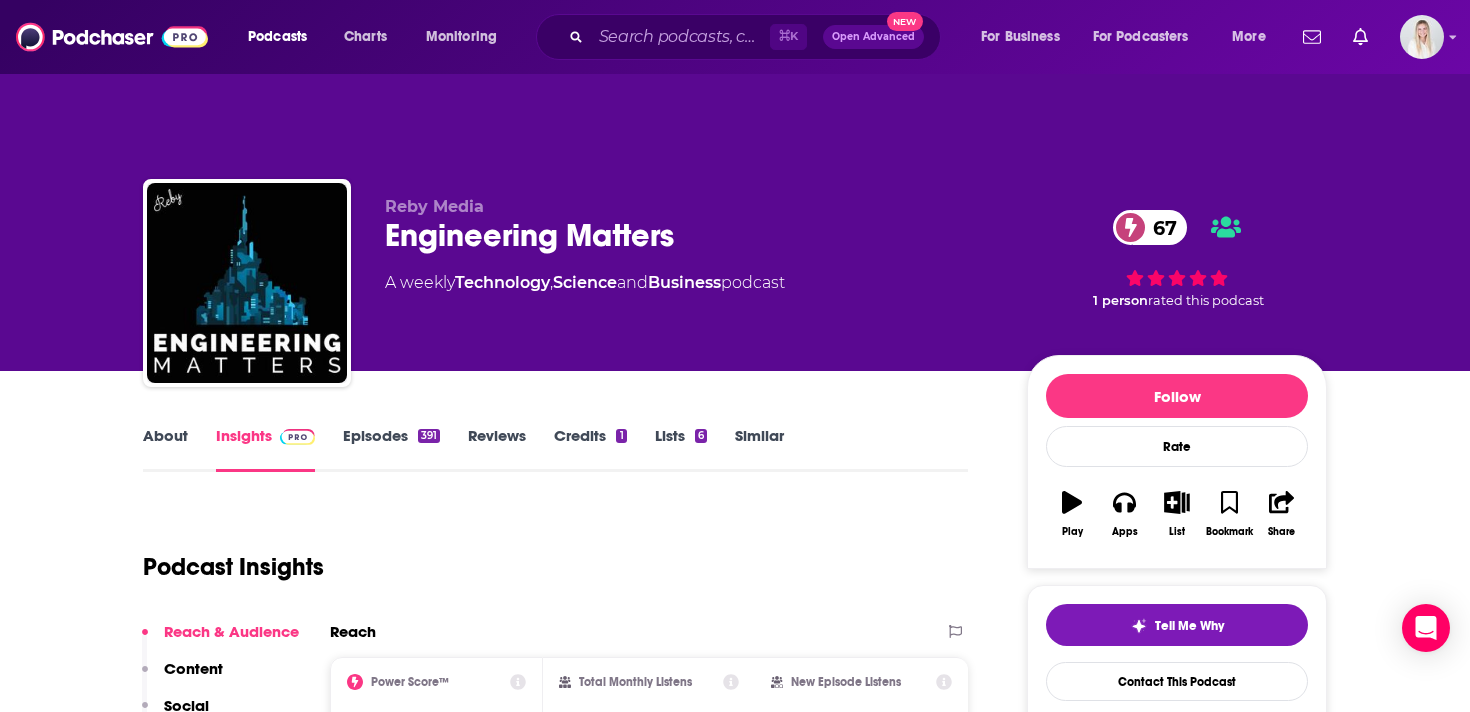 scroll, scrollTop: 0, scrollLeft: 0, axis: both 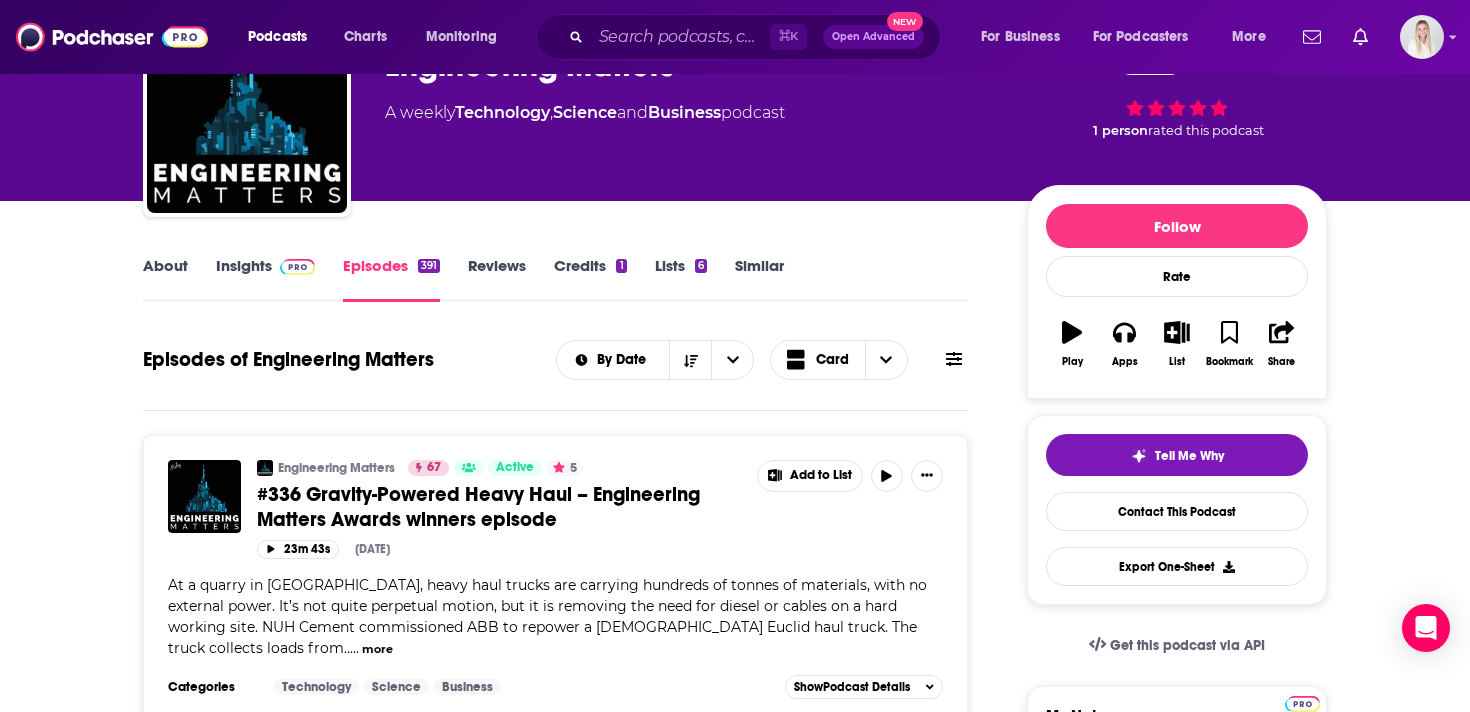 click on "About" at bounding box center [165, 279] 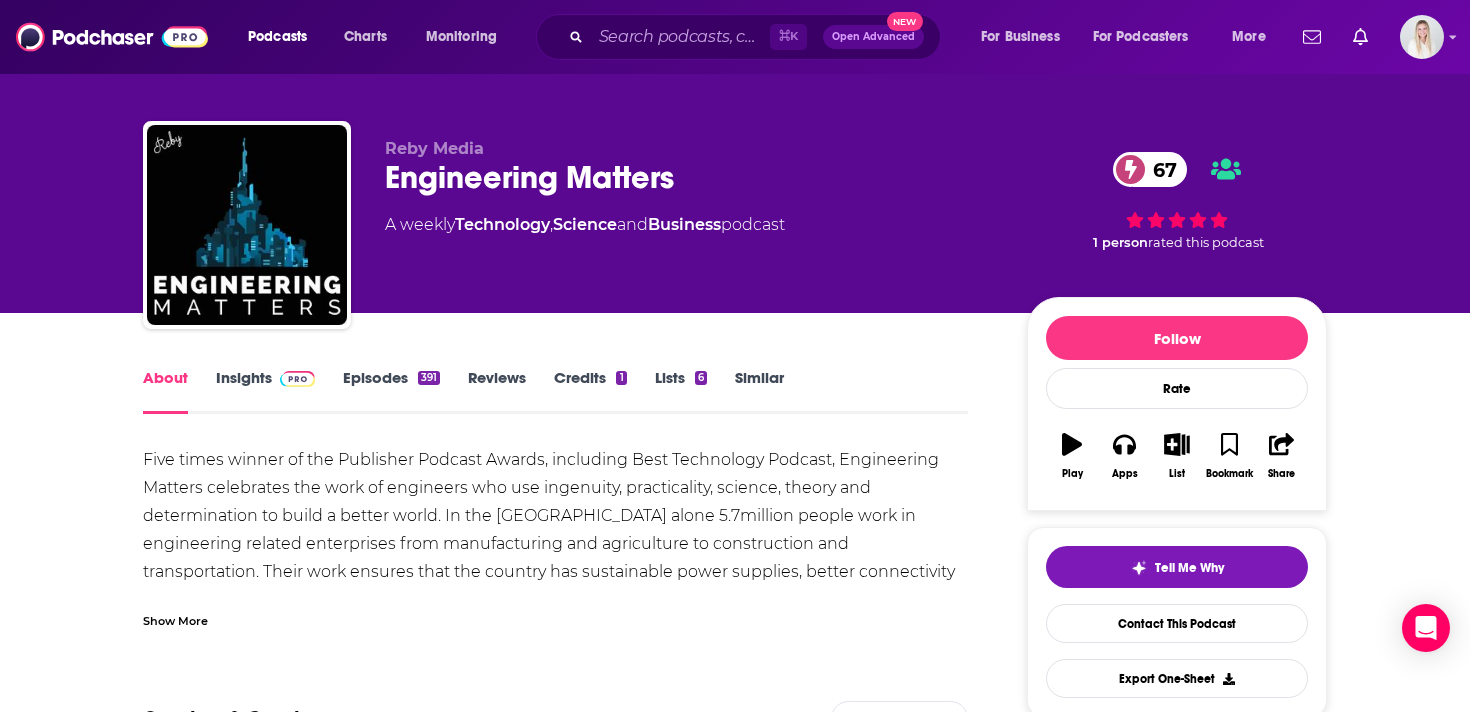 scroll, scrollTop: 59, scrollLeft: 0, axis: vertical 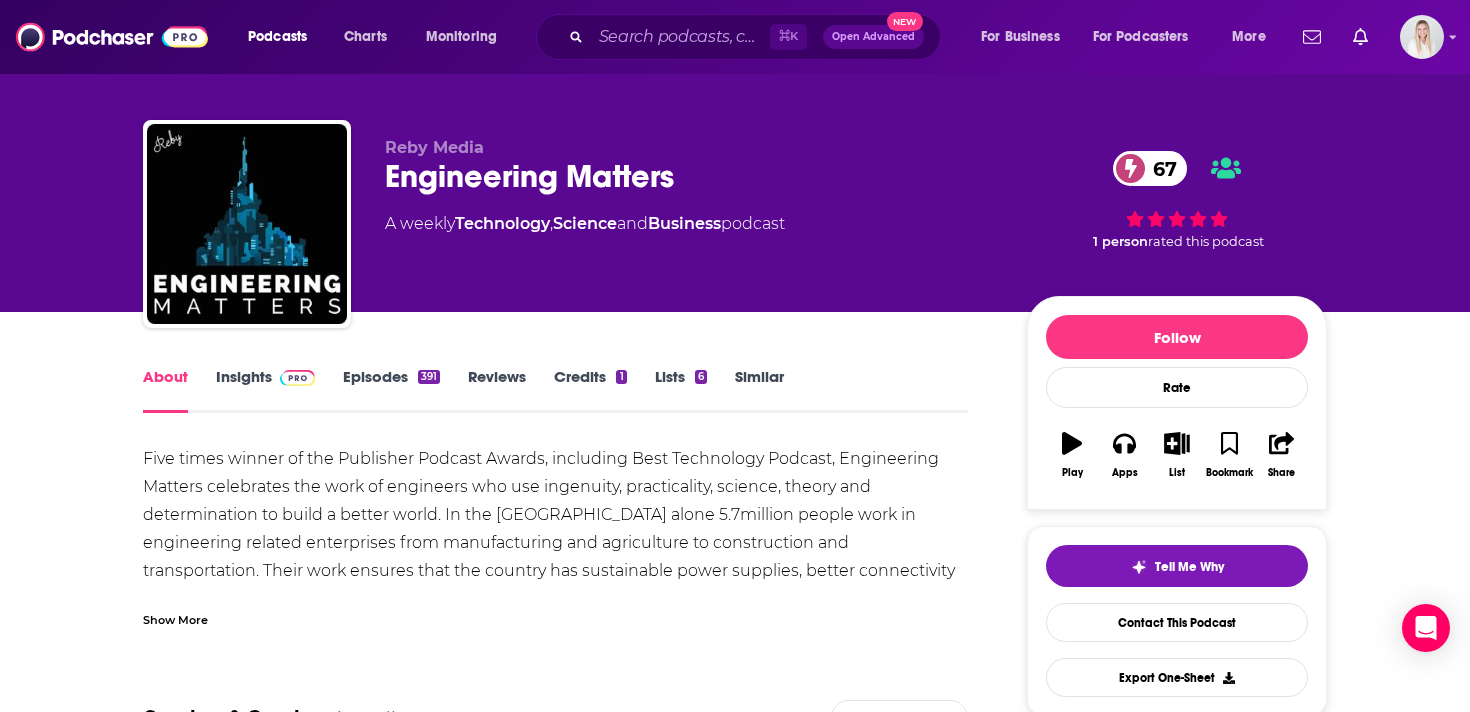 click on "Show More" at bounding box center [175, 618] 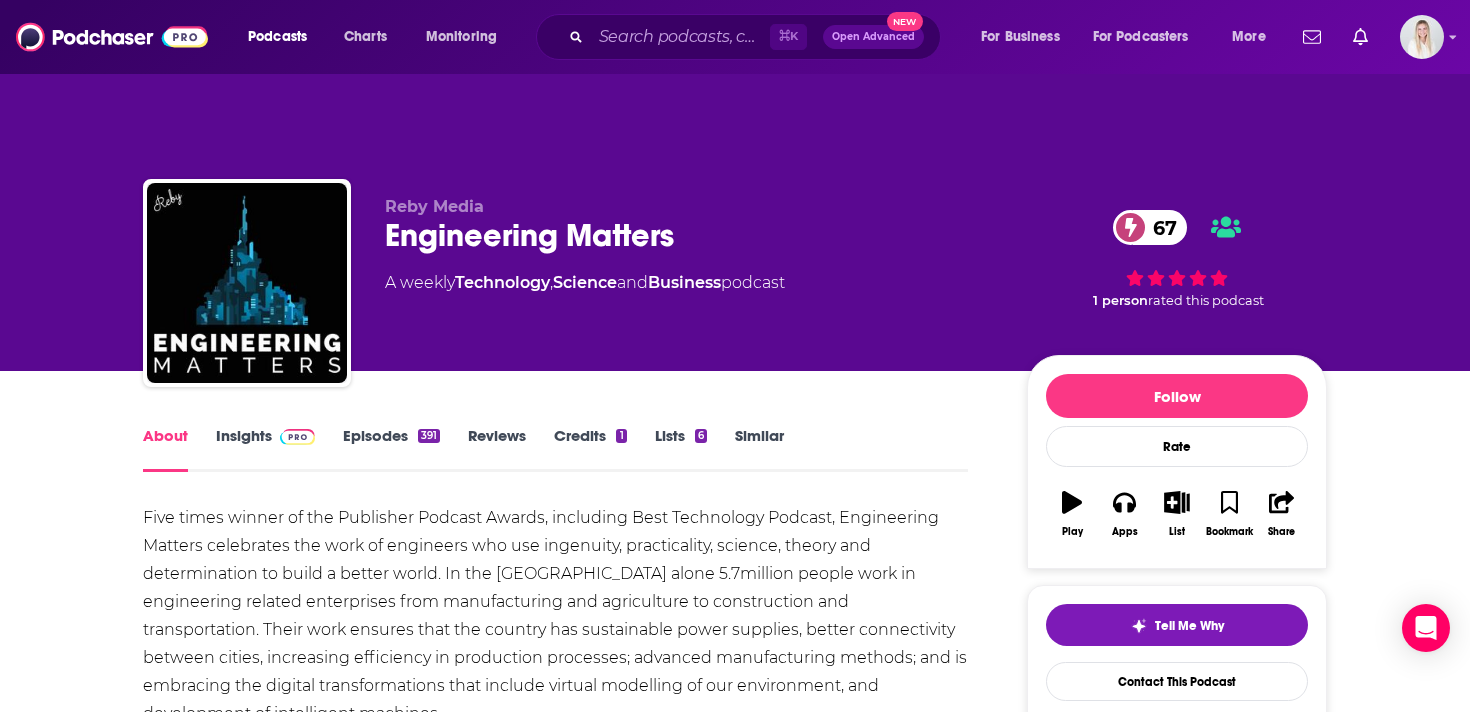 scroll, scrollTop: 67, scrollLeft: 0, axis: vertical 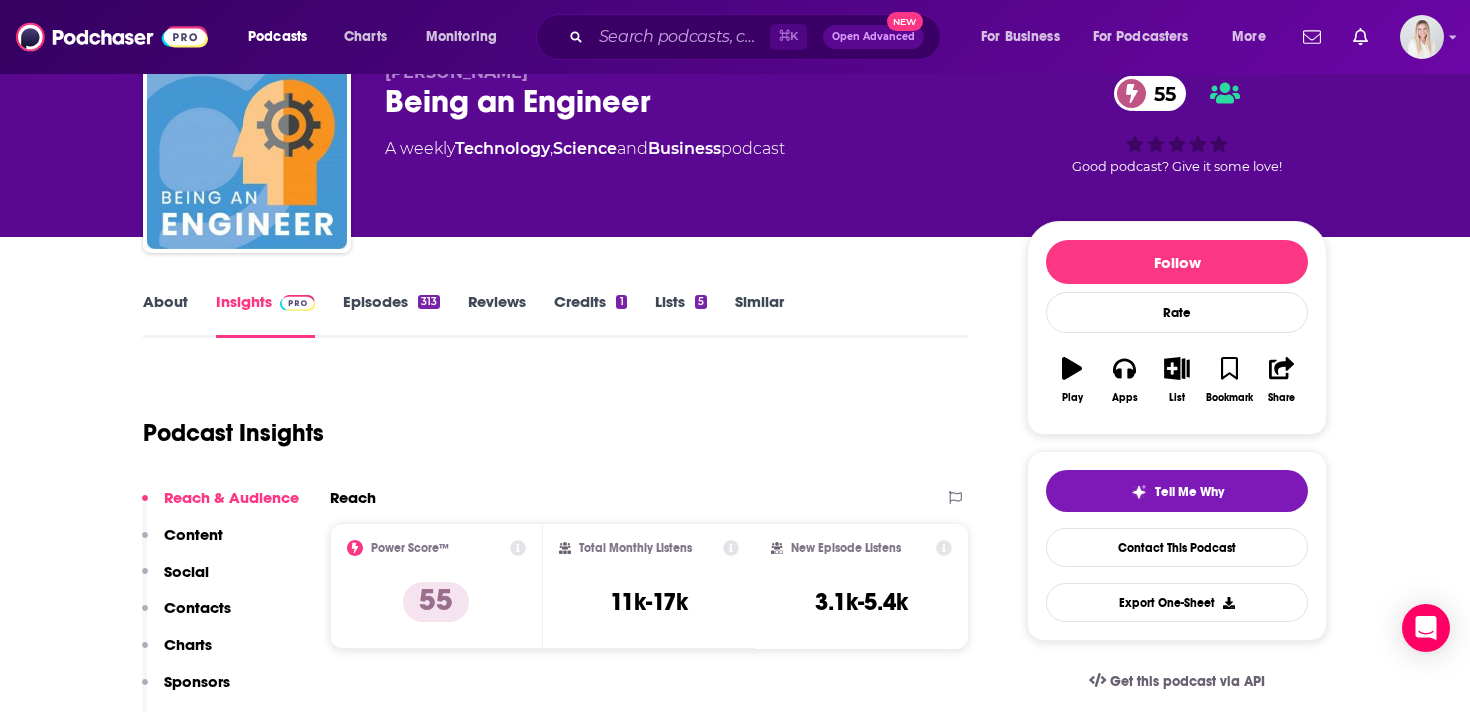click on "About" at bounding box center (165, 315) 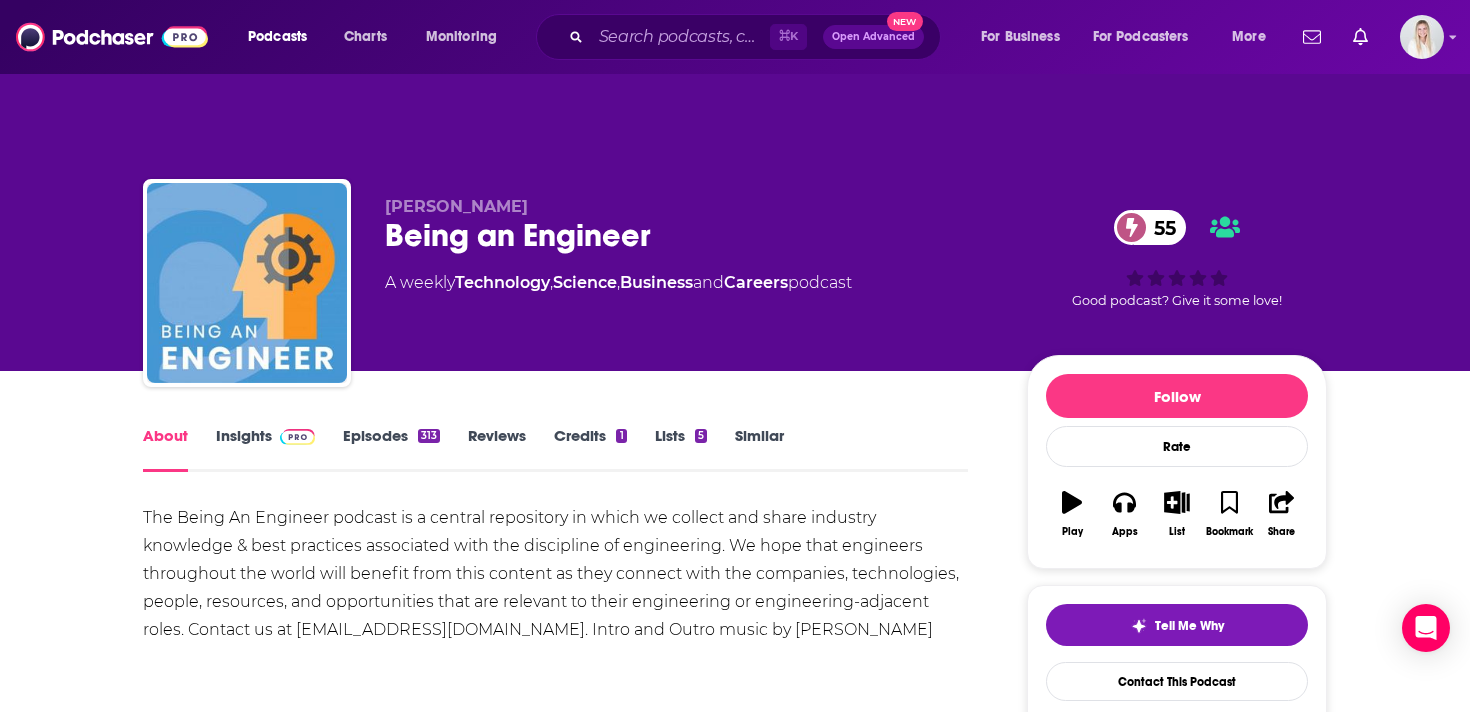 click on "Episodes 313" at bounding box center [391, 449] 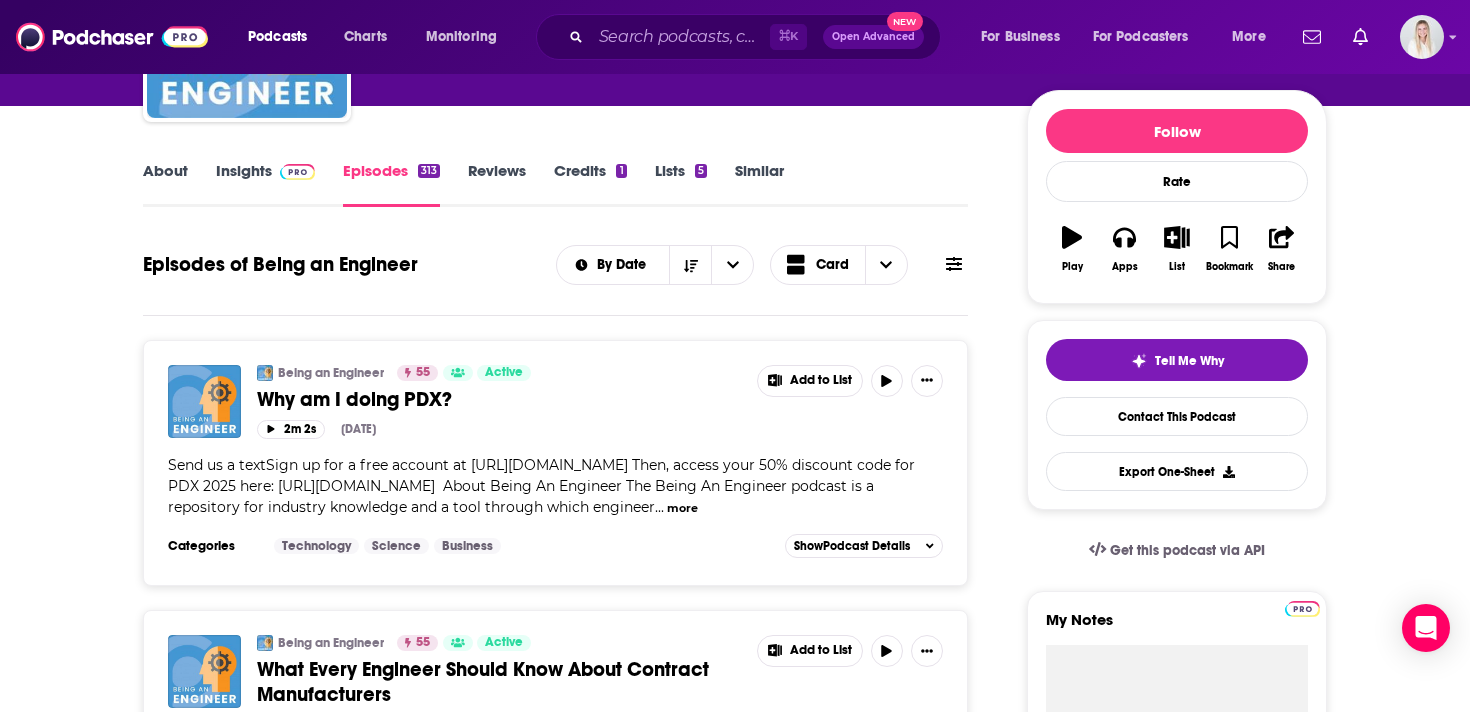 scroll, scrollTop: 244, scrollLeft: 0, axis: vertical 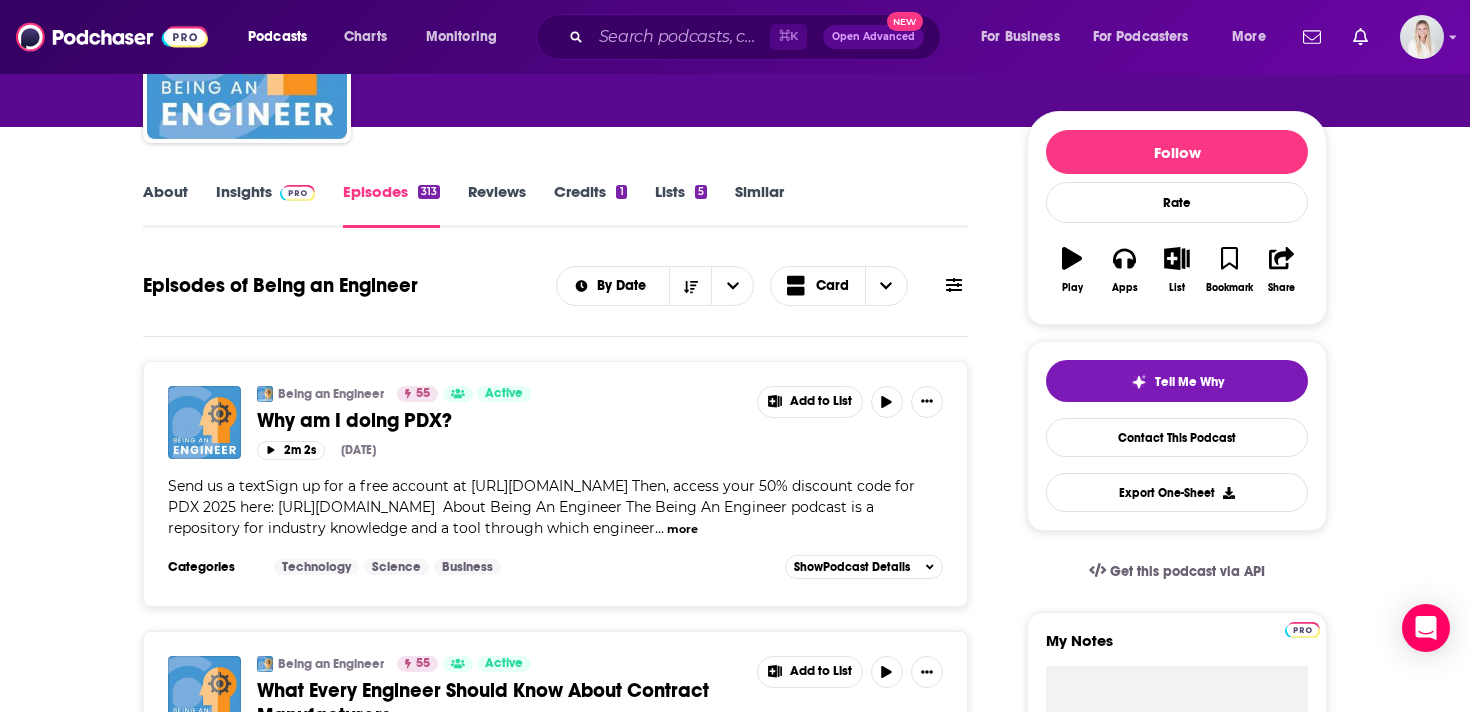 click on "About" at bounding box center (165, 205) 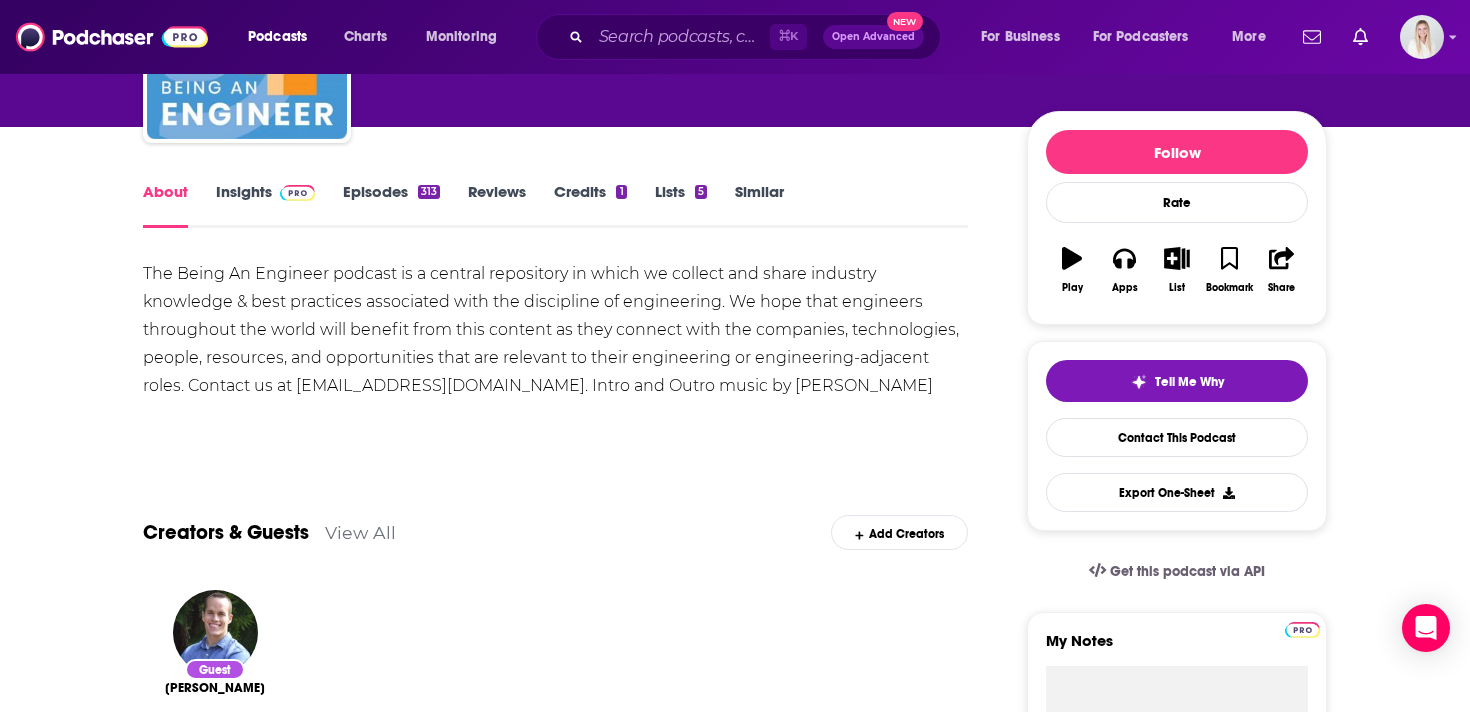 scroll, scrollTop: 0, scrollLeft: 0, axis: both 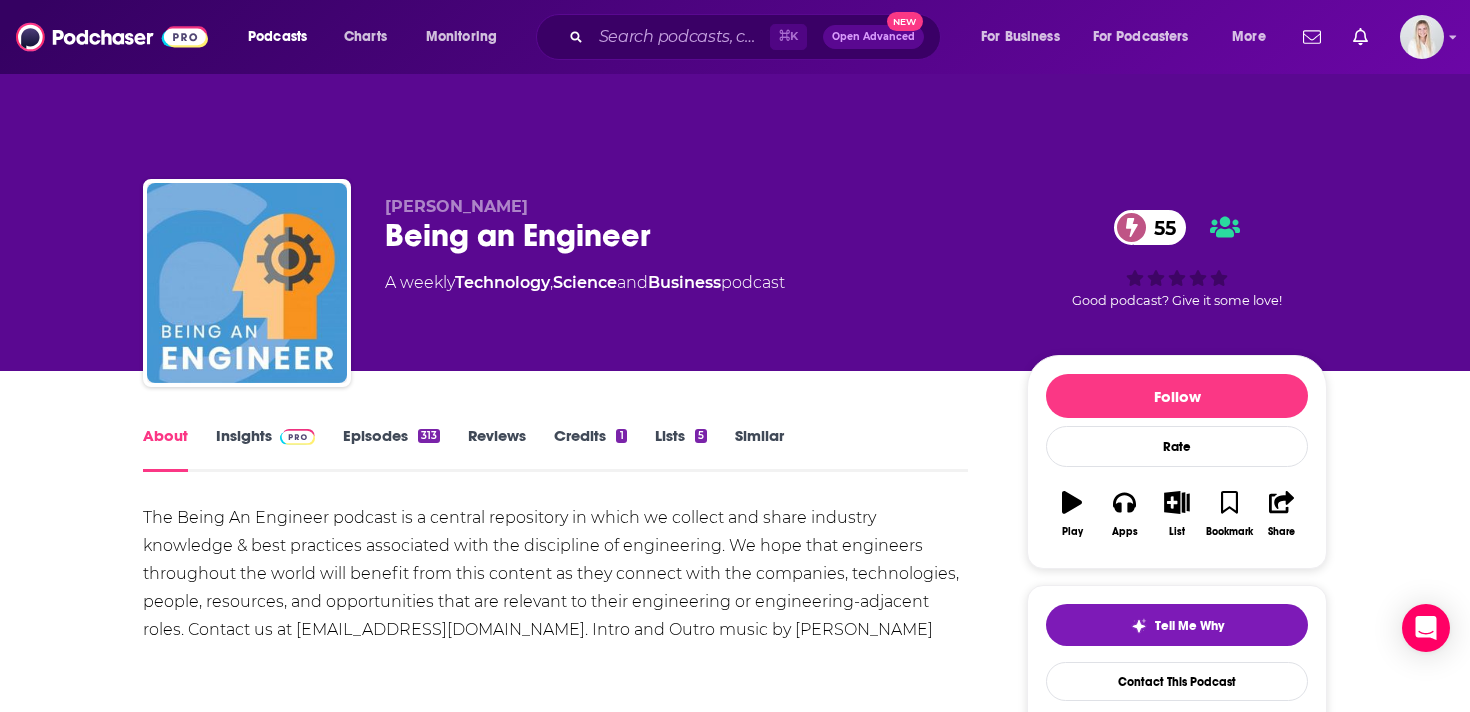 click on "Insights" at bounding box center (265, 449) 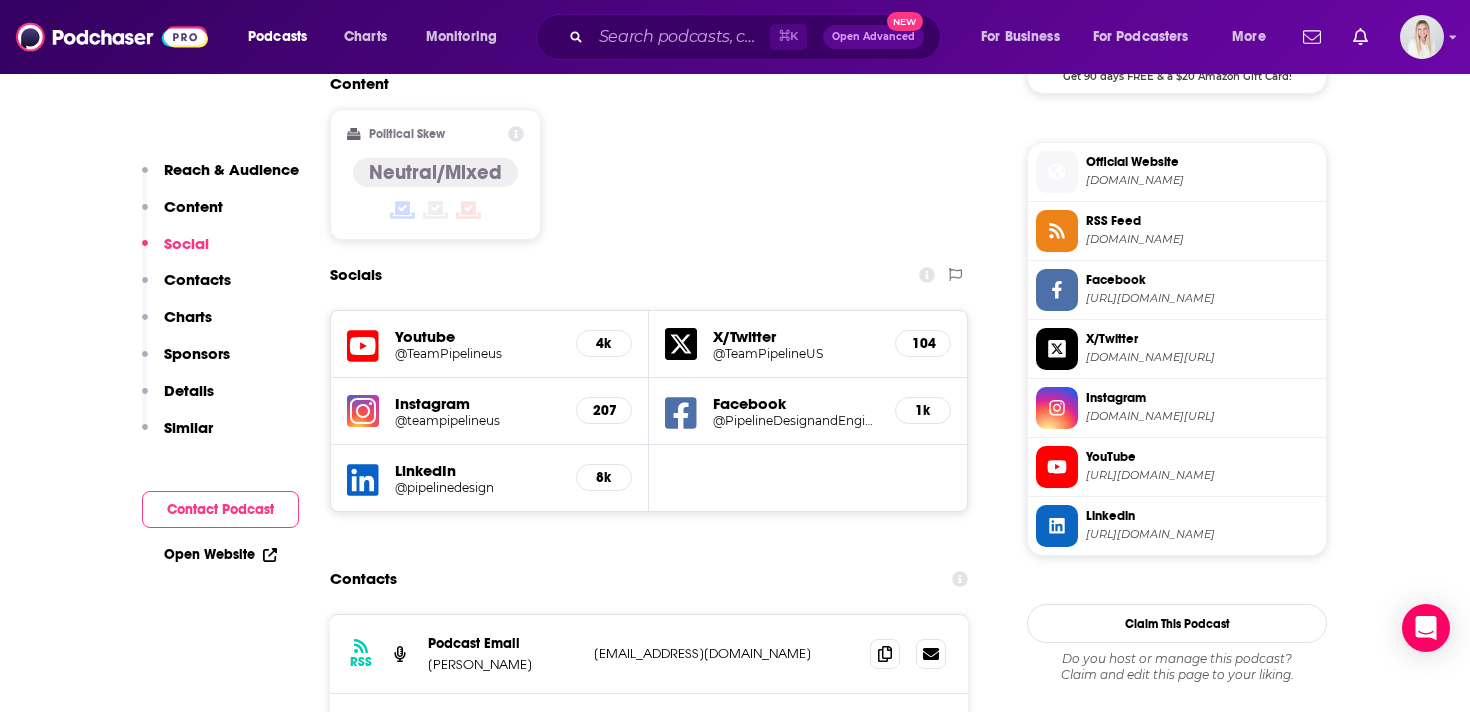 scroll, scrollTop: 1620, scrollLeft: 0, axis: vertical 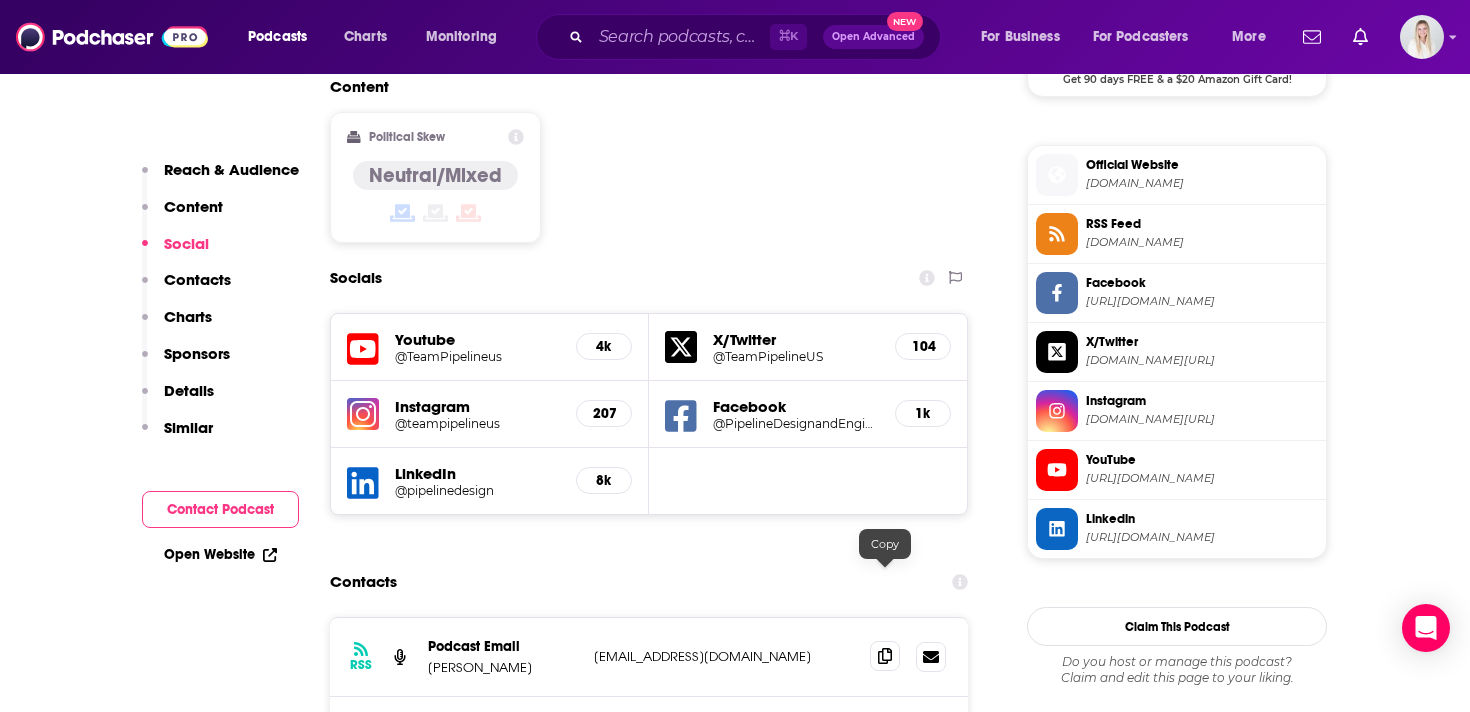 click 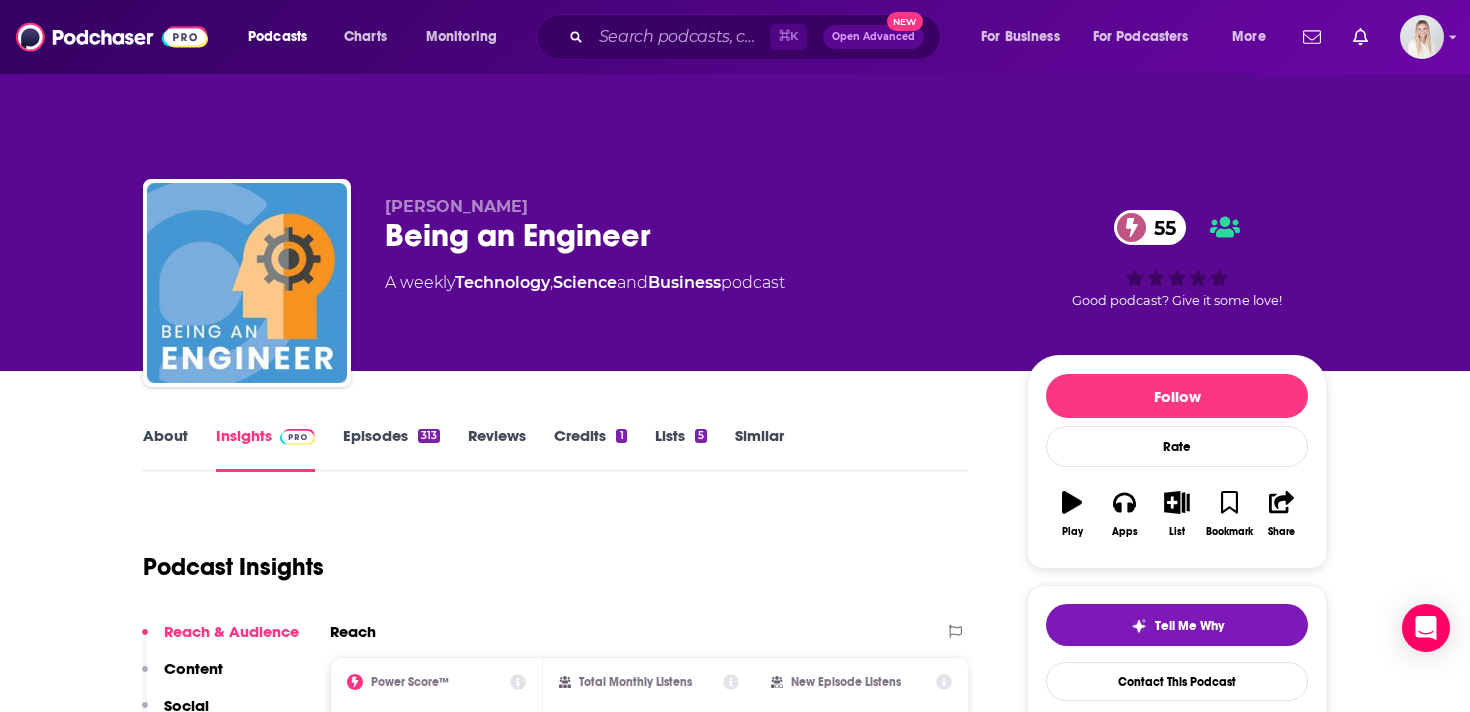 scroll, scrollTop: 53, scrollLeft: 0, axis: vertical 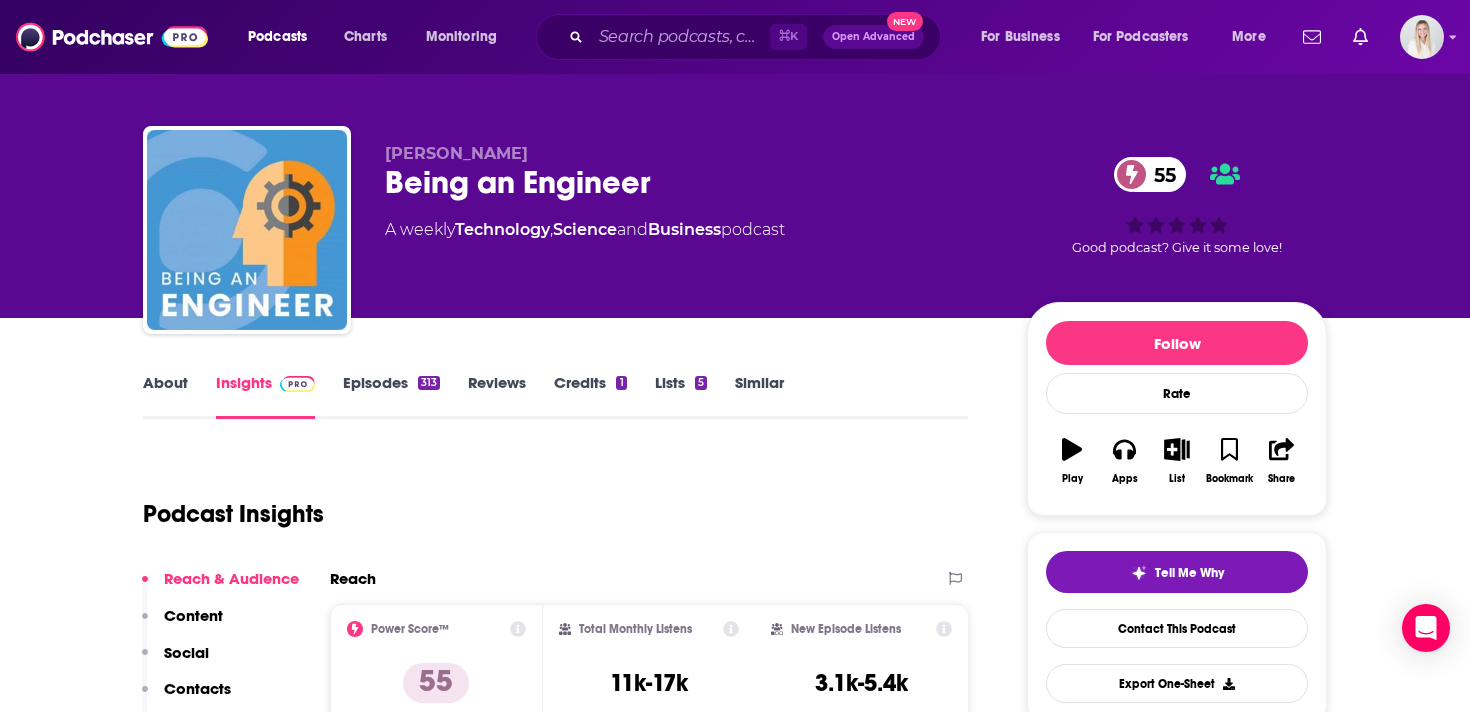 click on "About Insights Episodes 313 Reviews Credits 1 Lists 5 Similar" at bounding box center [555, 394] 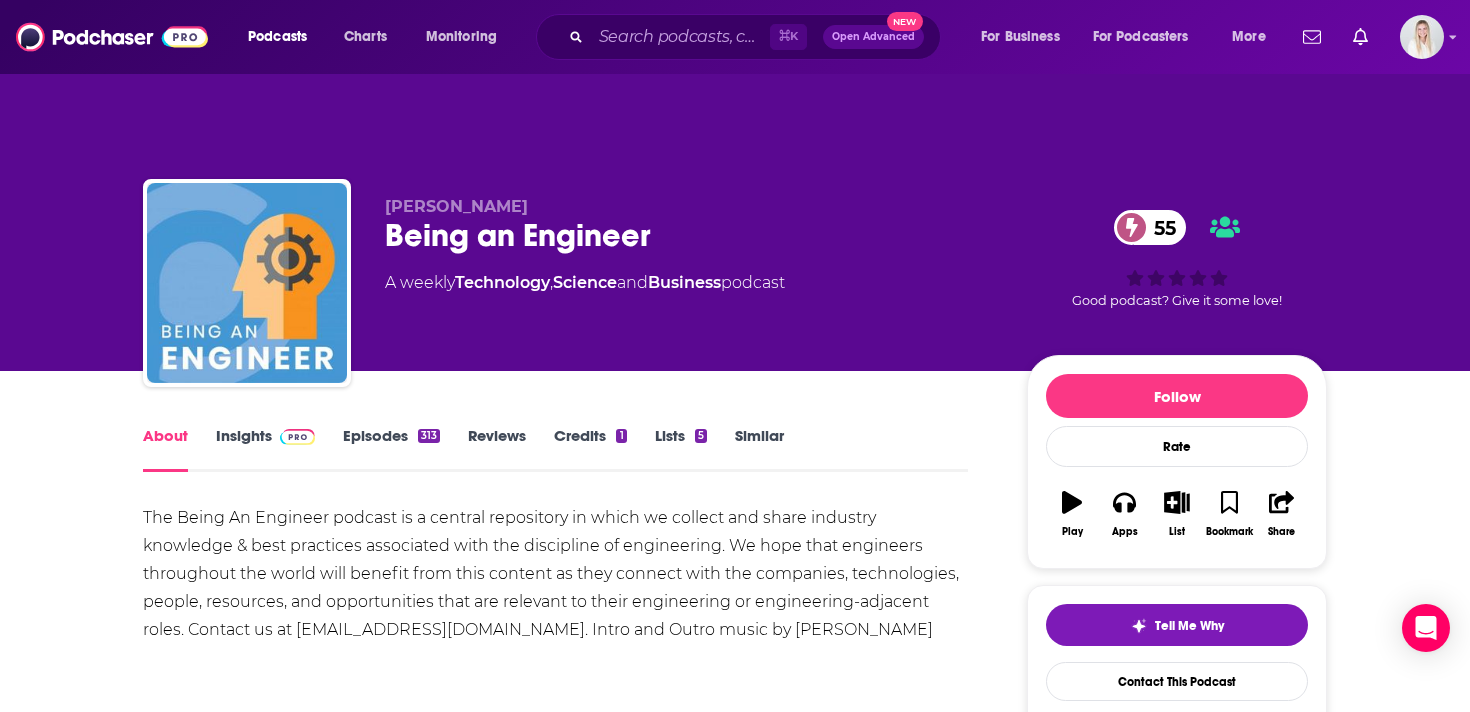 scroll, scrollTop: 87, scrollLeft: 0, axis: vertical 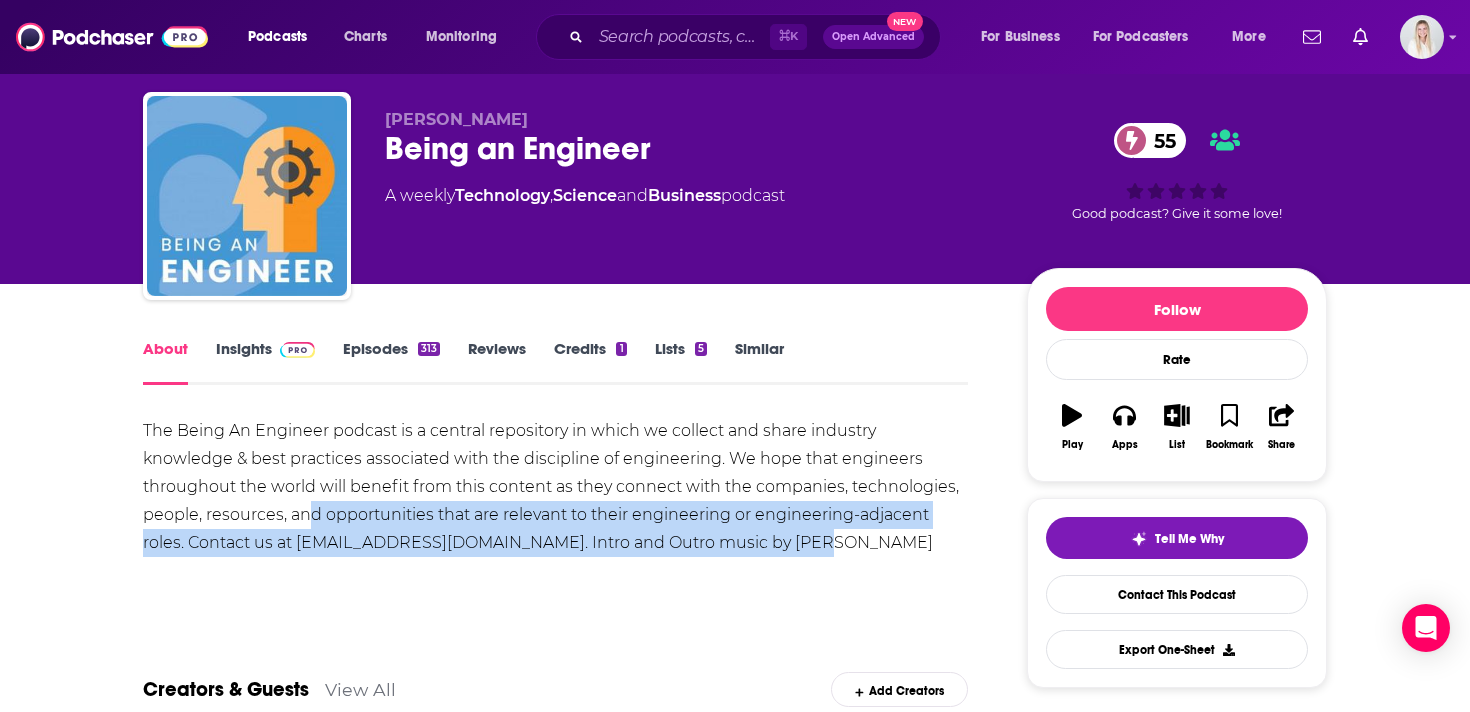 drag, startPoint x: 747, startPoint y: 497, endPoint x: 243, endPoint y: 454, distance: 505.831 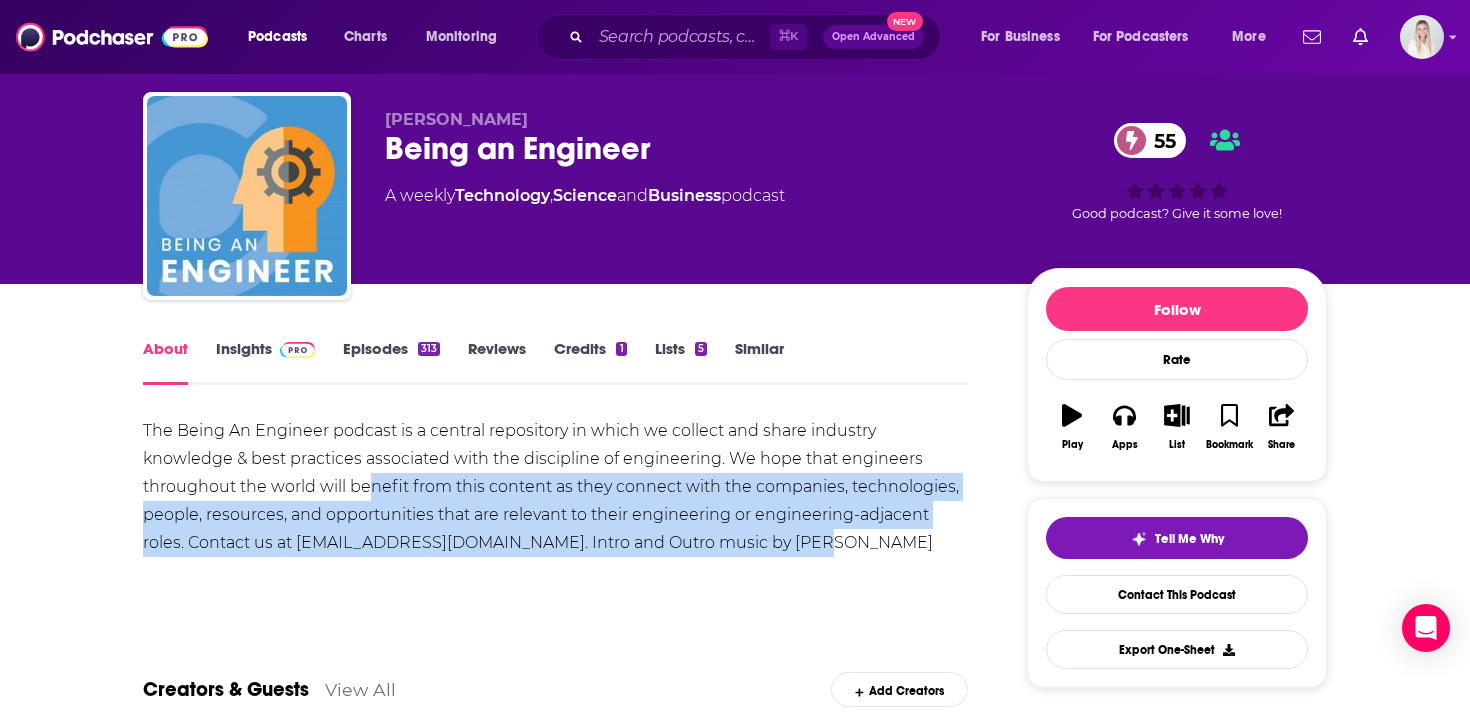 click on "The Being An Engineer podcast is a central repository in which we collect and share industry knowledge & best practices associated with the discipline of engineering. We hope that engineers throughout the world will benefit from this content as they connect with the companies, technologies, people, resources, and opportunities that are relevant to their engineering or engineering-adjacent roles. Contact us at info@teampipeline.us. Intro and Outro music by John Martell" at bounding box center (555, 487) 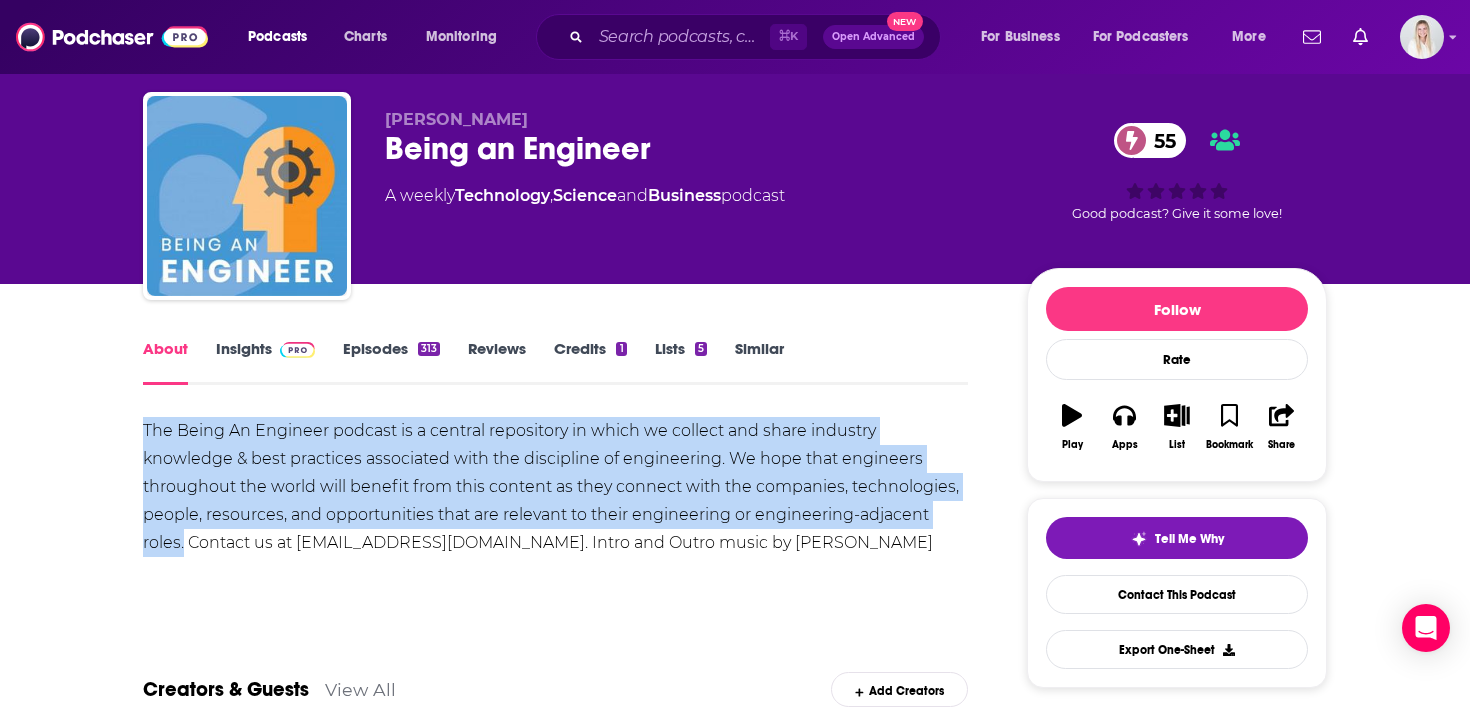 drag, startPoint x: 925, startPoint y: 470, endPoint x: 139, endPoint y: 385, distance: 790.5827 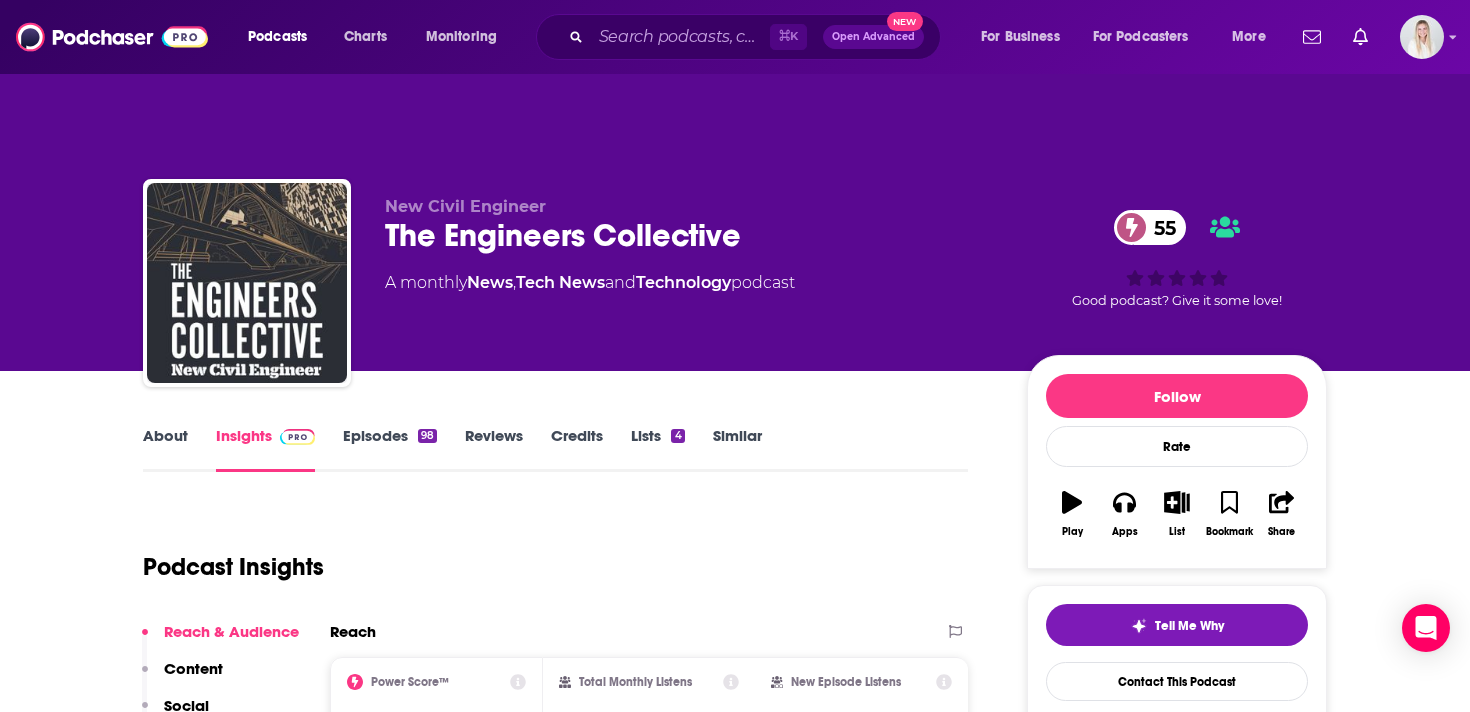 scroll, scrollTop: 0, scrollLeft: 0, axis: both 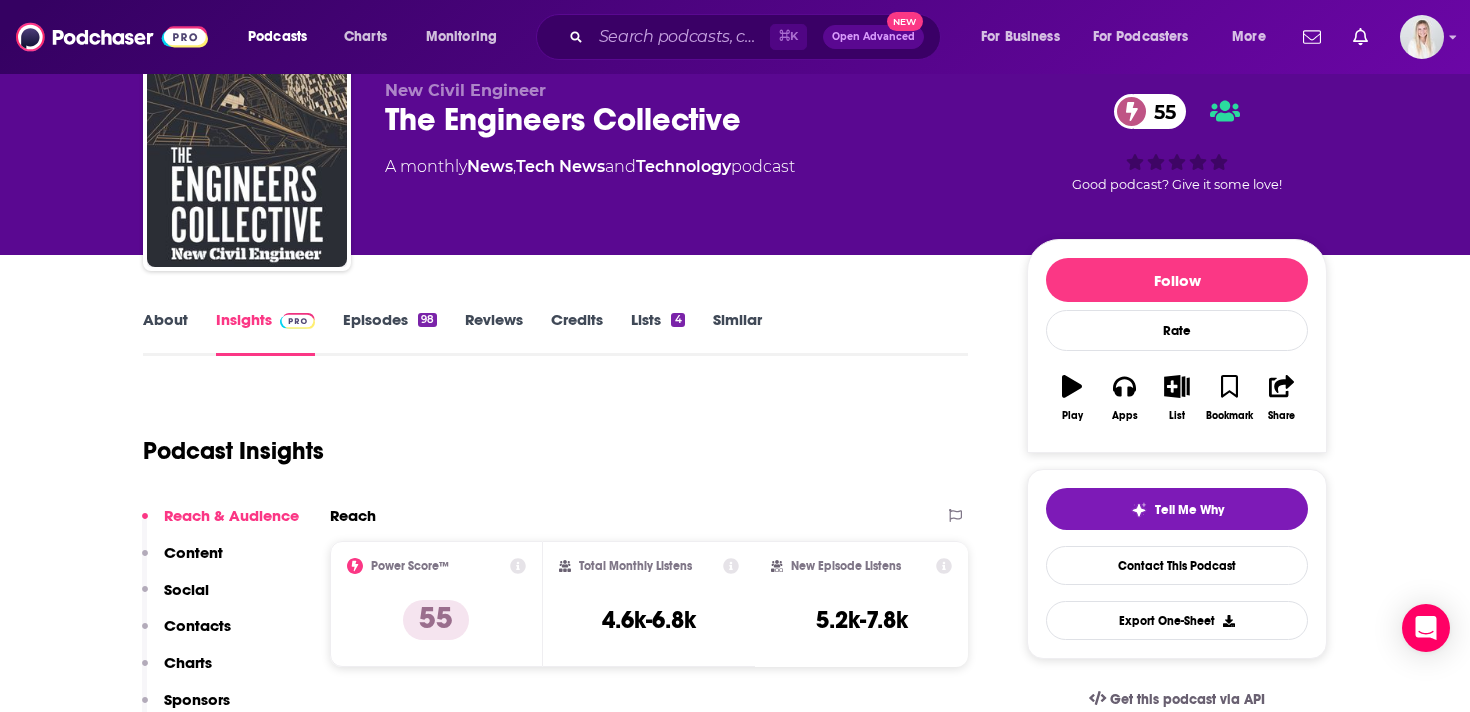 click on "About" at bounding box center (165, 333) 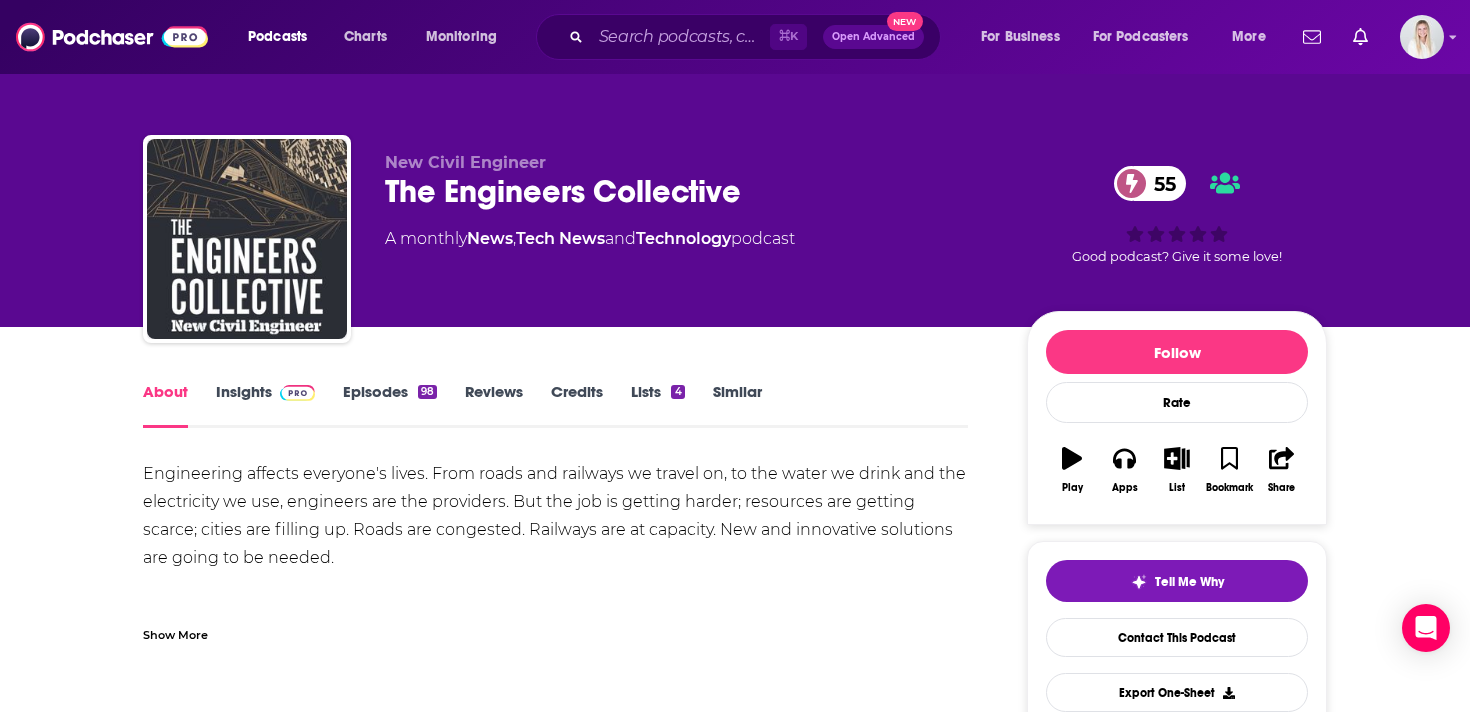 scroll, scrollTop: 50, scrollLeft: 0, axis: vertical 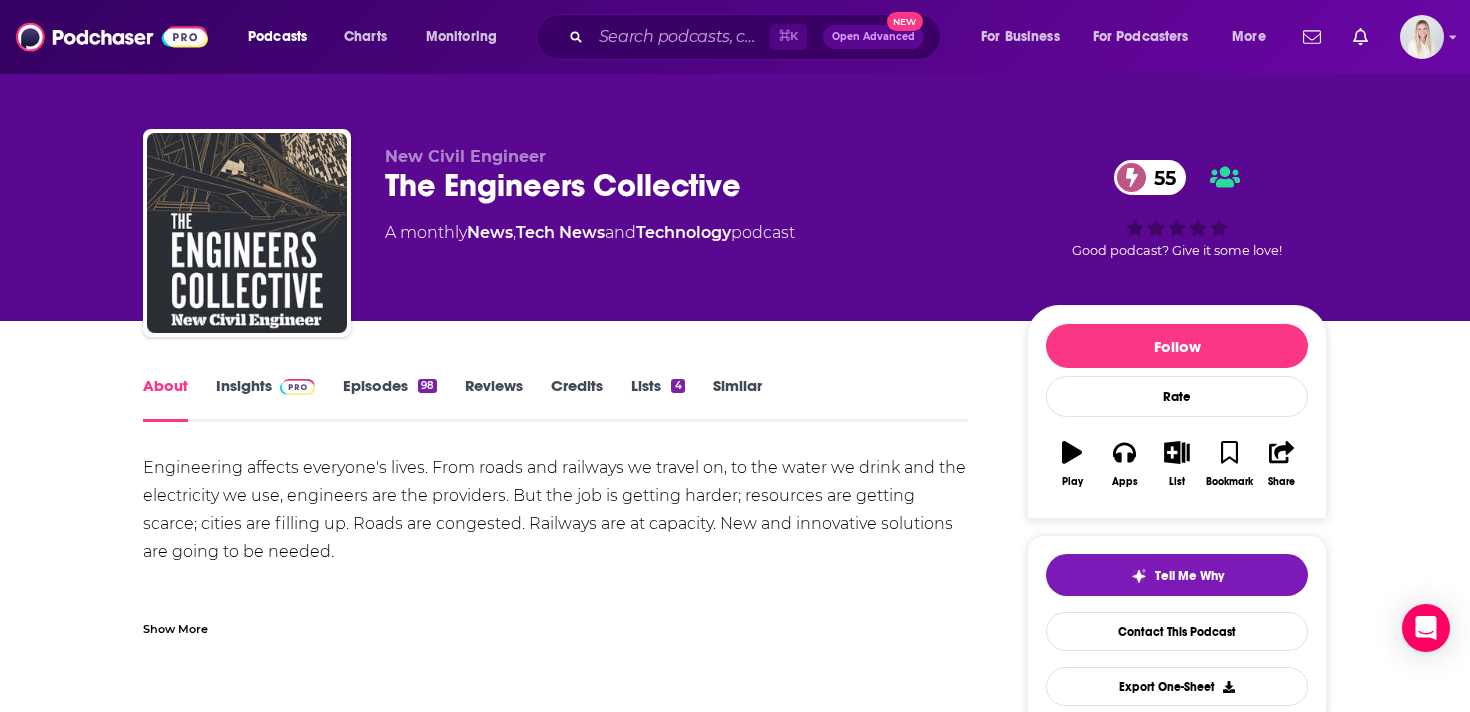 click on "Show More" at bounding box center [175, 627] 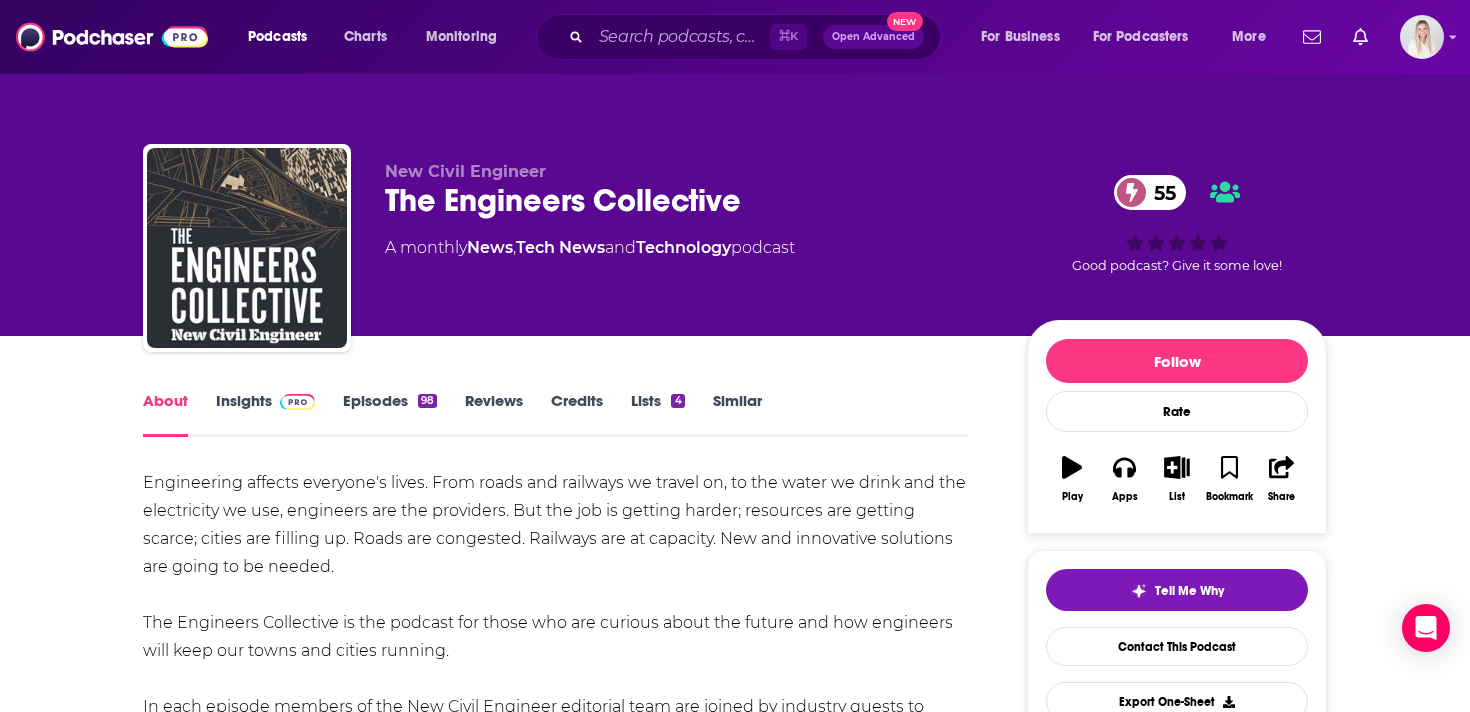 scroll, scrollTop: 0, scrollLeft: 0, axis: both 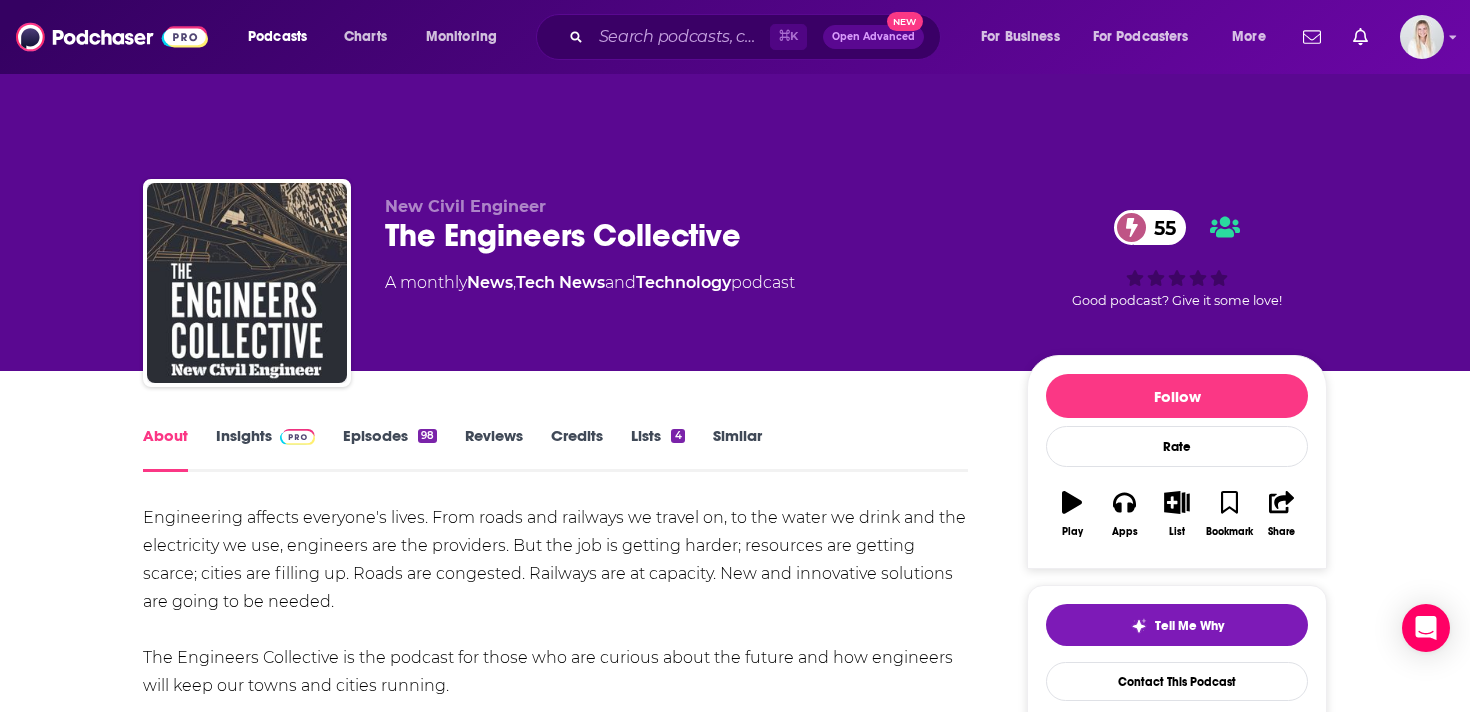 click on "Insights" at bounding box center [265, 449] 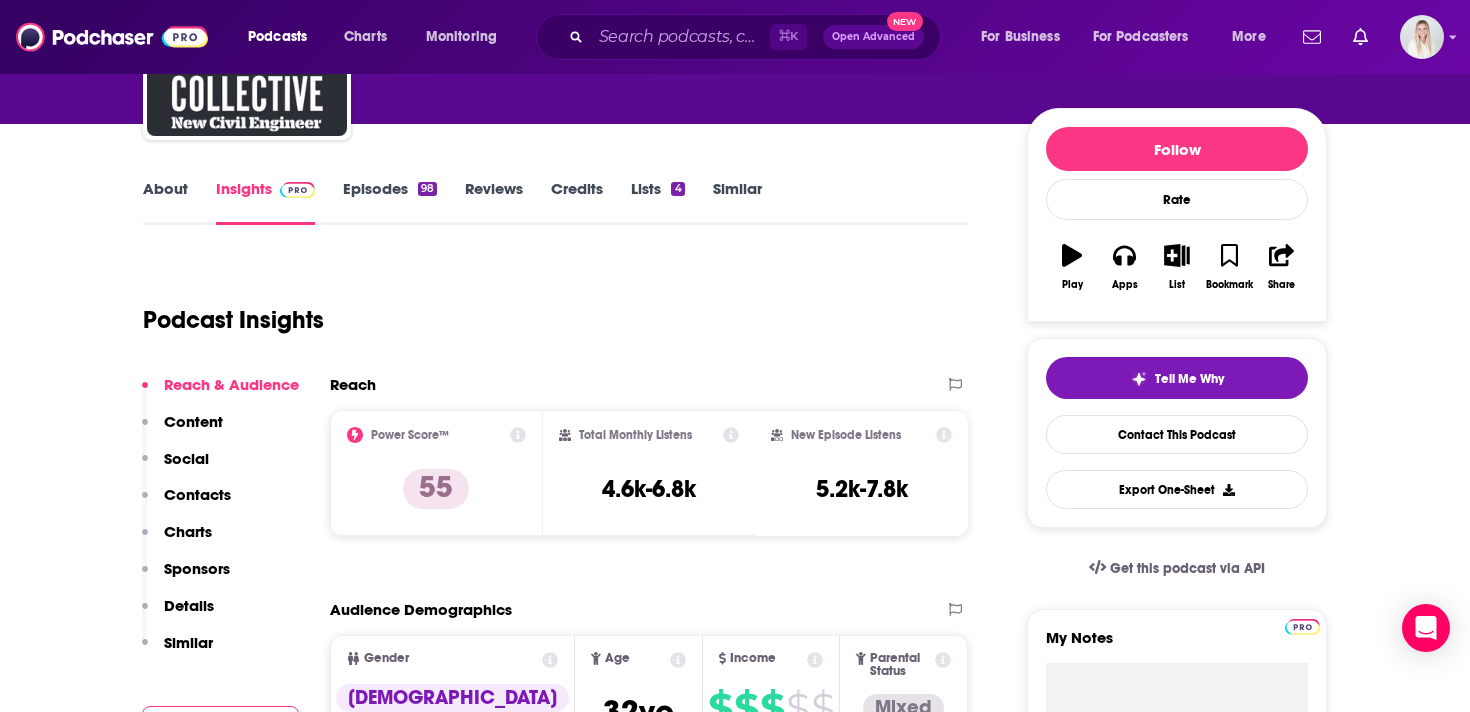 scroll, scrollTop: 0, scrollLeft: 0, axis: both 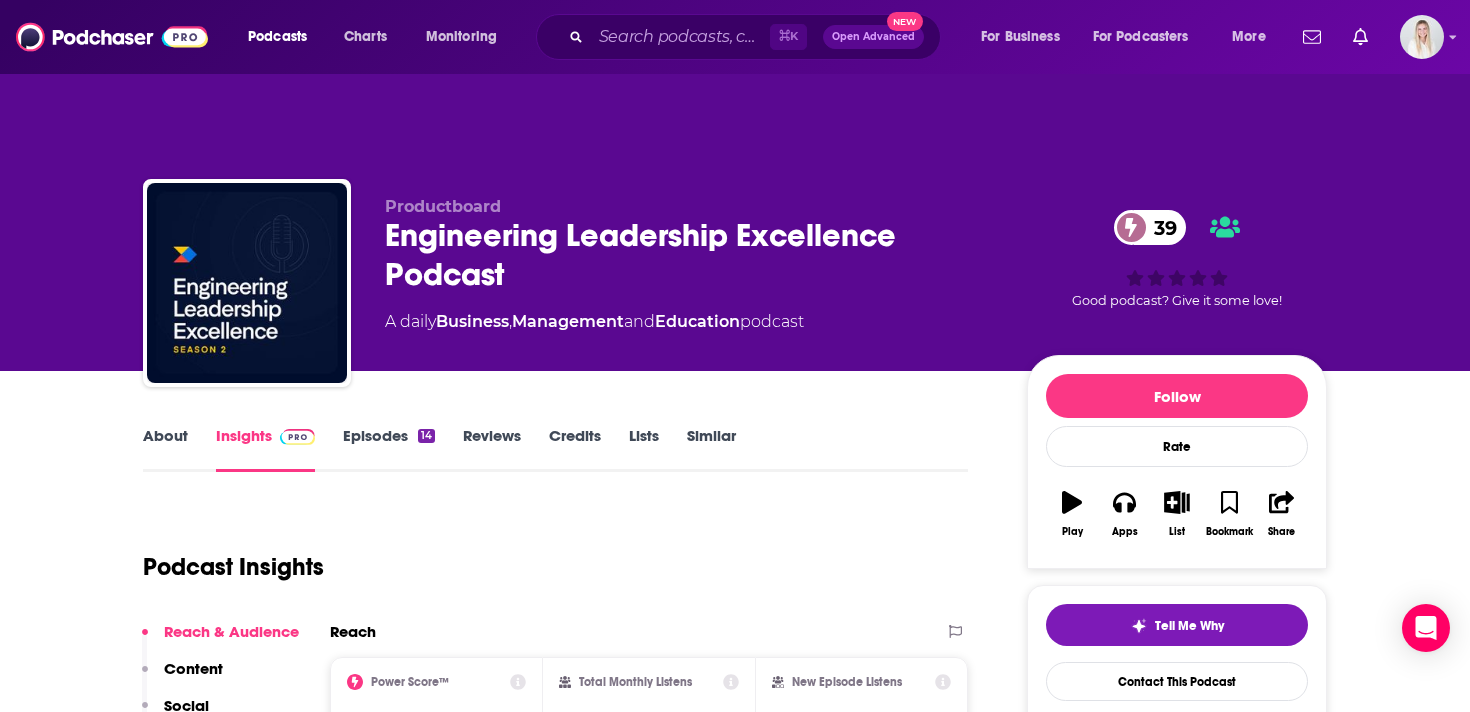 click on "Episodes 14" at bounding box center [389, 449] 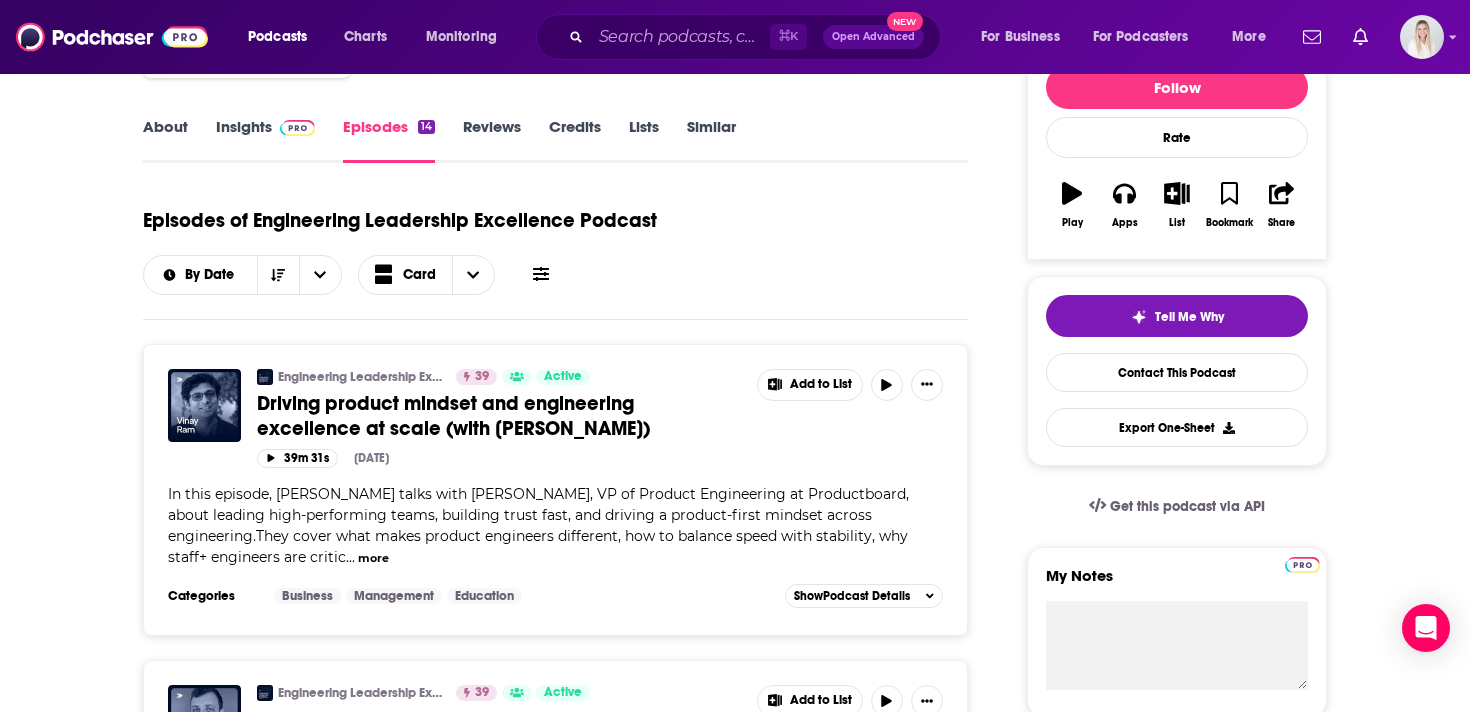 scroll, scrollTop: 0, scrollLeft: 0, axis: both 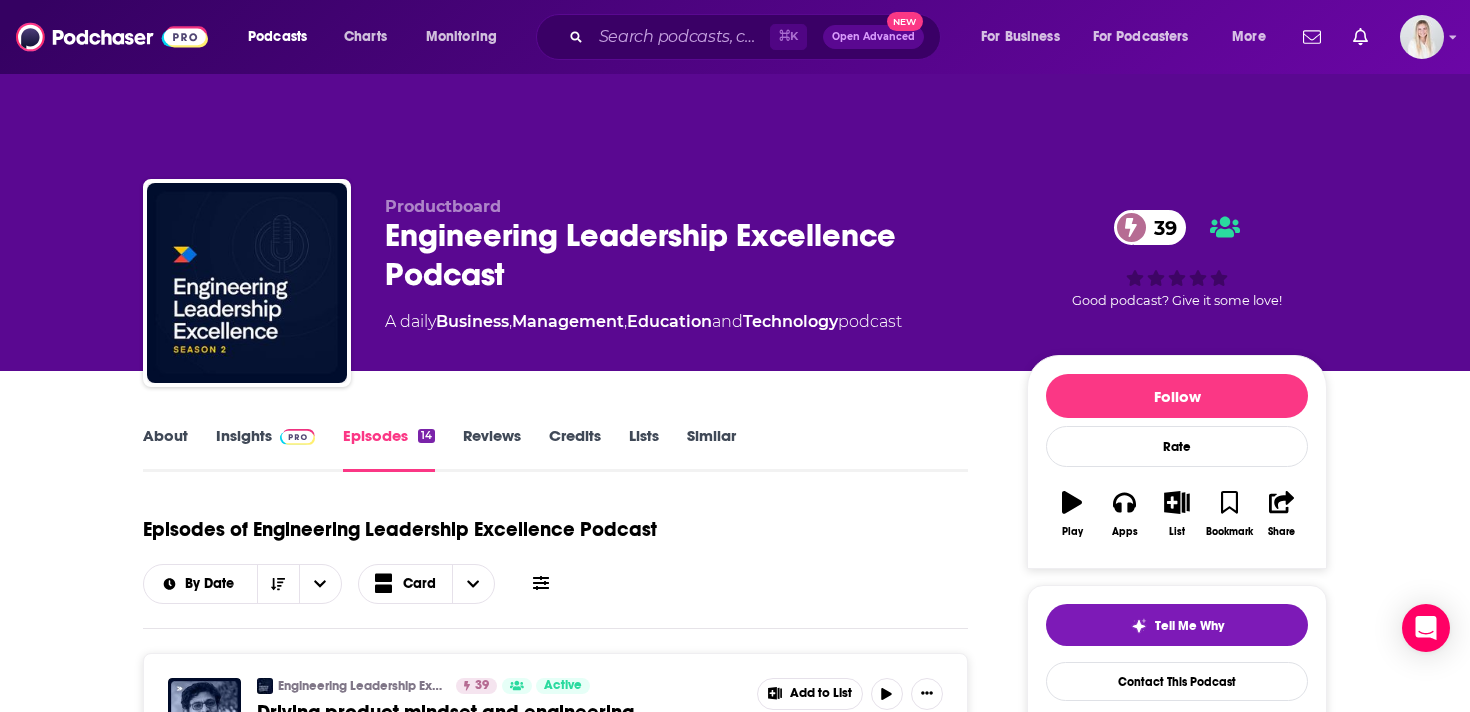 click on "Insights" at bounding box center [265, 449] 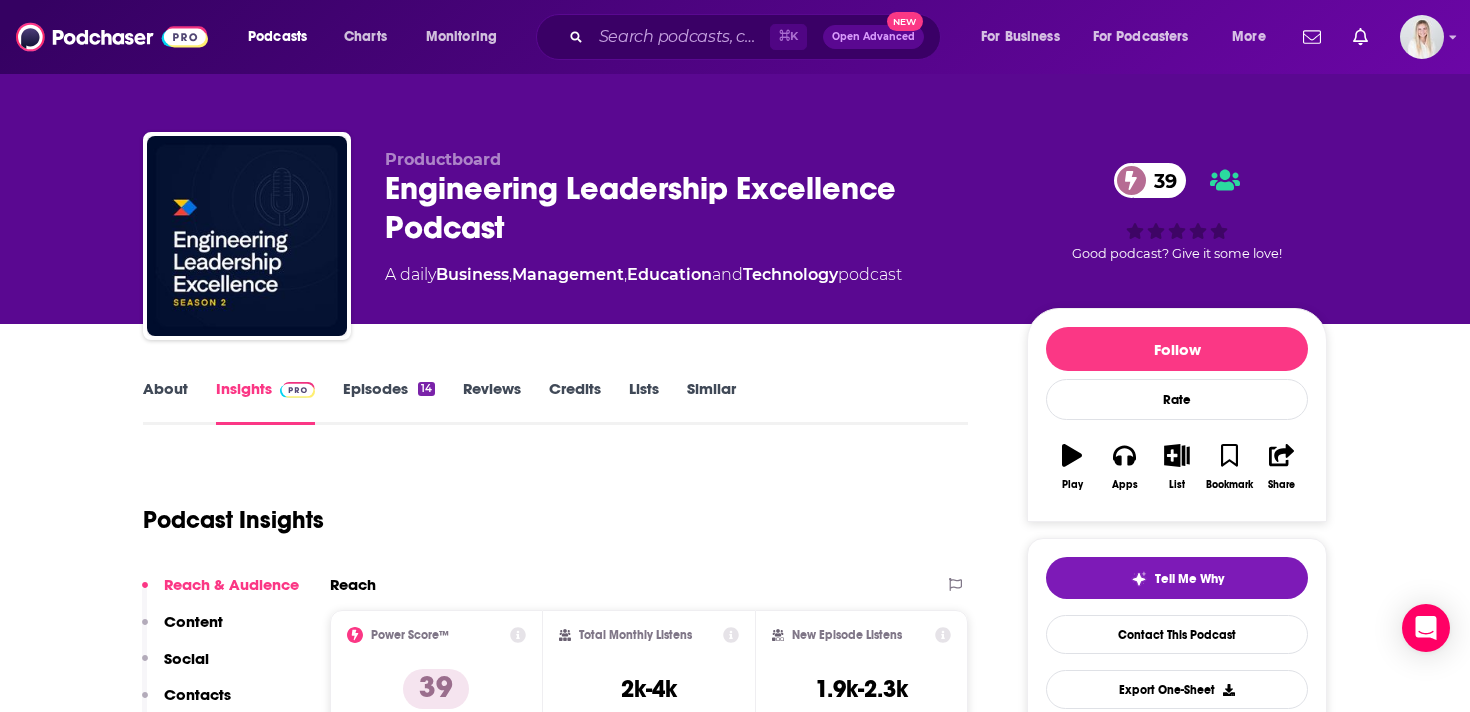 scroll, scrollTop: 49, scrollLeft: 0, axis: vertical 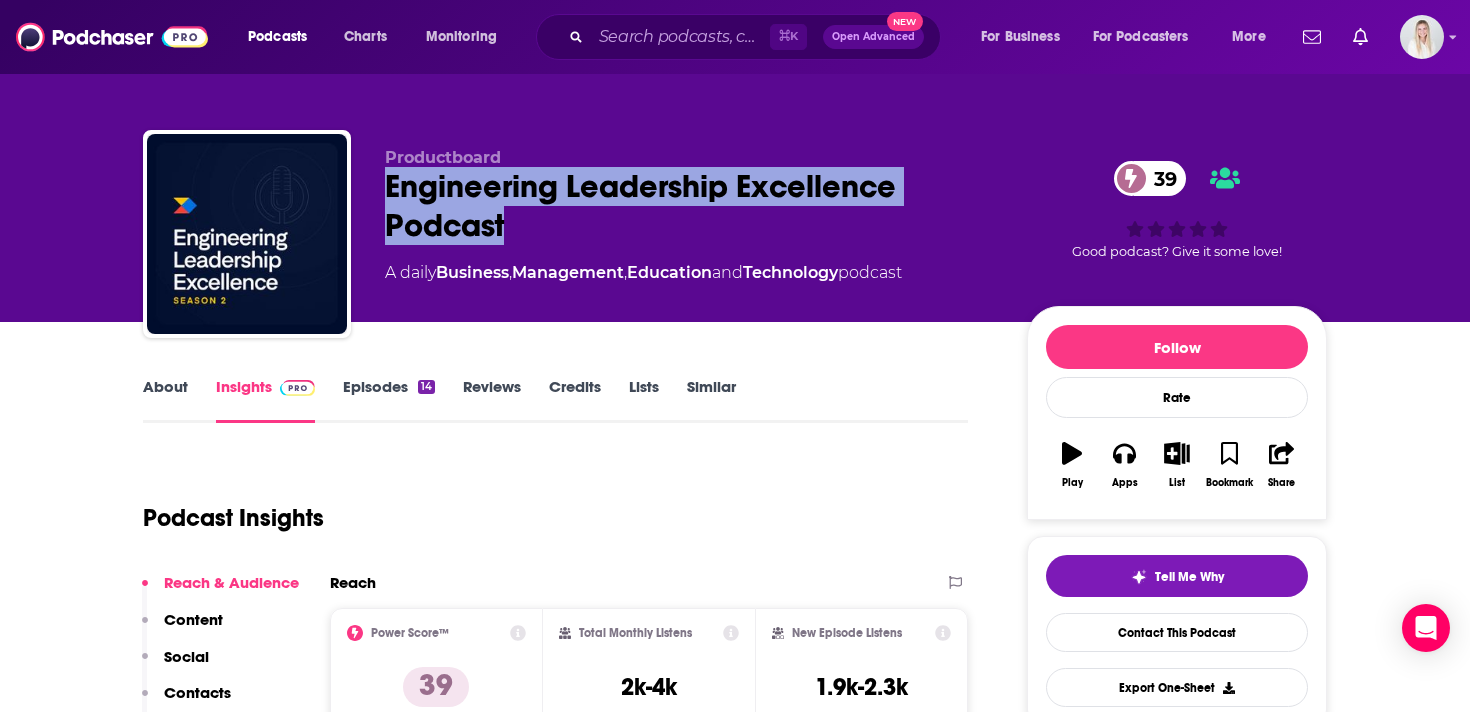 drag, startPoint x: 387, startPoint y: 141, endPoint x: 519, endPoint y: 176, distance: 136.56134 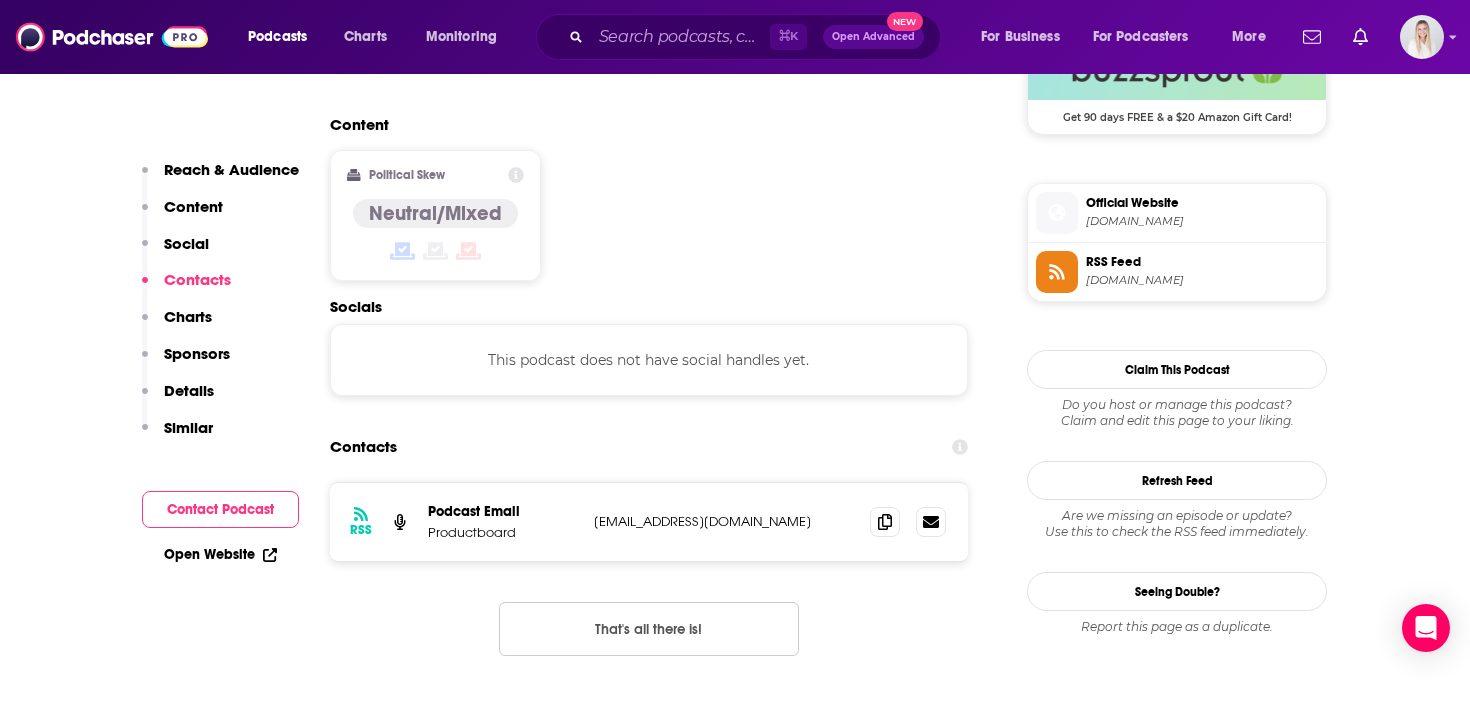 scroll, scrollTop: 1594, scrollLeft: 0, axis: vertical 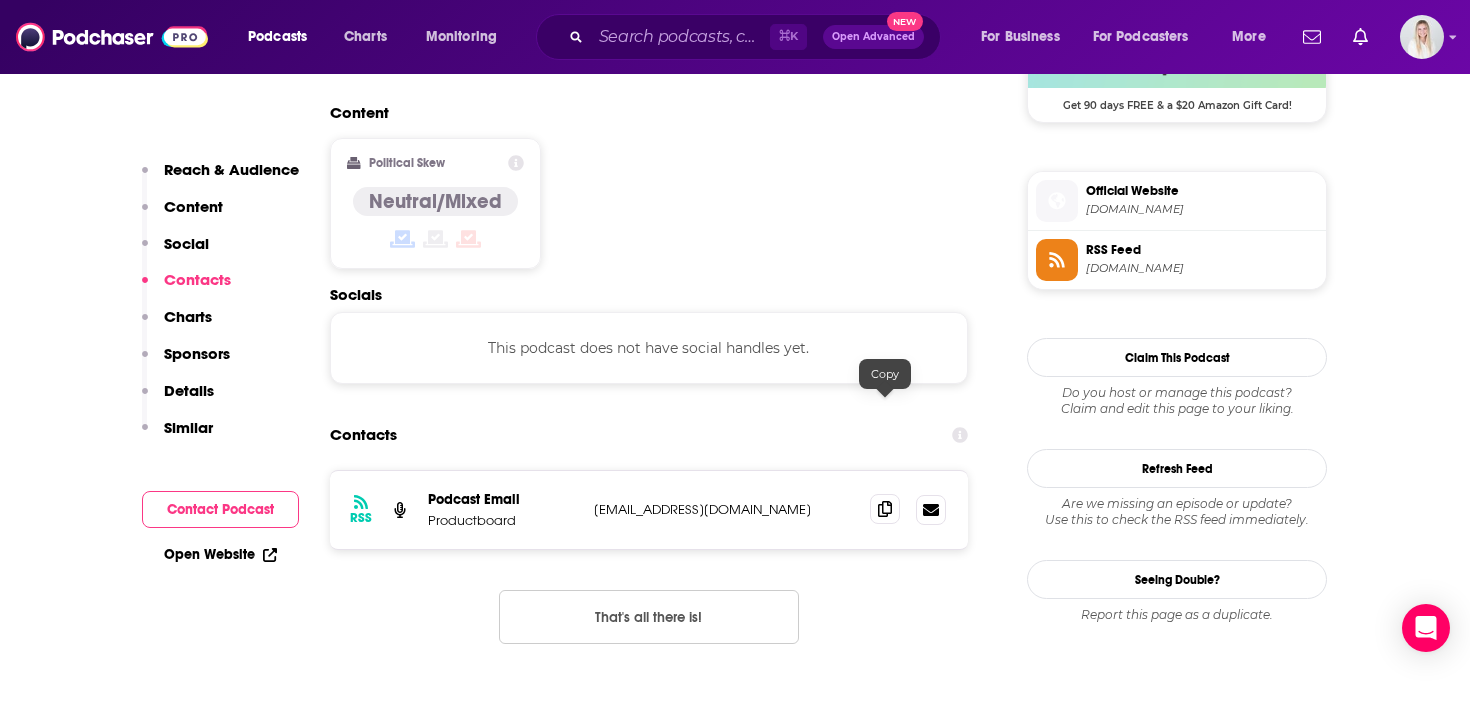 click 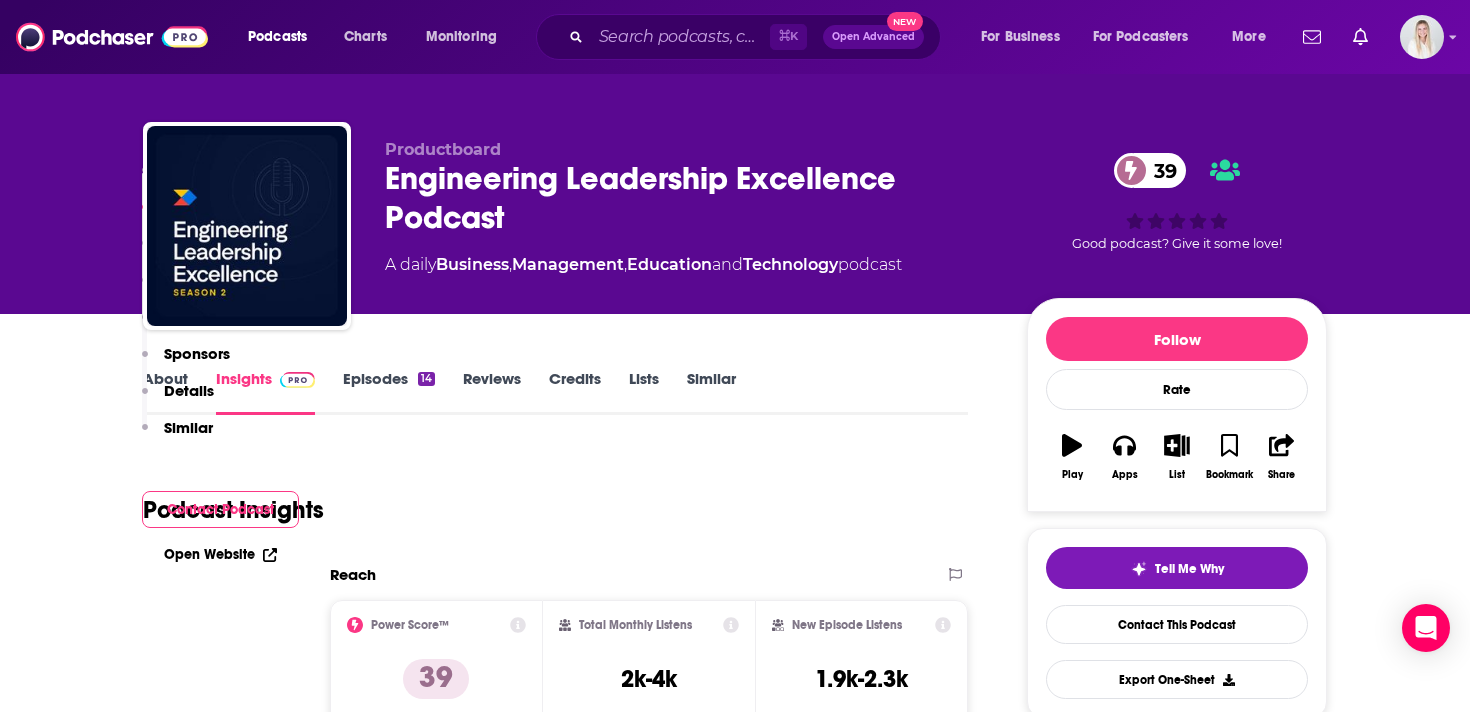 scroll, scrollTop: 6, scrollLeft: 0, axis: vertical 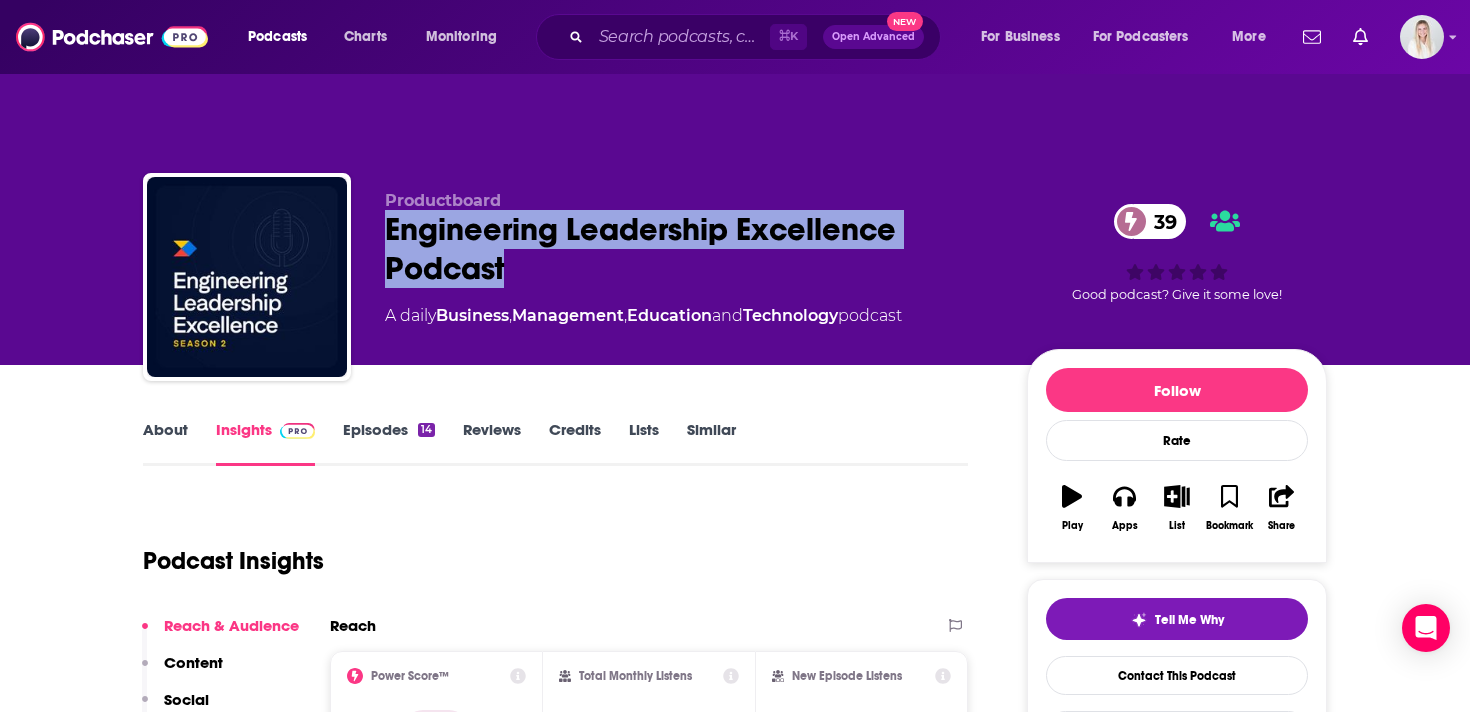 drag, startPoint x: 523, startPoint y: 220, endPoint x: 389, endPoint y: 192, distance: 136.89412 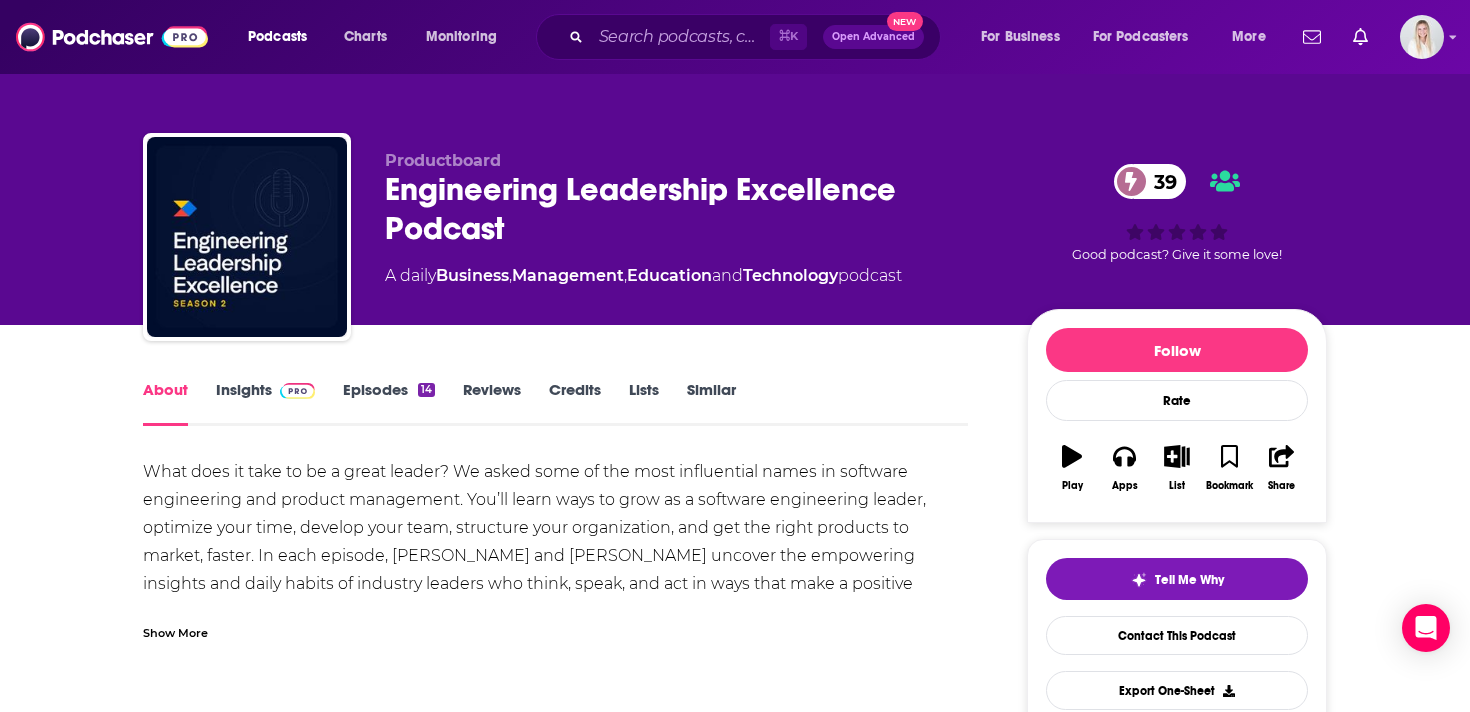 scroll, scrollTop: 161, scrollLeft: 0, axis: vertical 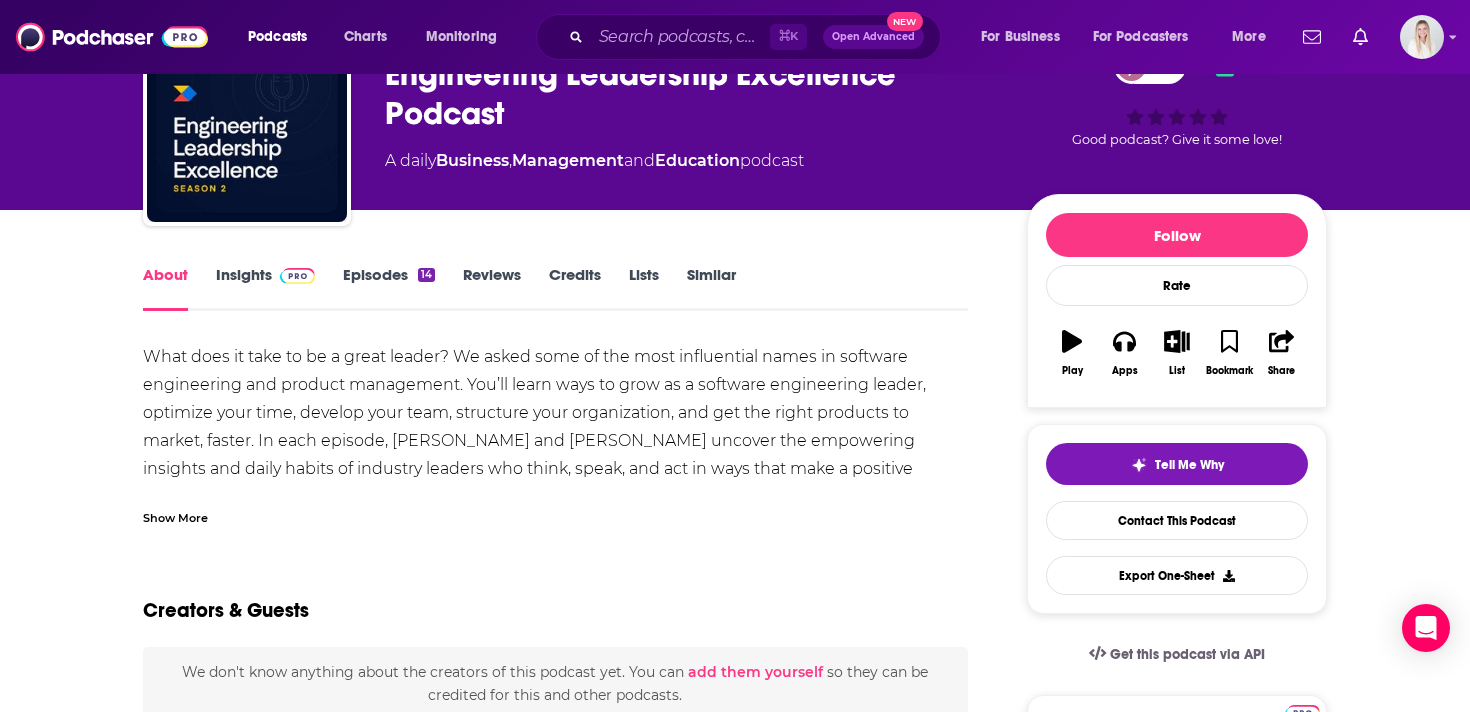 click on "Show More" at bounding box center (175, 516) 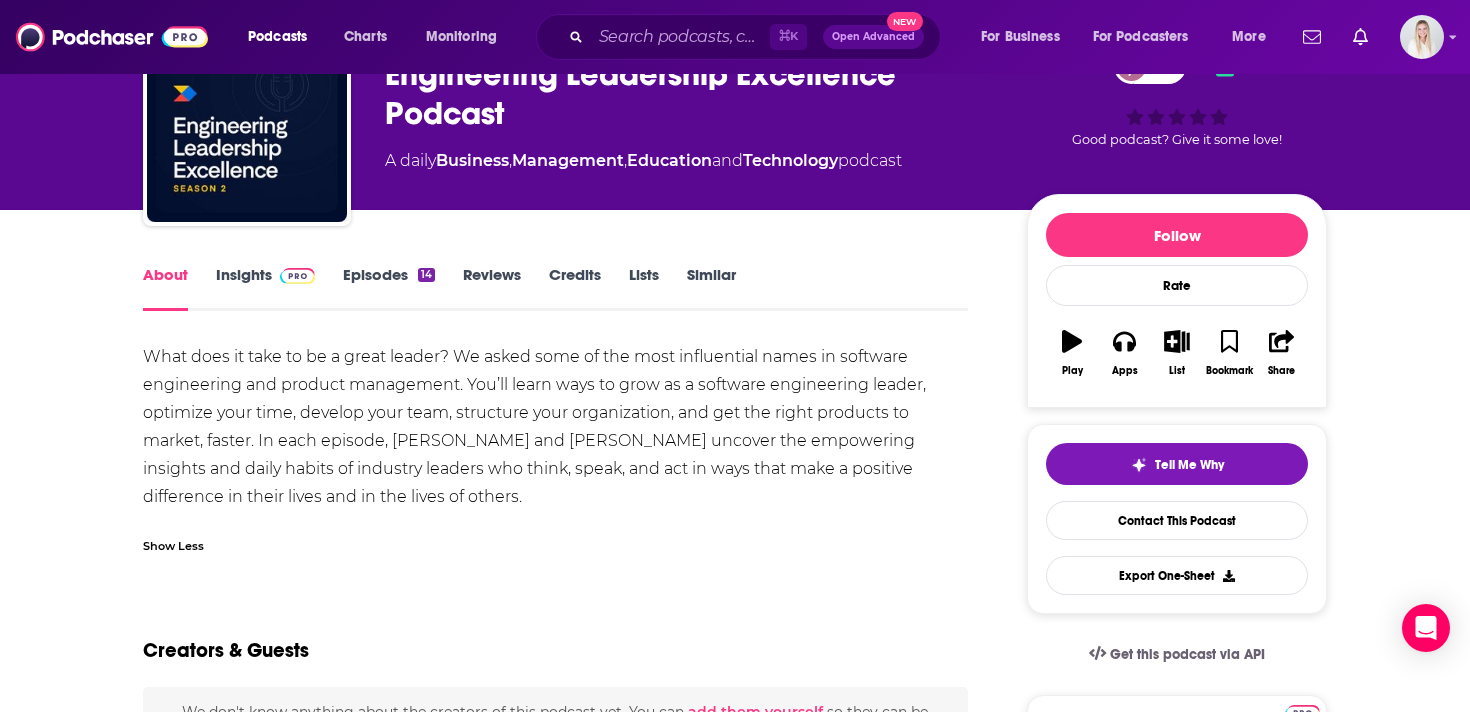 drag, startPoint x: 429, startPoint y: 451, endPoint x: 132, endPoint y: 319, distance: 325.0123 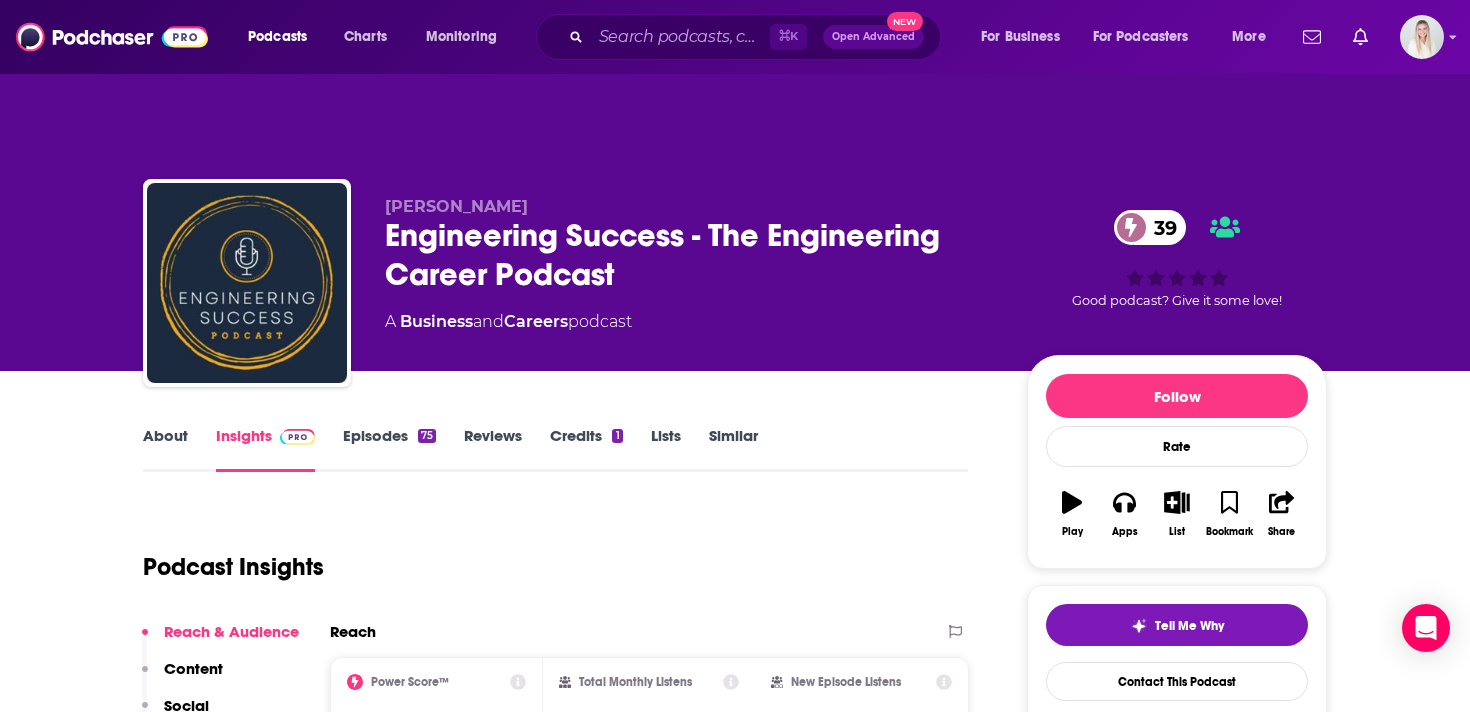 scroll, scrollTop: 0, scrollLeft: 0, axis: both 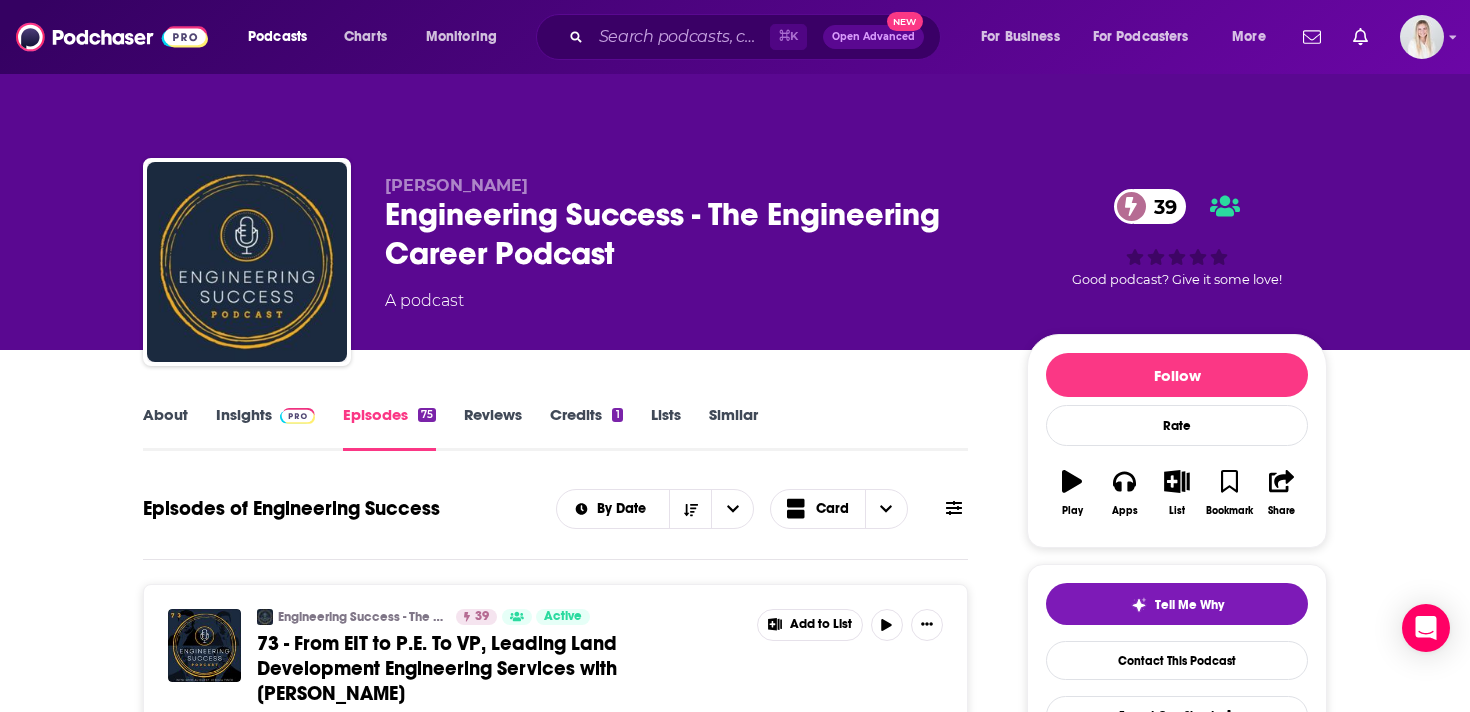 click on "About" at bounding box center (165, 428) 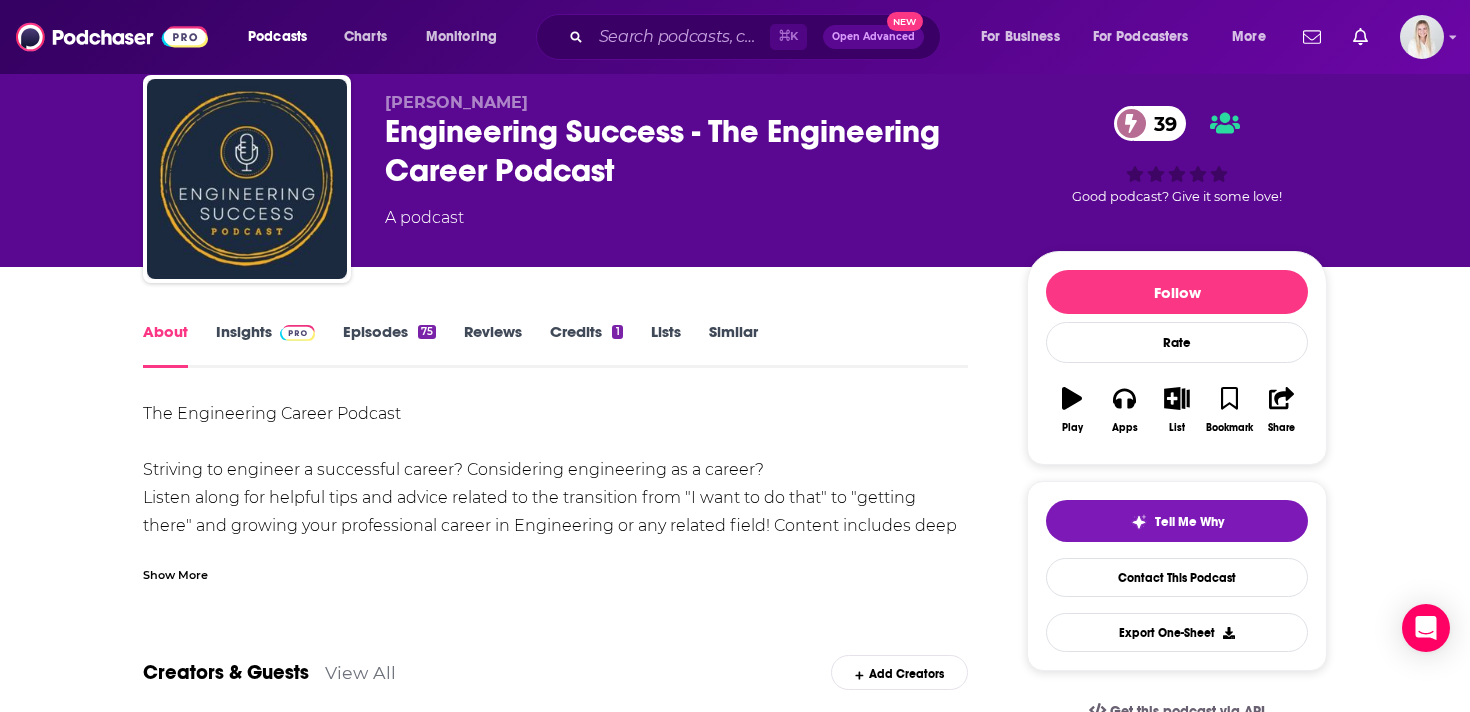 scroll, scrollTop: 113, scrollLeft: 0, axis: vertical 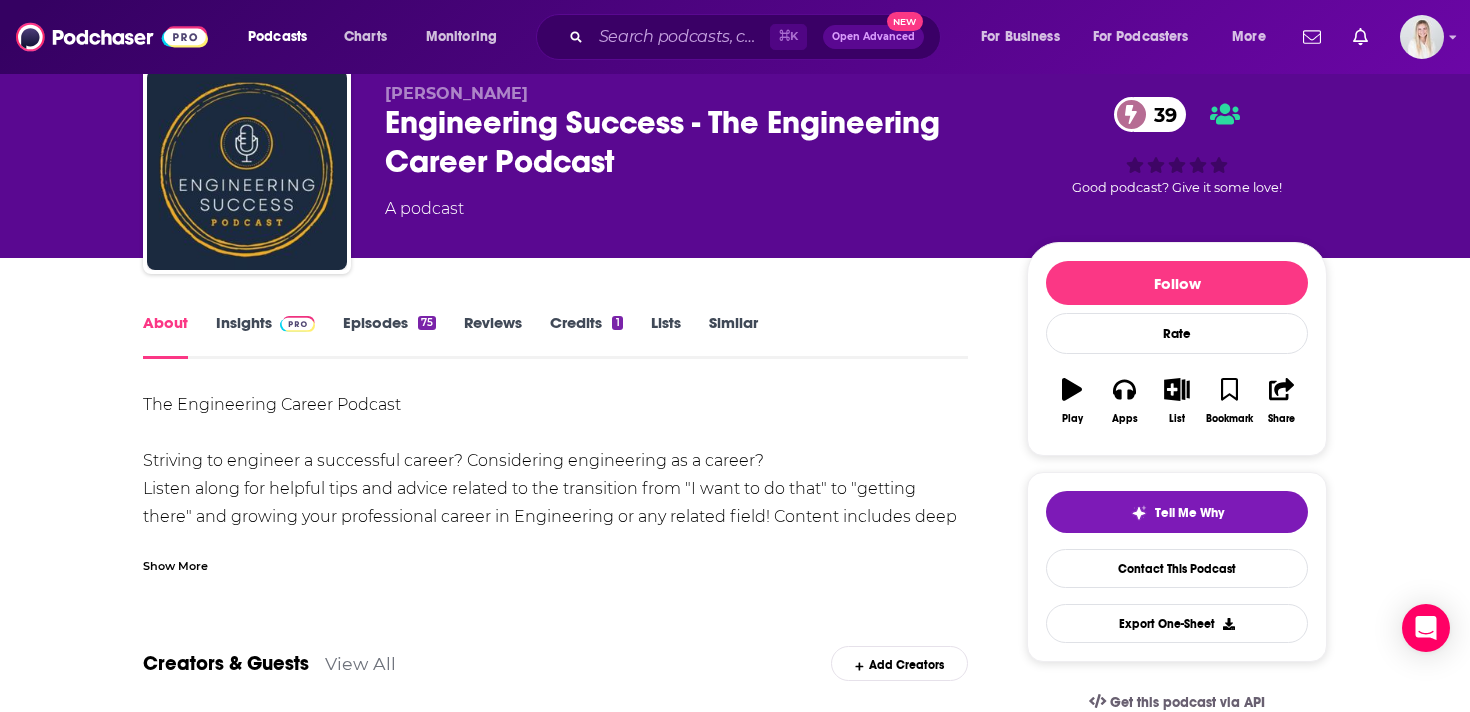 click on "Show More" at bounding box center (175, 564) 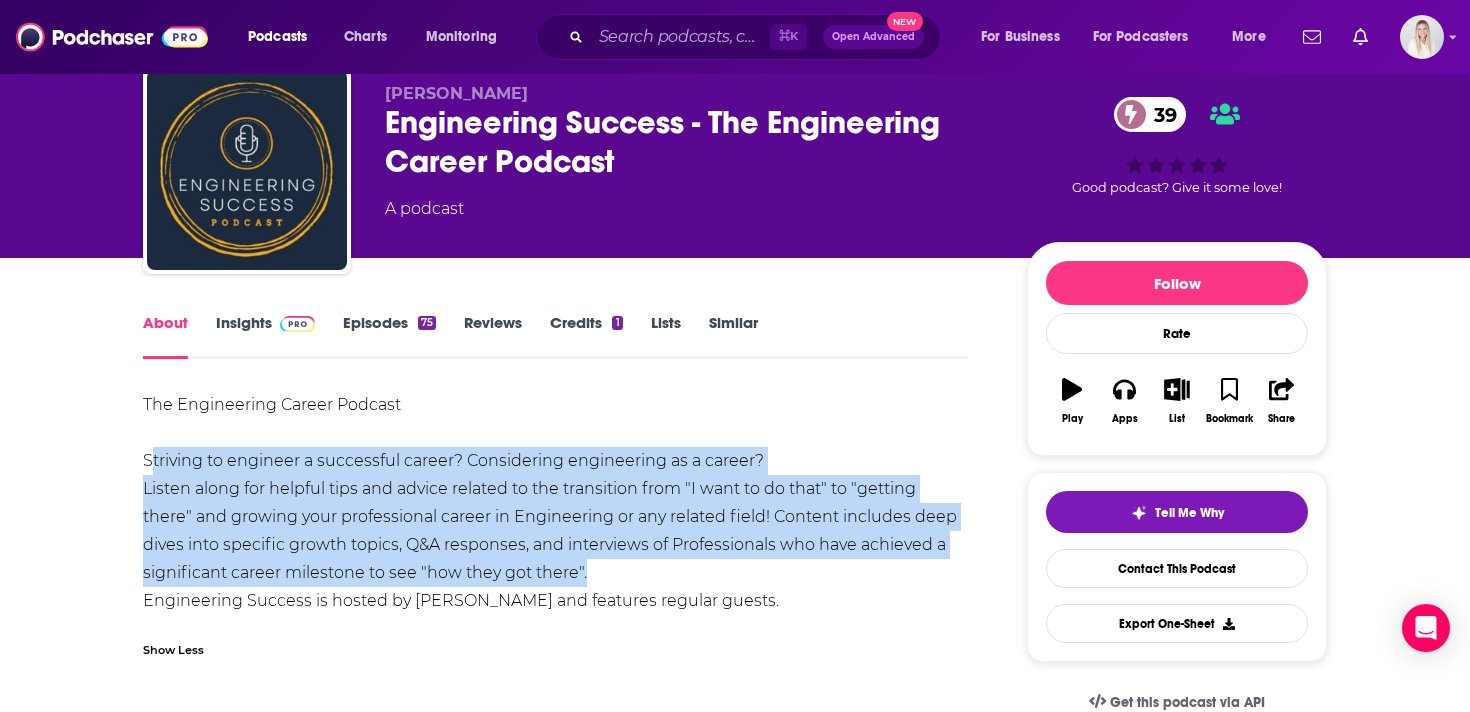 drag, startPoint x: 118, startPoint y: 413, endPoint x: 604, endPoint y: 526, distance: 498.96393 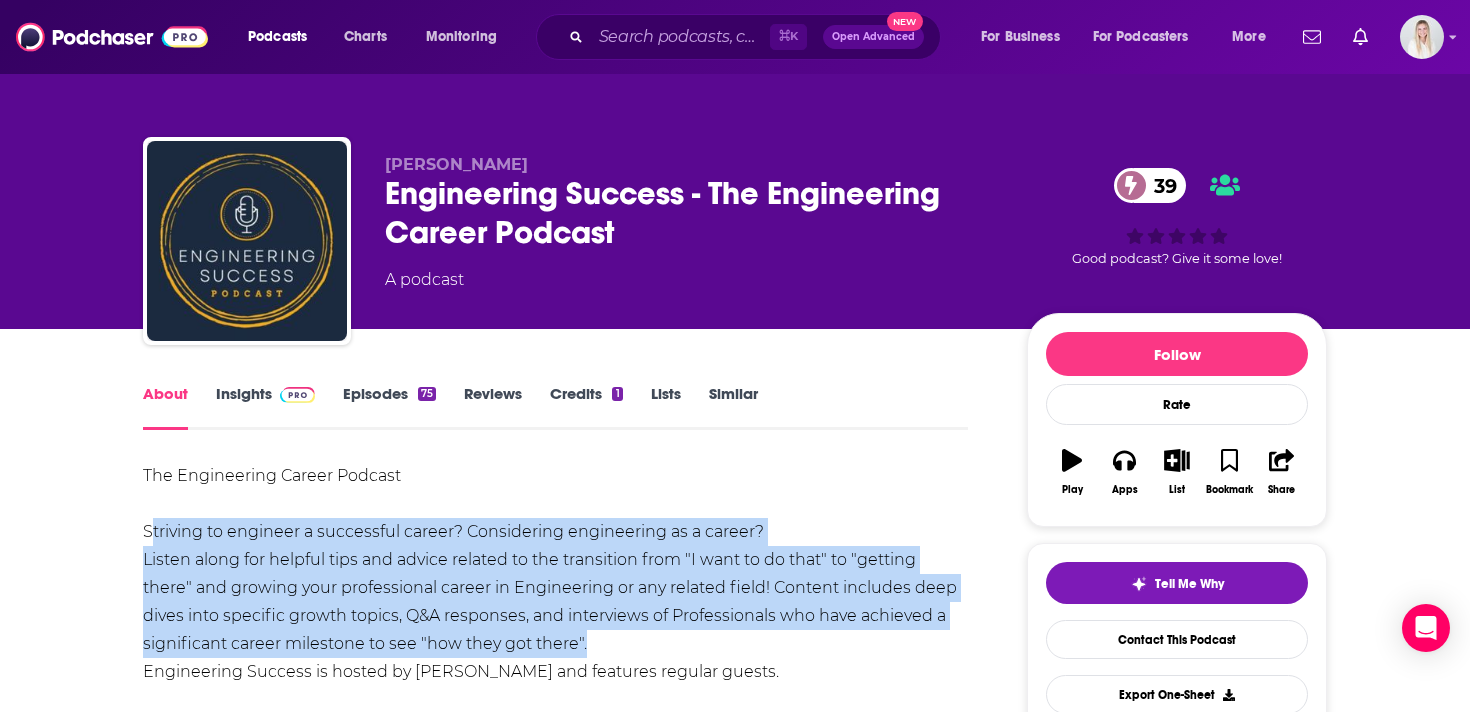 scroll, scrollTop: 23, scrollLeft: 0, axis: vertical 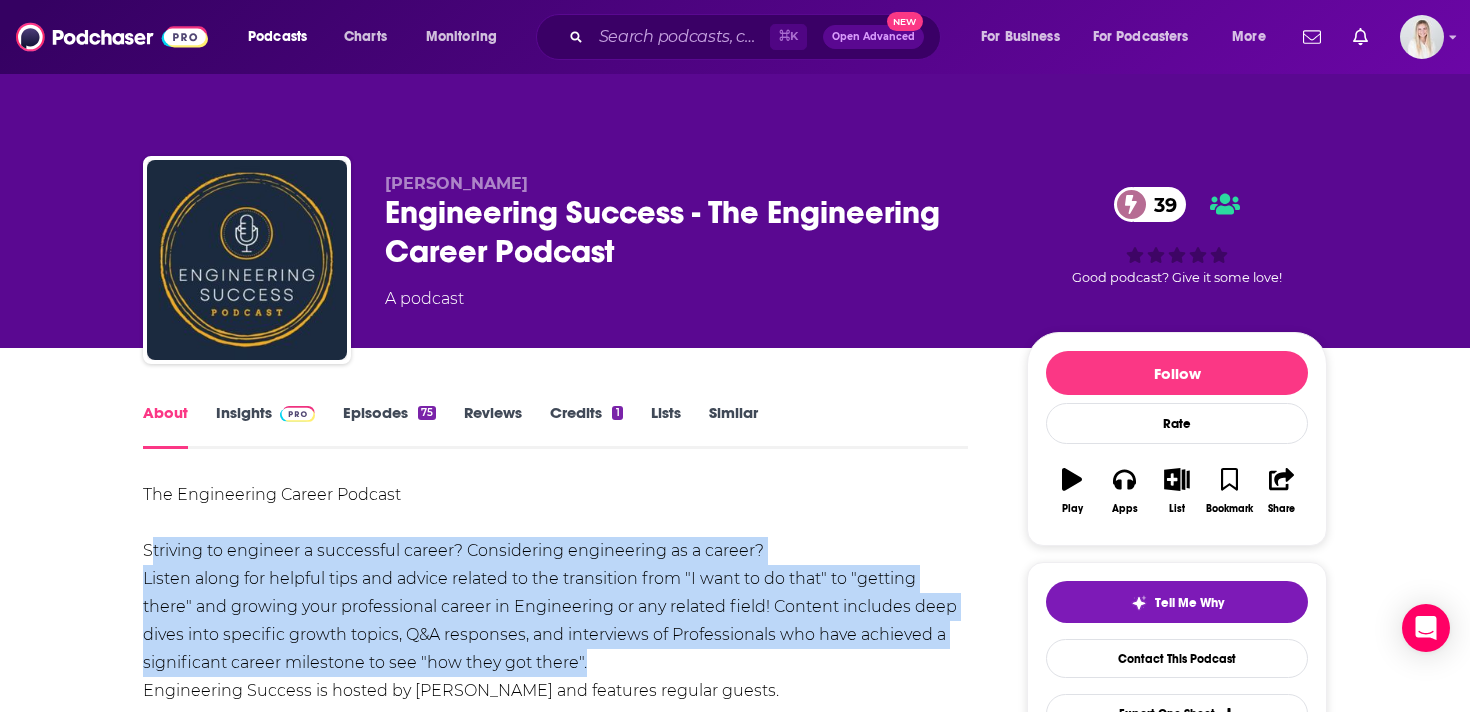 click on "Insights" at bounding box center [265, 426] 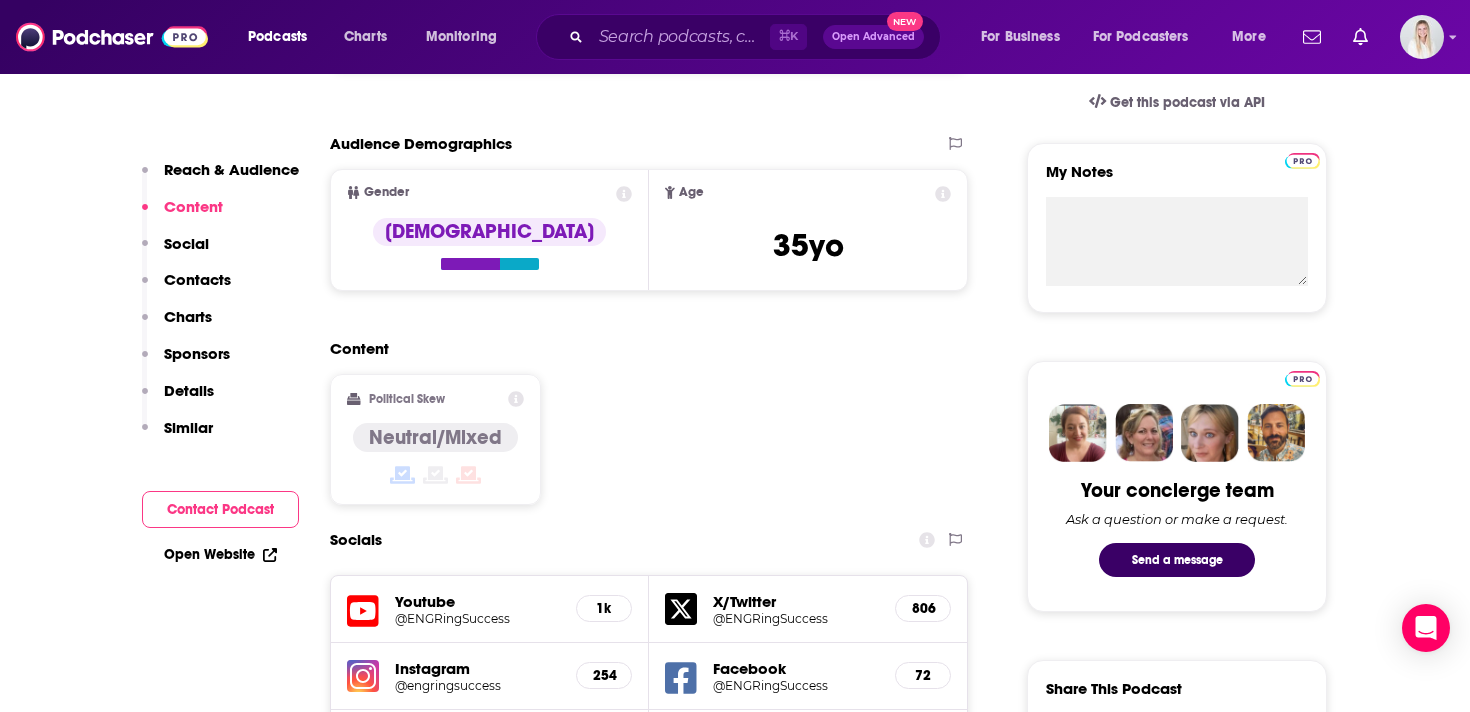 scroll, scrollTop: 1035, scrollLeft: 0, axis: vertical 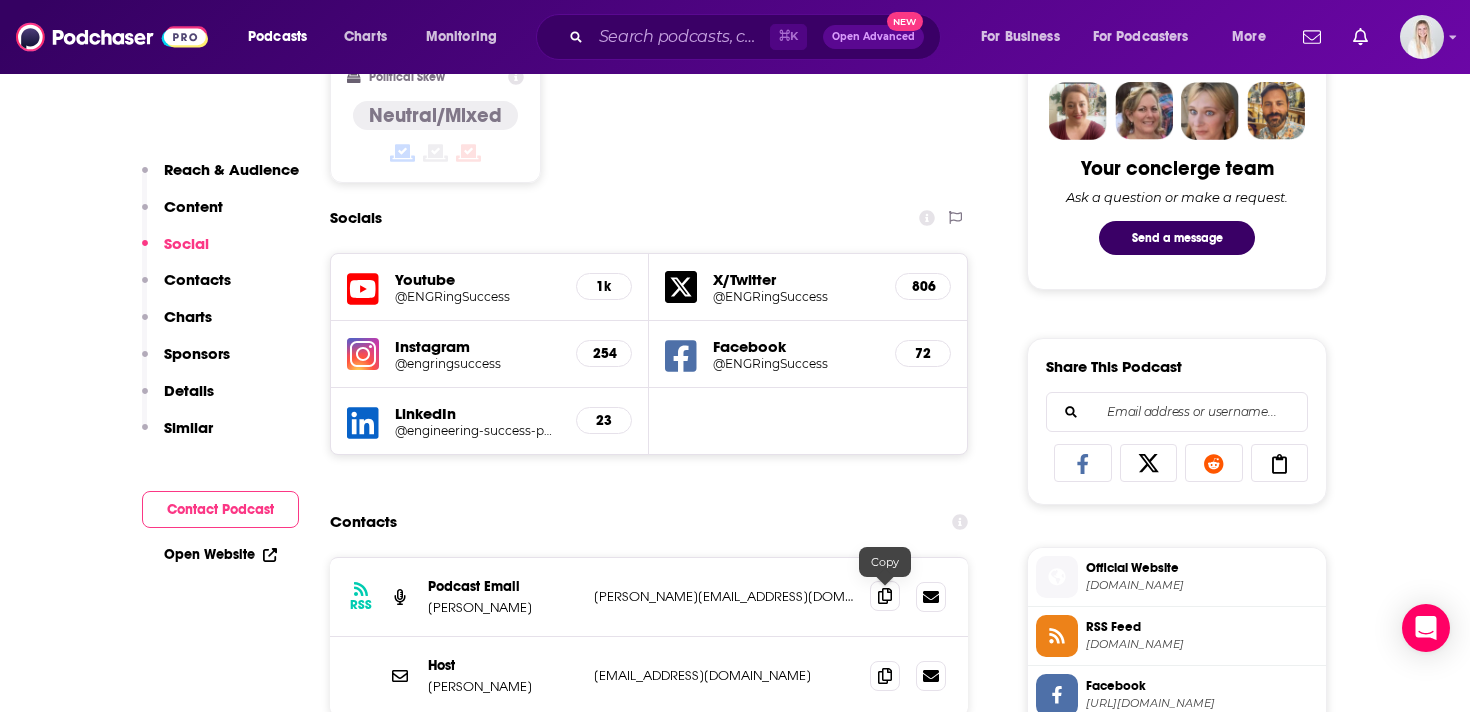 click 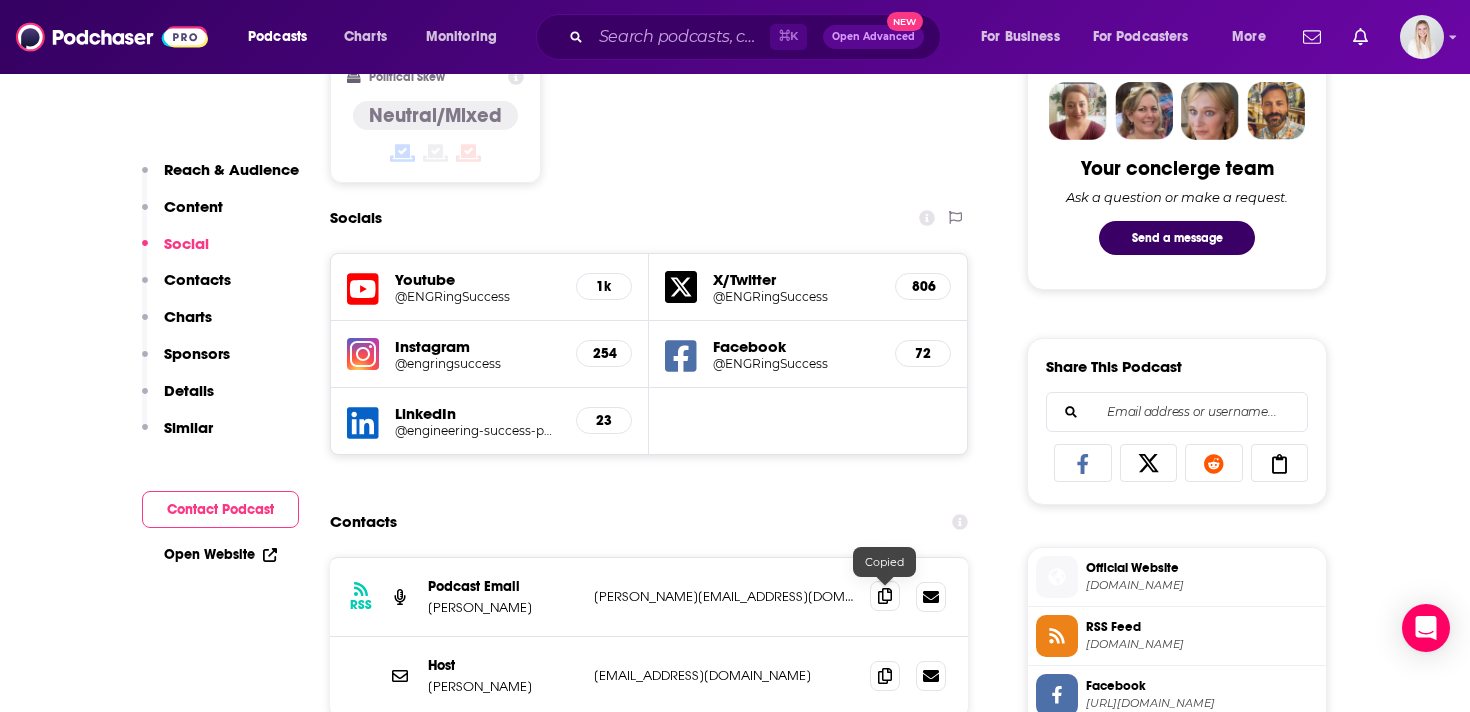 click at bounding box center (885, 596) 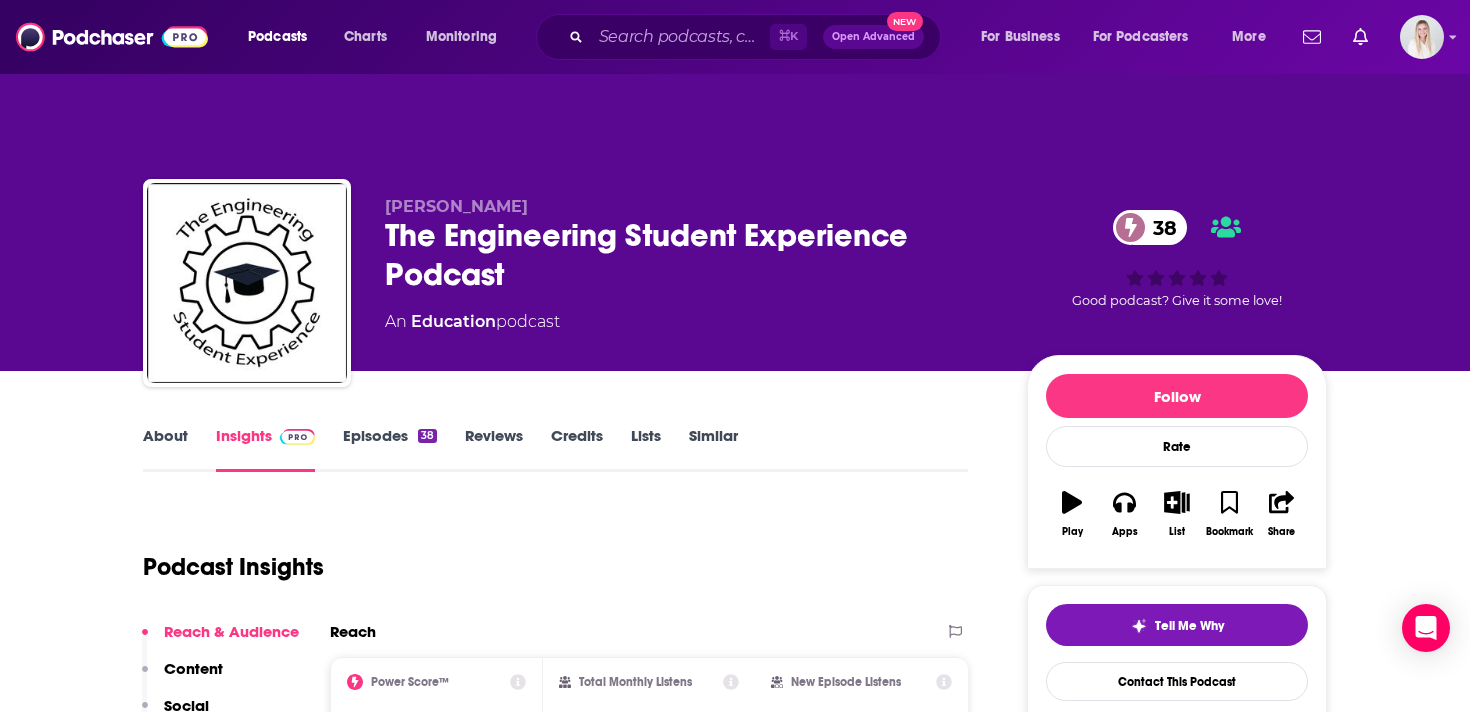 scroll, scrollTop: 0, scrollLeft: 0, axis: both 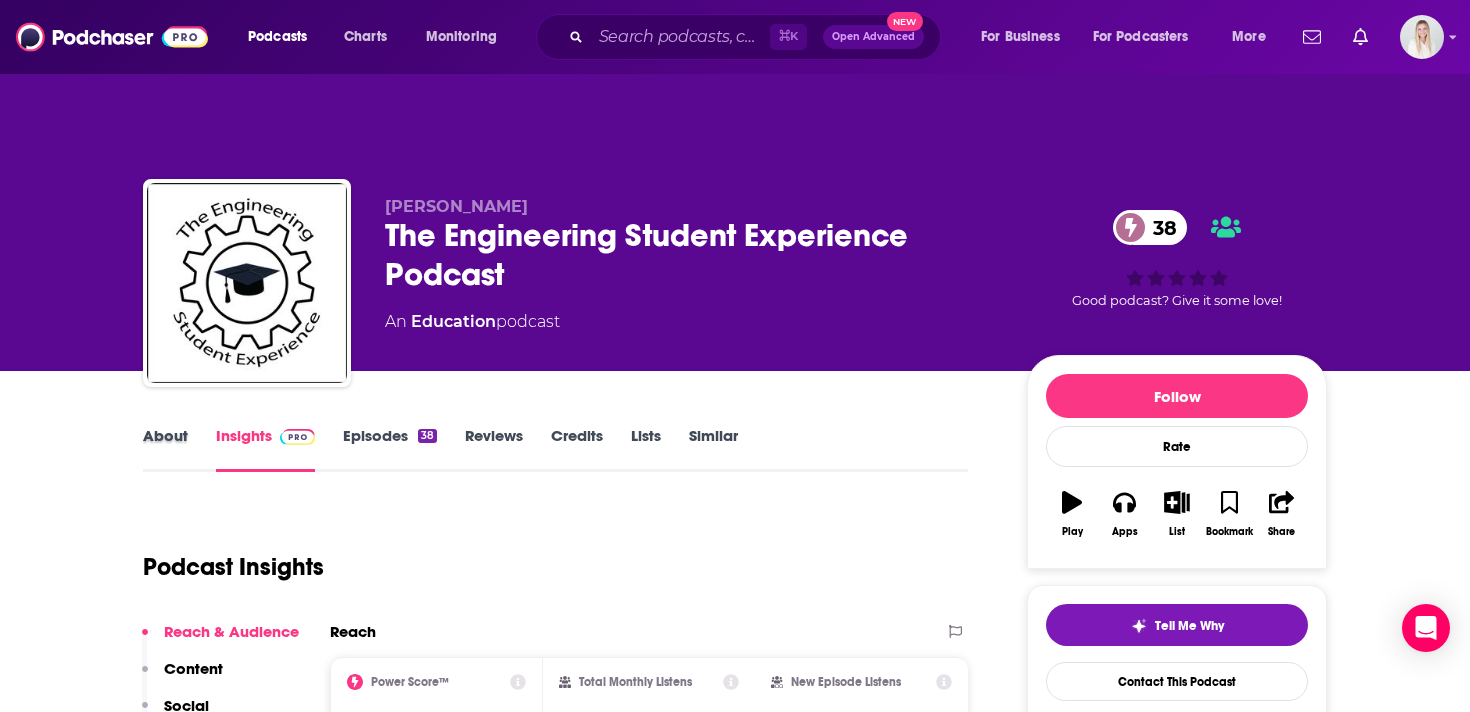 click on "About" at bounding box center (179, 449) 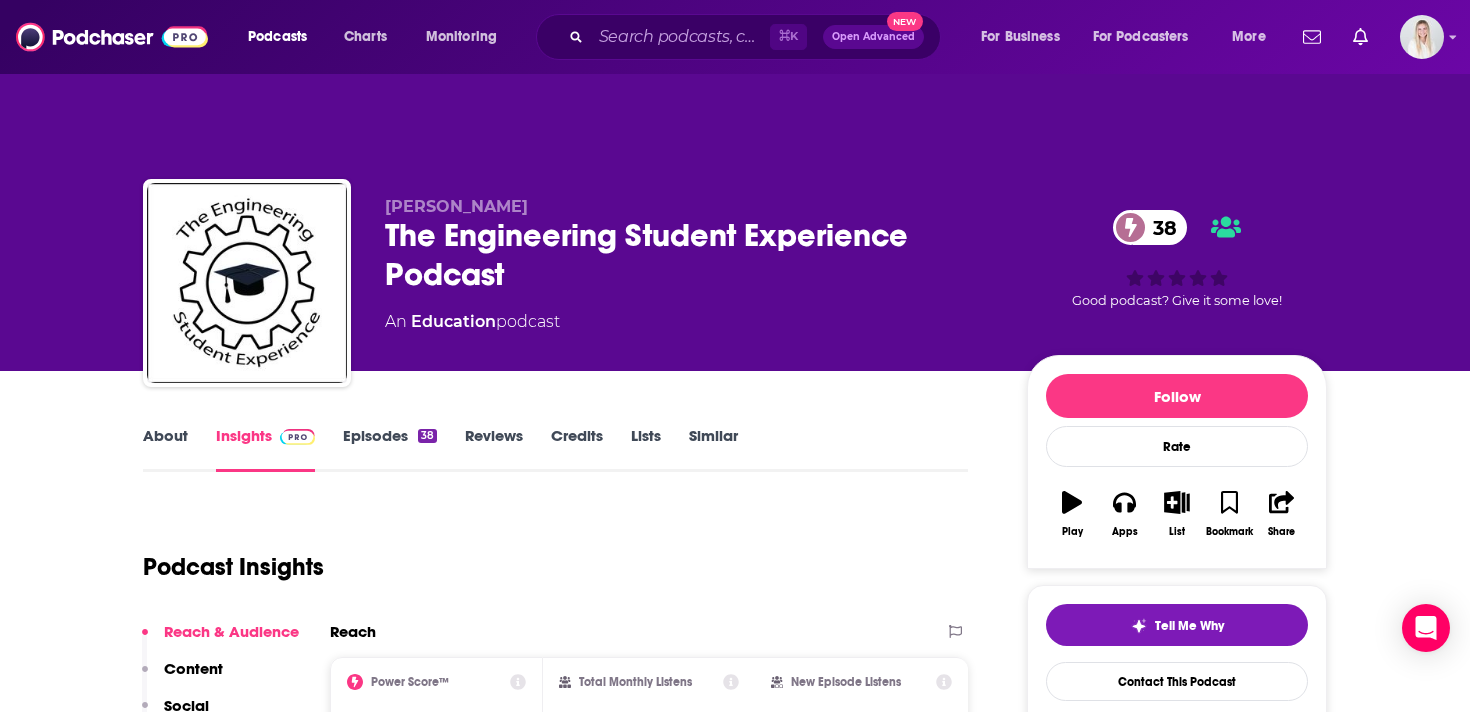 click on "About" at bounding box center (165, 449) 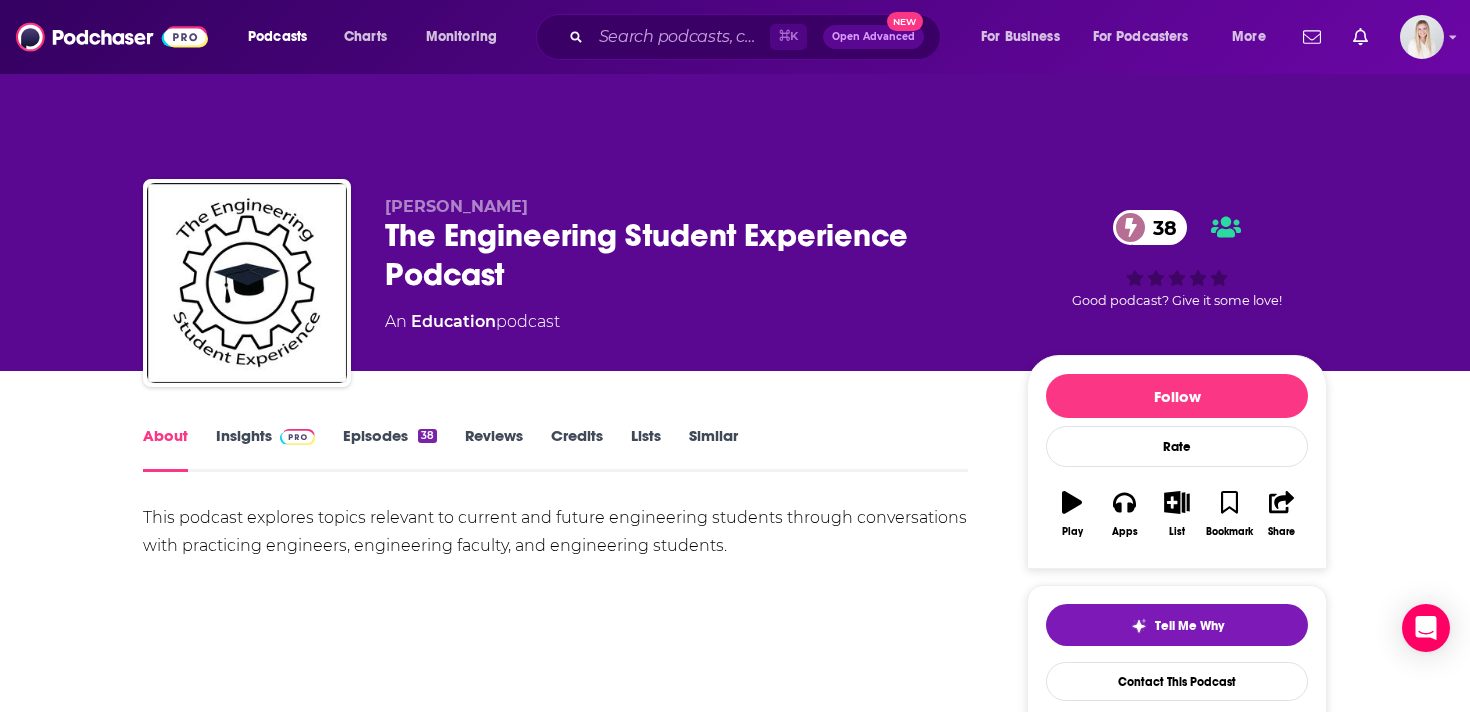 scroll, scrollTop: 88, scrollLeft: 0, axis: vertical 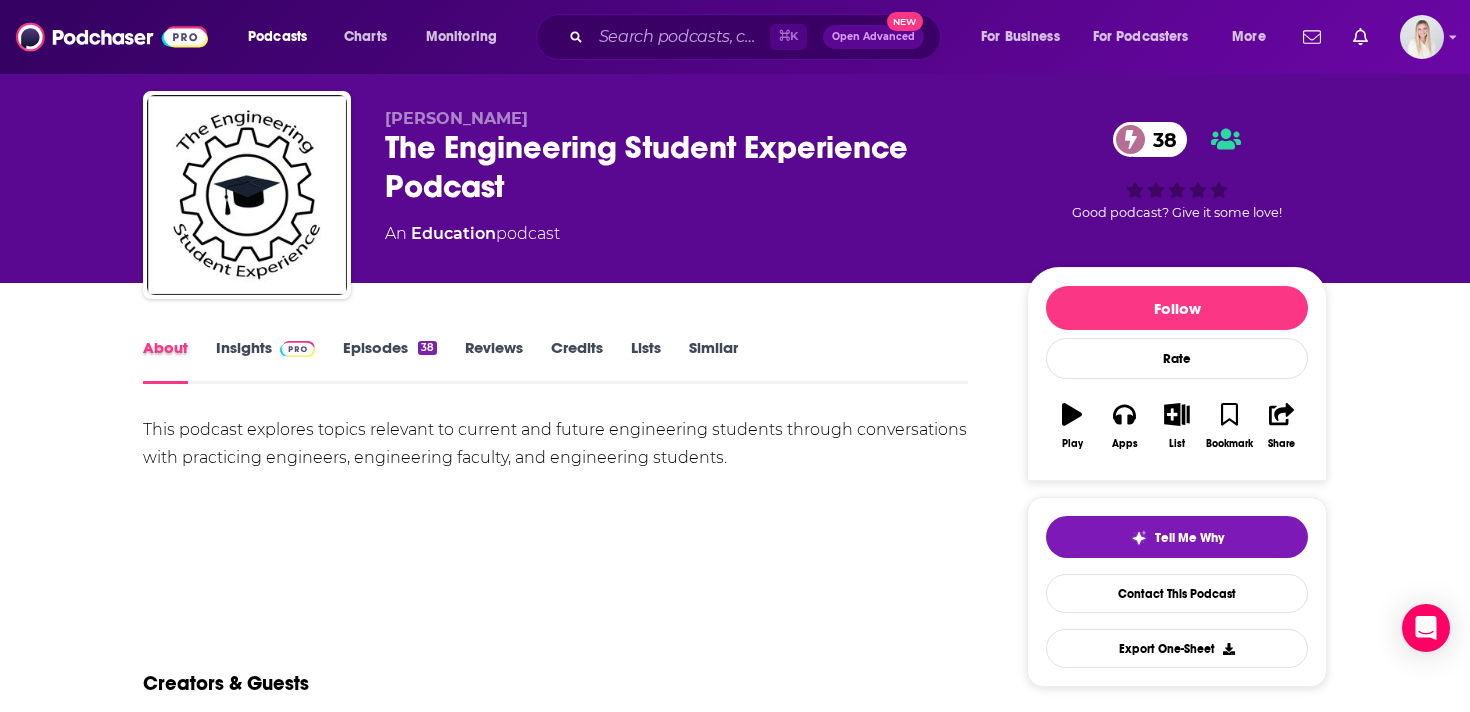 click on "About" at bounding box center [179, 361] 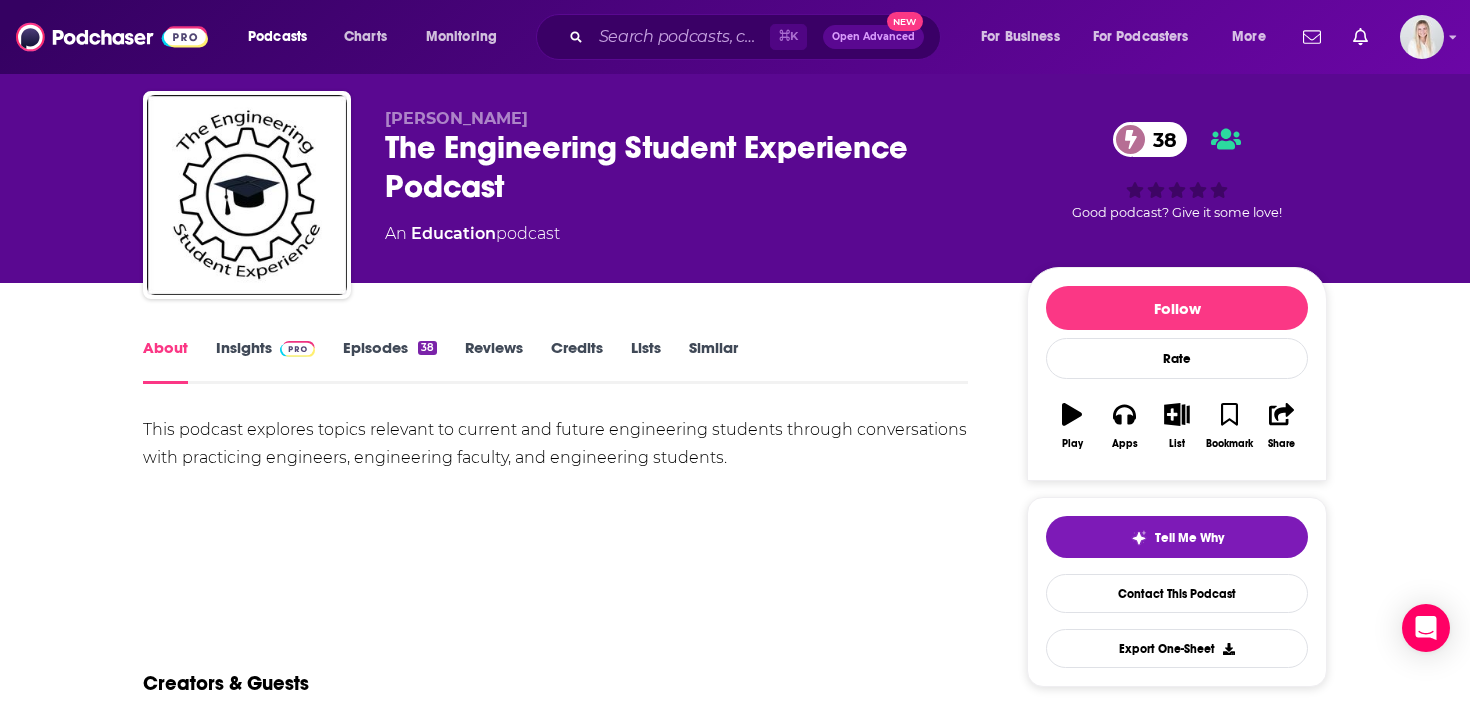 click on "Insights" at bounding box center [265, 361] 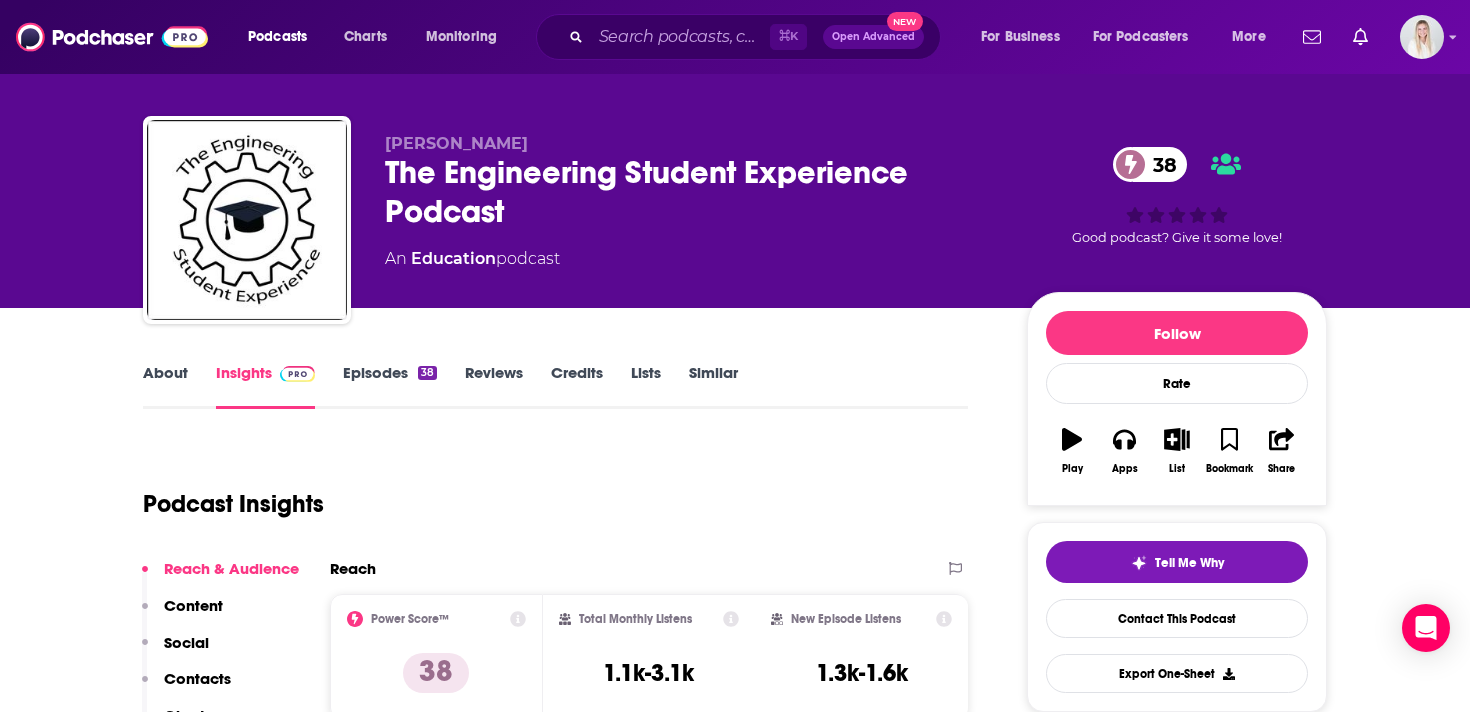 scroll, scrollTop: 140, scrollLeft: 0, axis: vertical 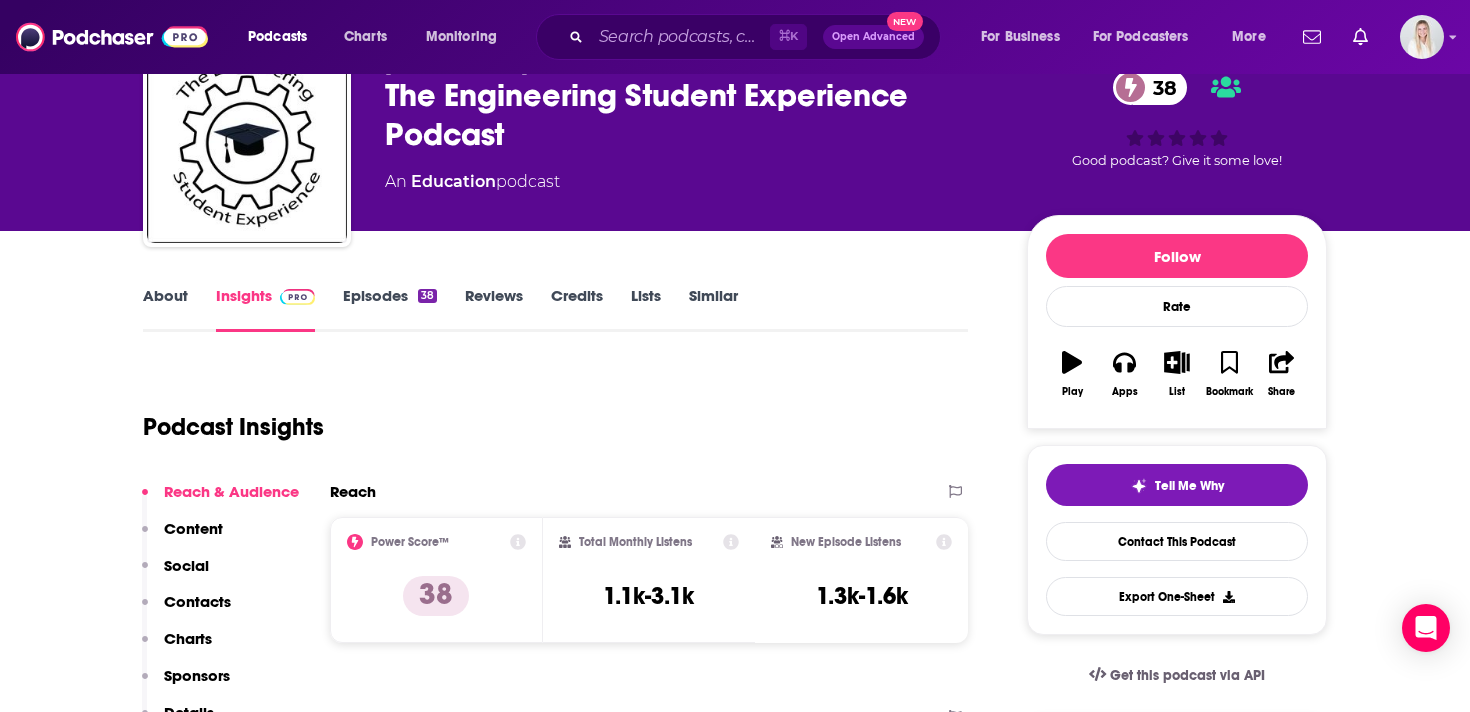 click on "Episodes 38" at bounding box center [390, 309] 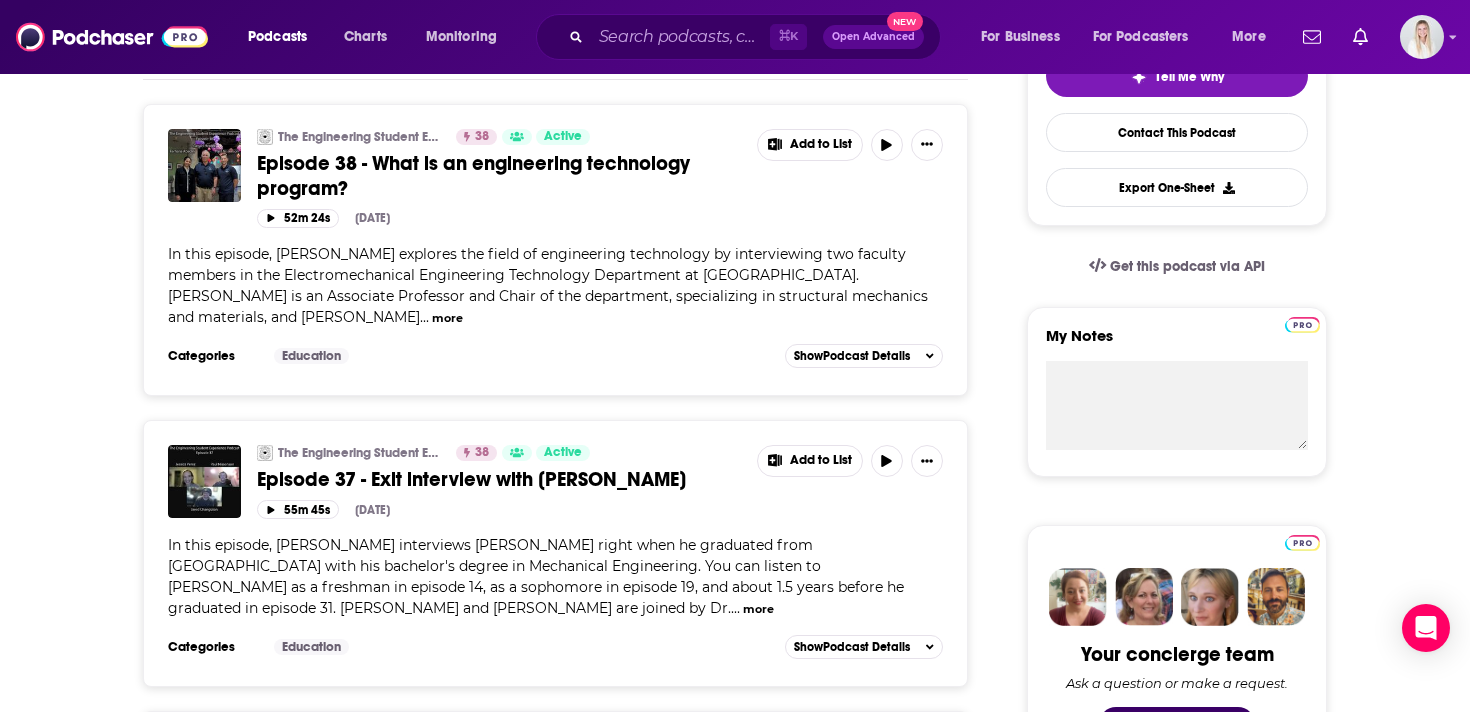 scroll, scrollTop: 122, scrollLeft: 0, axis: vertical 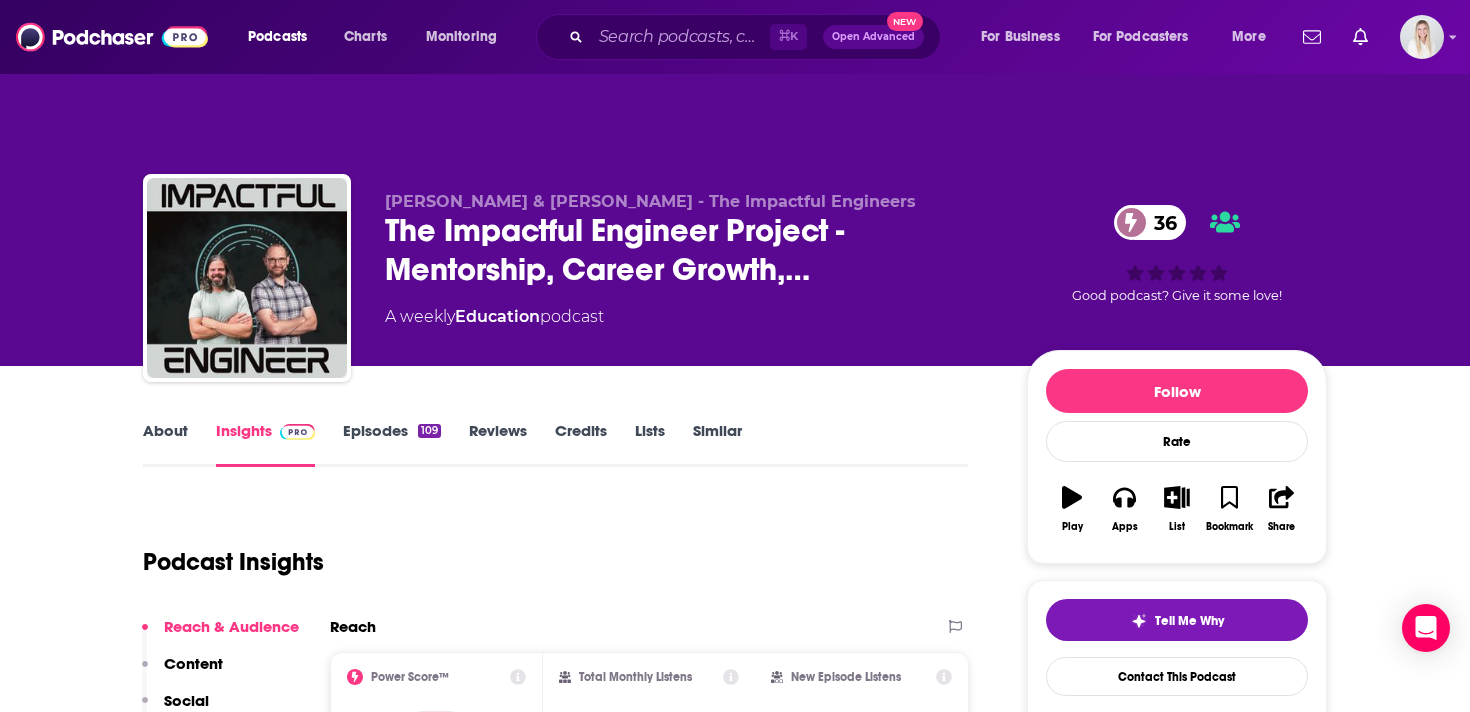 click on "About" at bounding box center [165, 444] 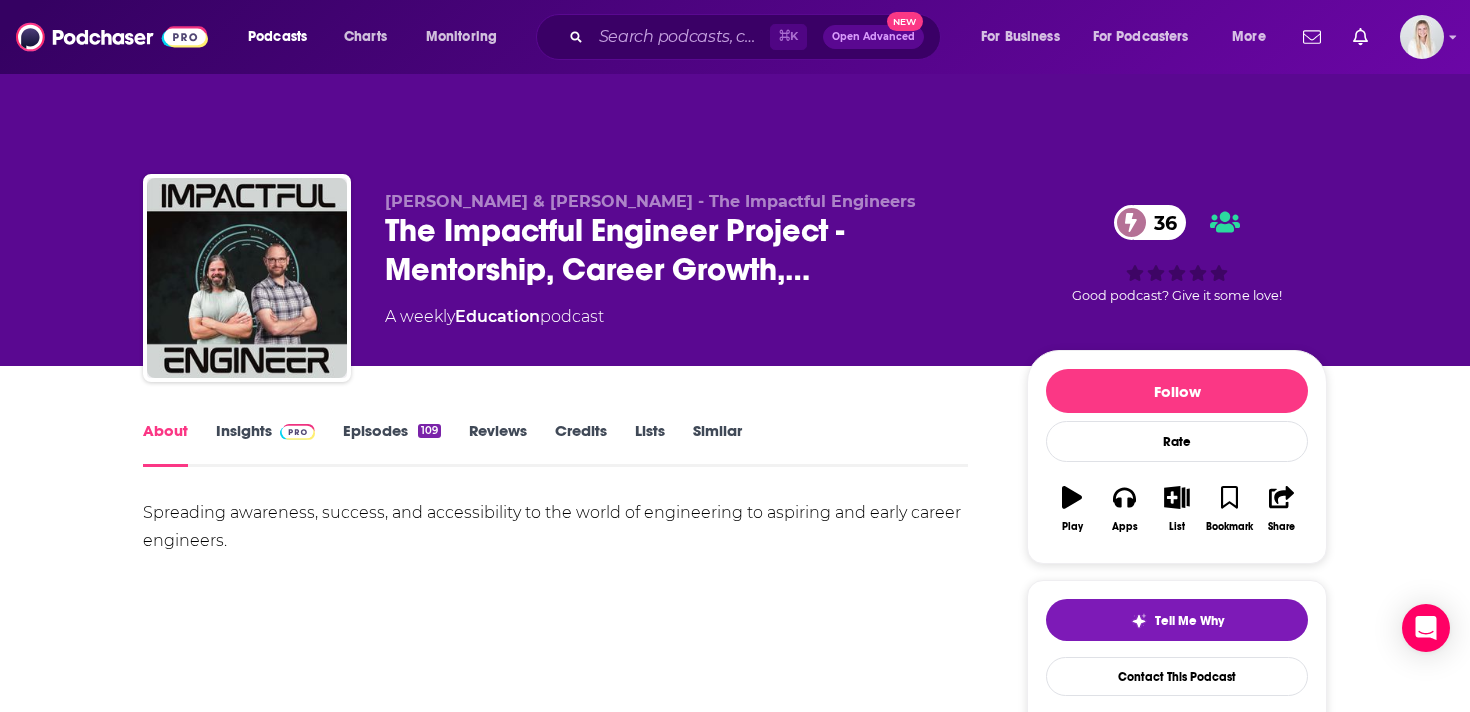 scroll, scrollTop: 0, scrollLeft: 0, axis: both 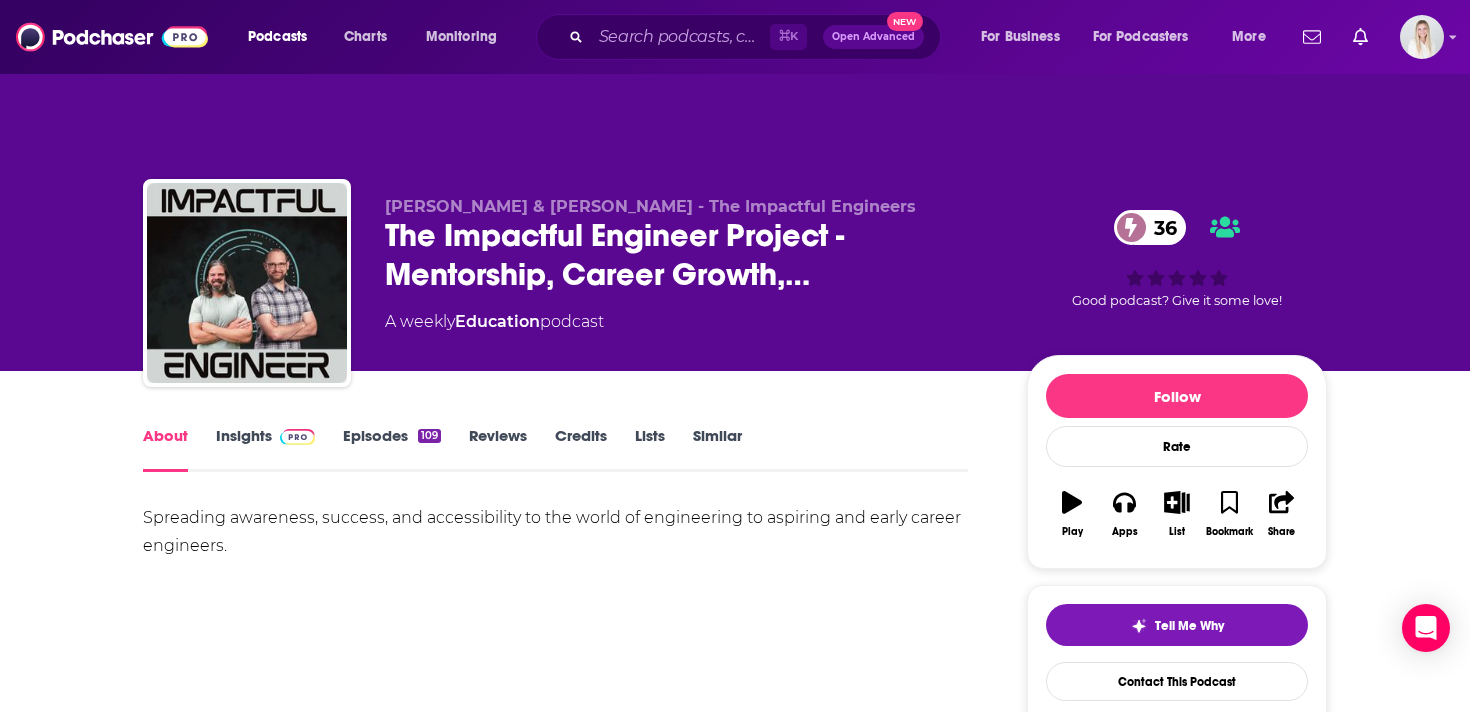 click on "Insights" at bounding box center (265, 449) 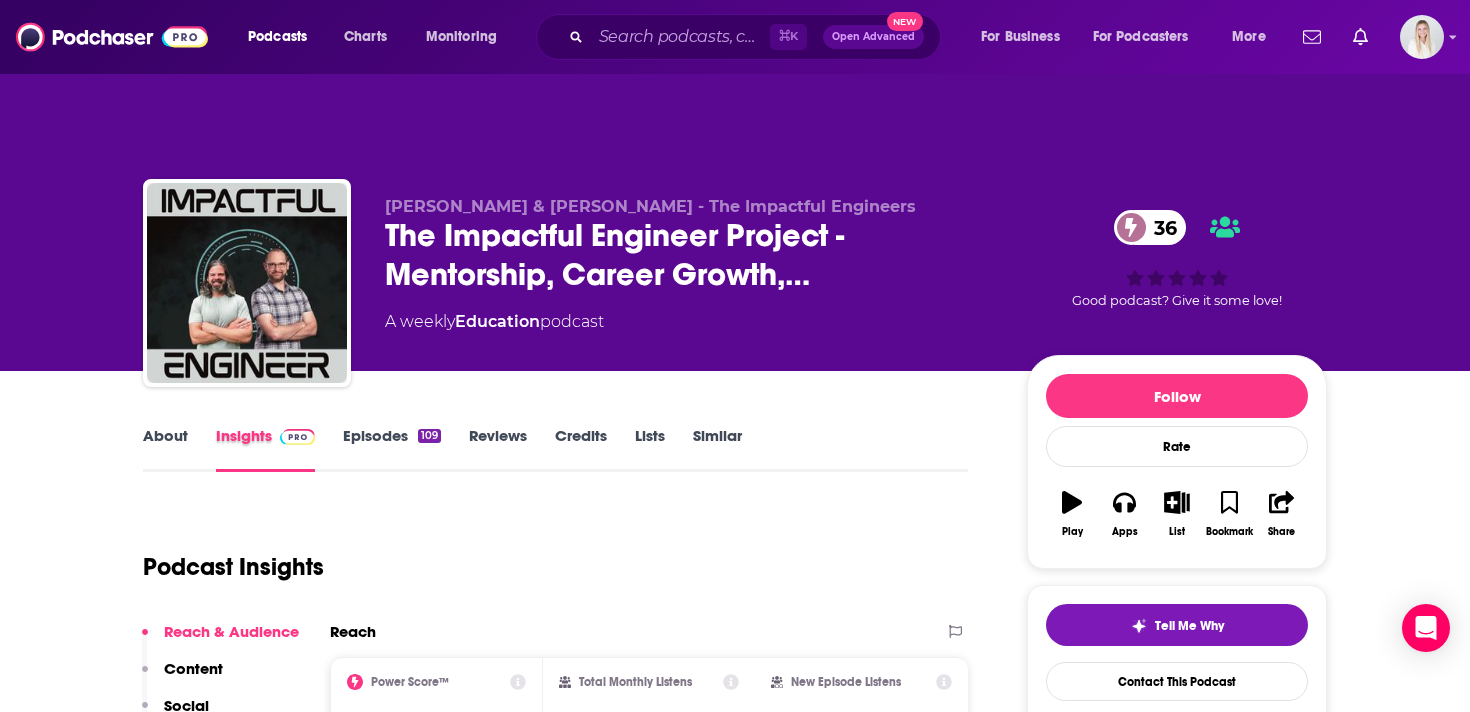 click on "Insights" at bounding box center (279, 449) 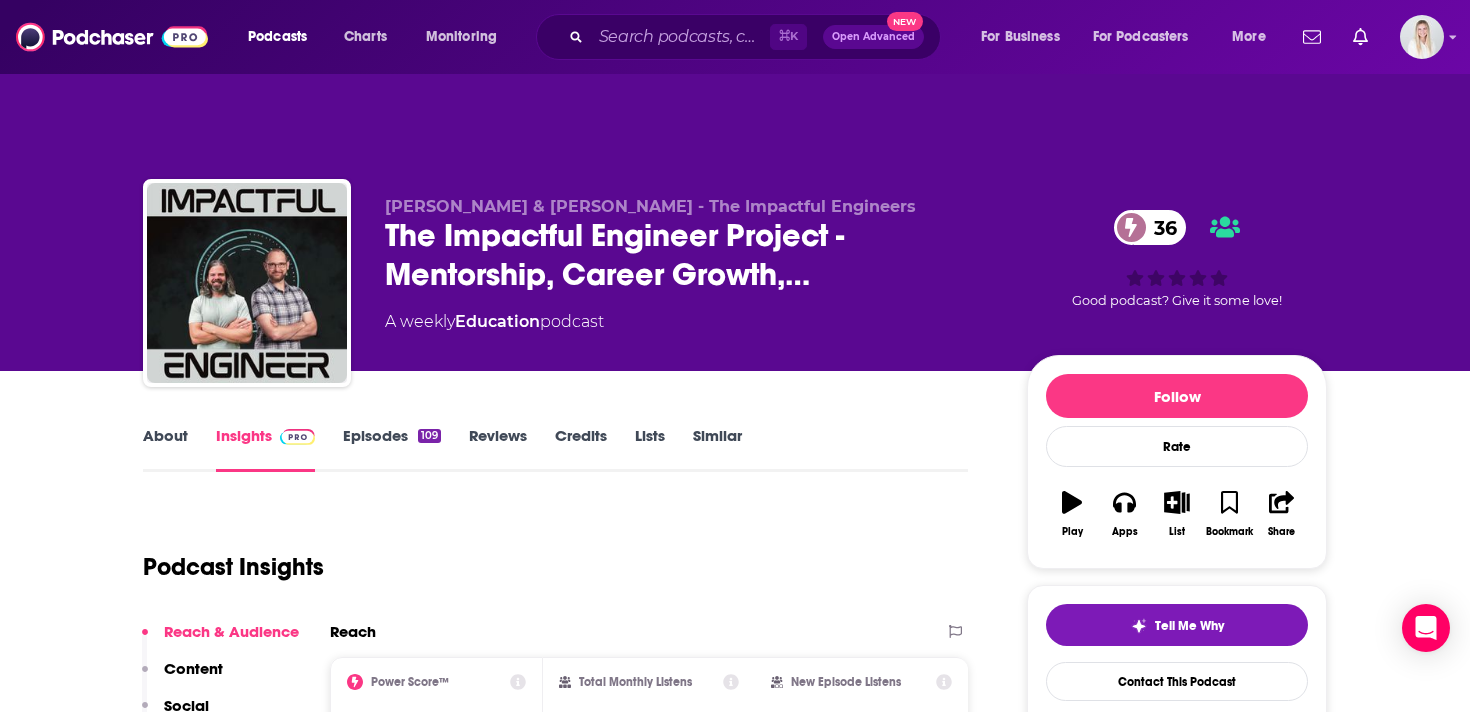 click on "Episodes 109" at bounding box center (392, 449) 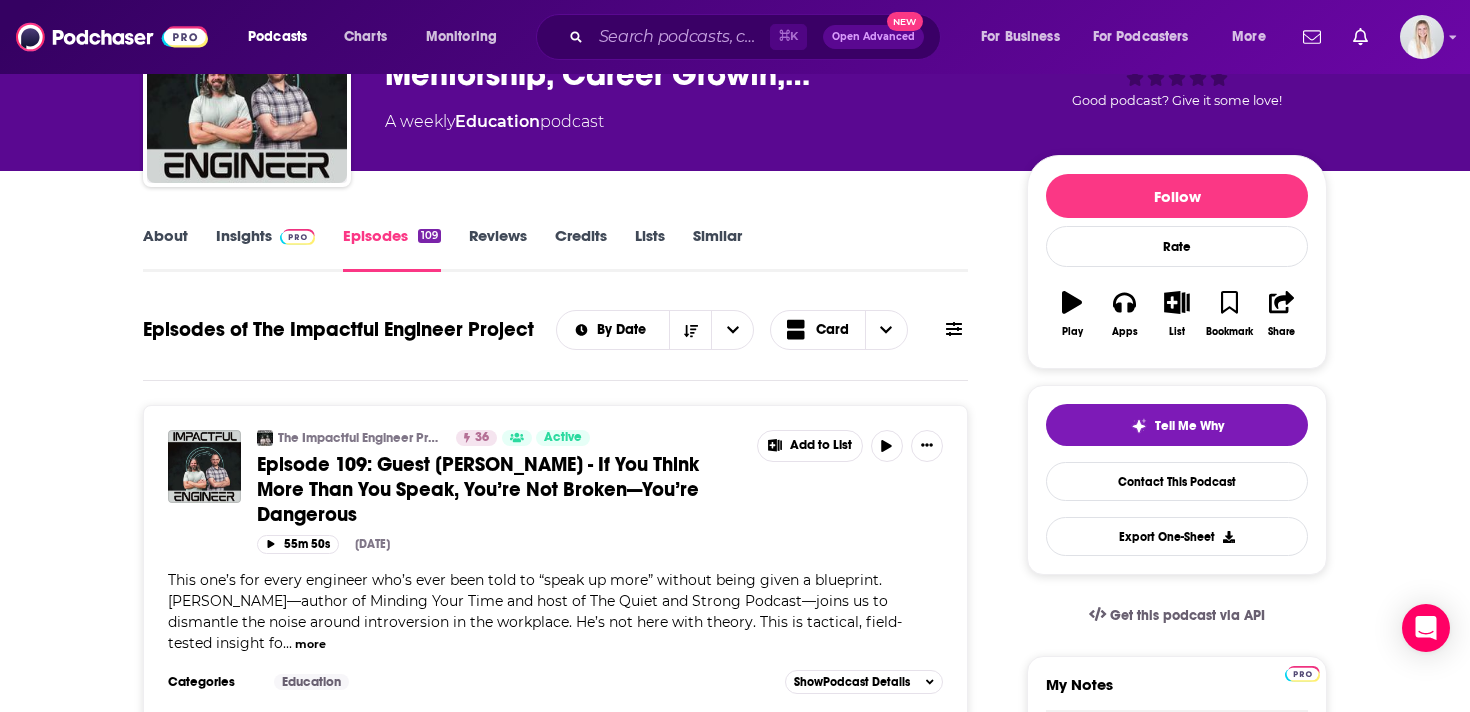 scroll, scrollTop: 0, scrollLeft: 0, axis: both 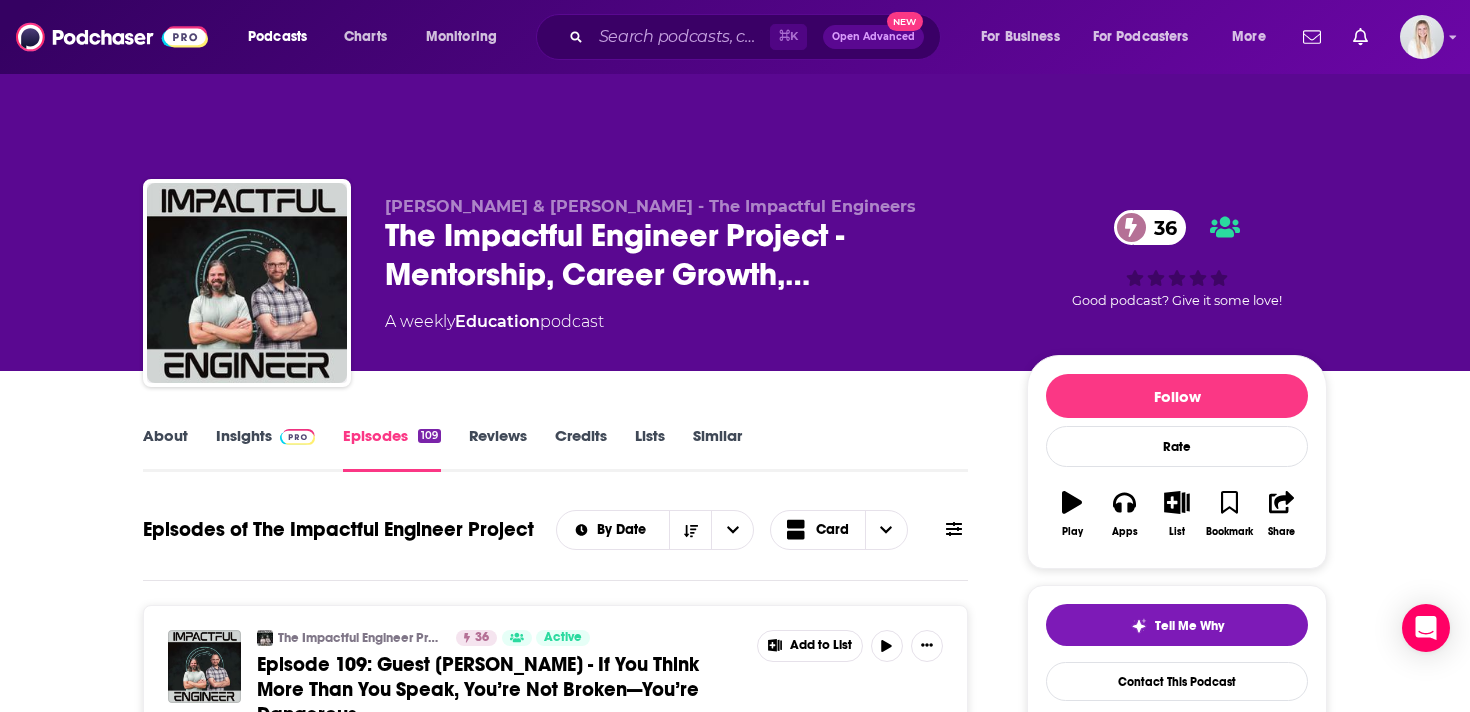 click on "Insights" at bounding box center [265, 449] 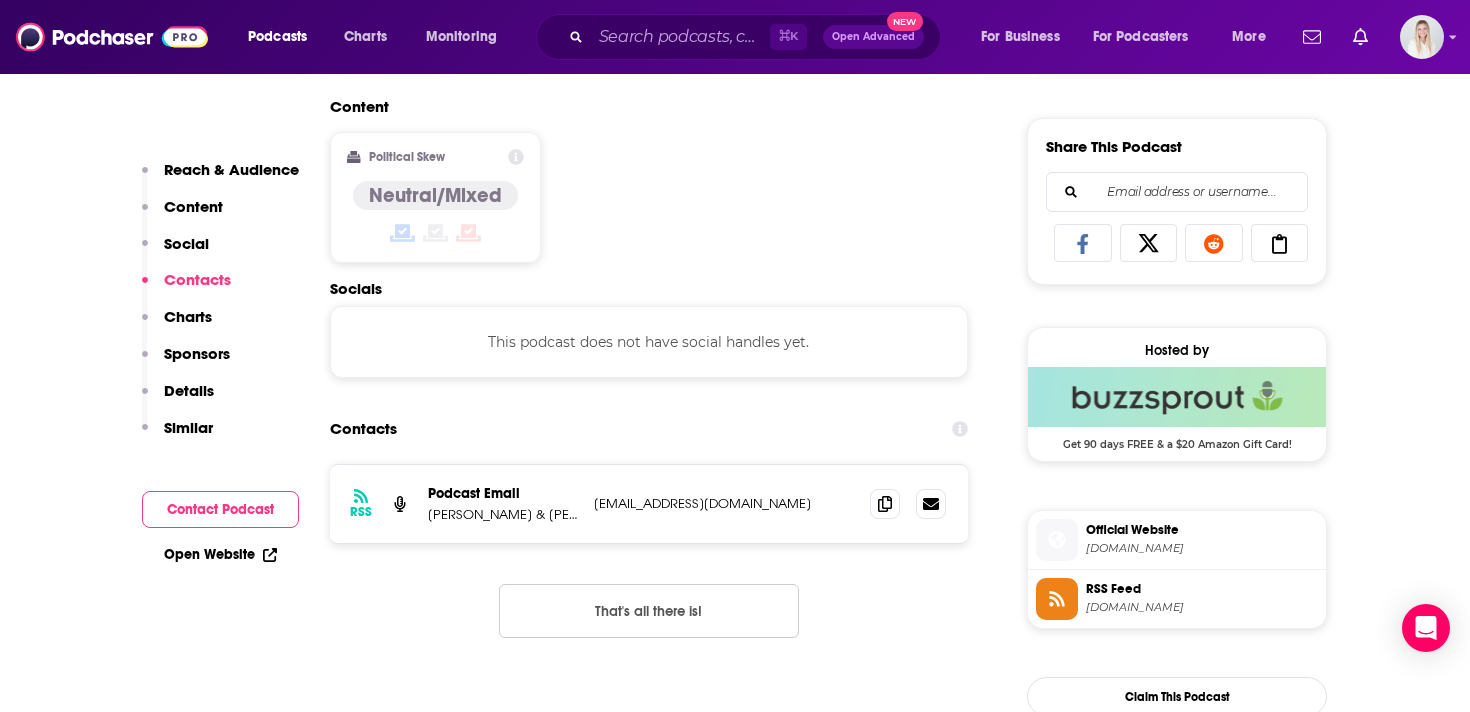 scroll, scrollTop: 1285, scrollLeft: 0, axis: vertical 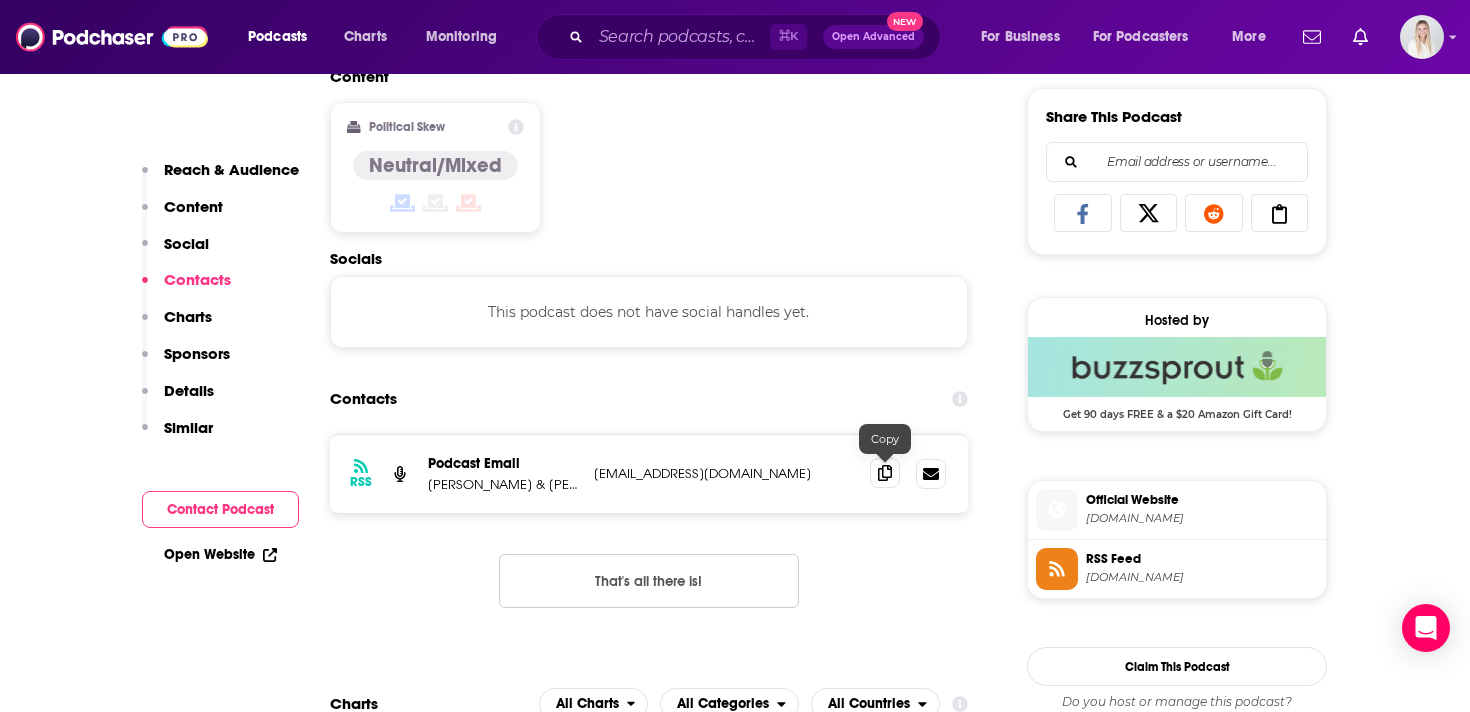 click 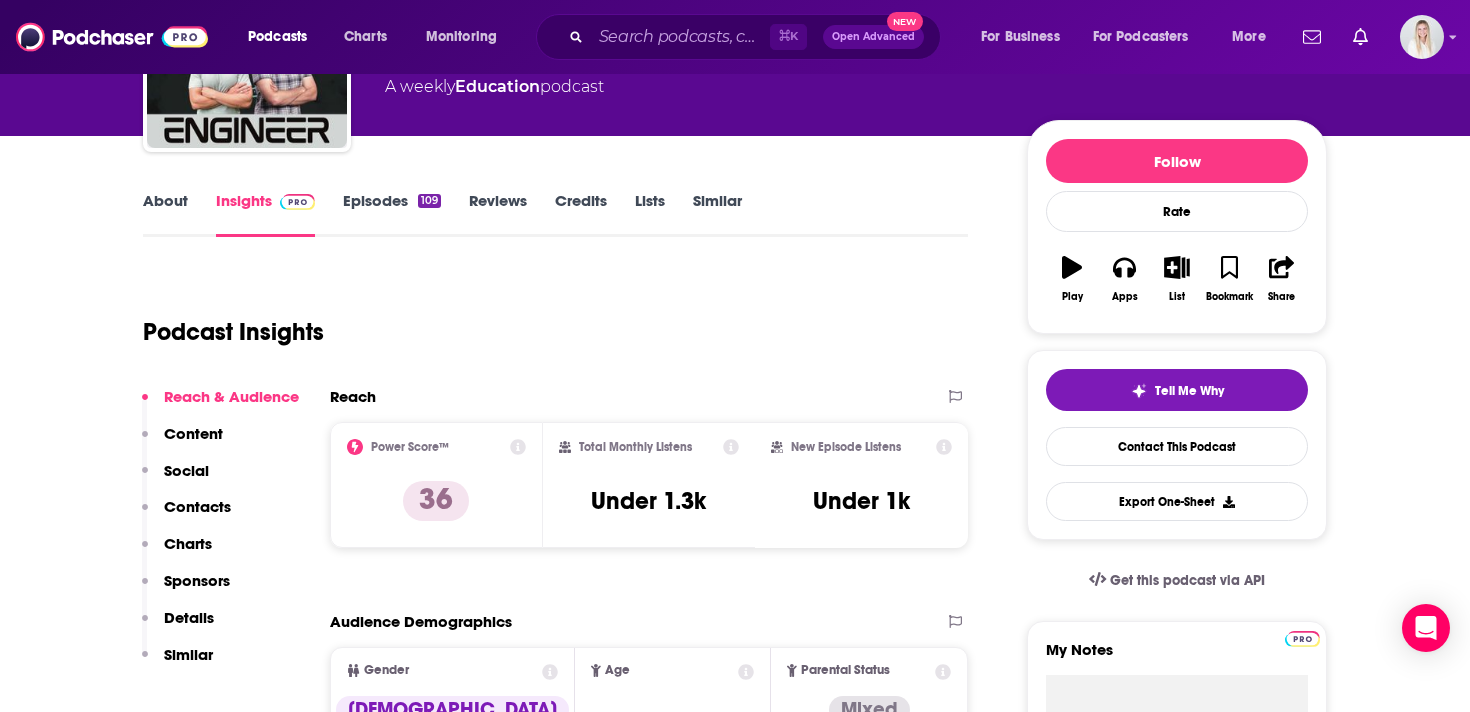 scroll, scrollTop: 0, scrollLeft: 0, axis: both 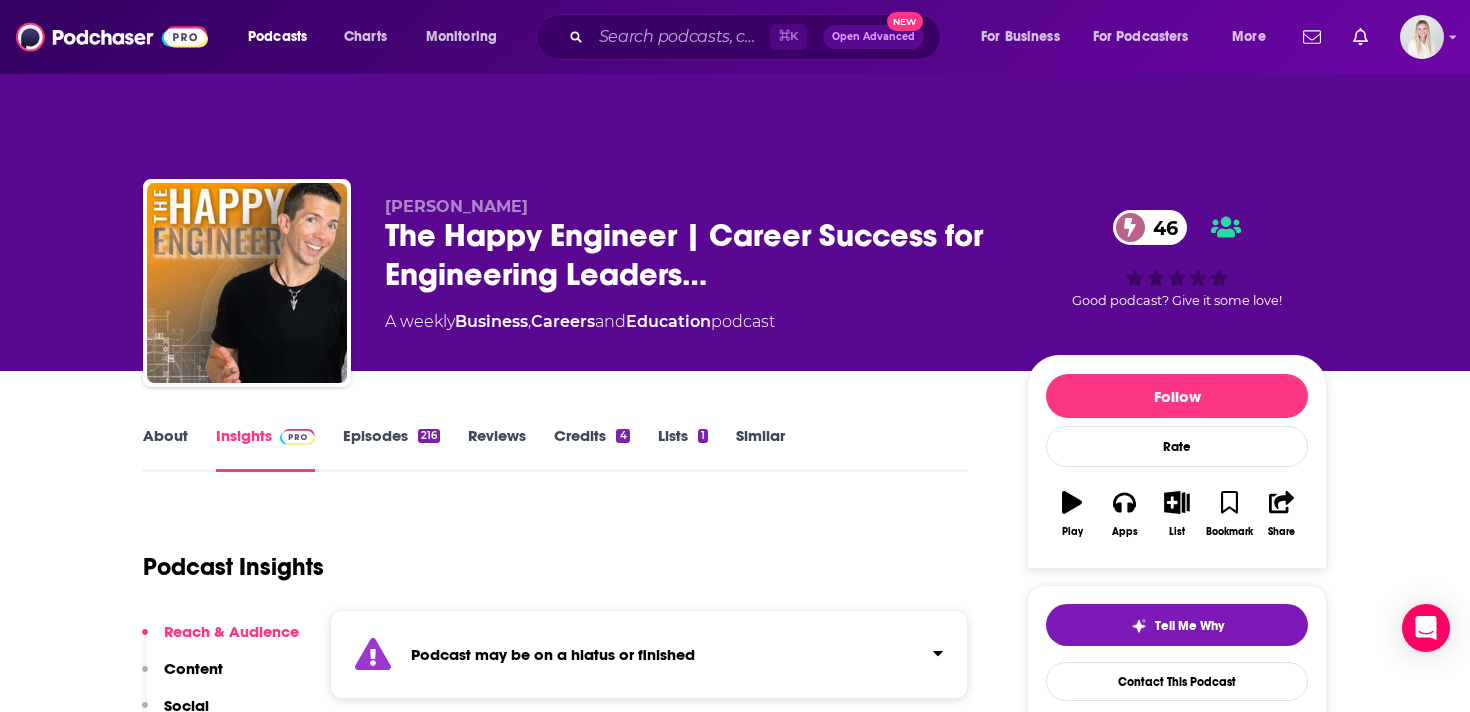 click on "Episodes 216" at bounding box center (391, 449) 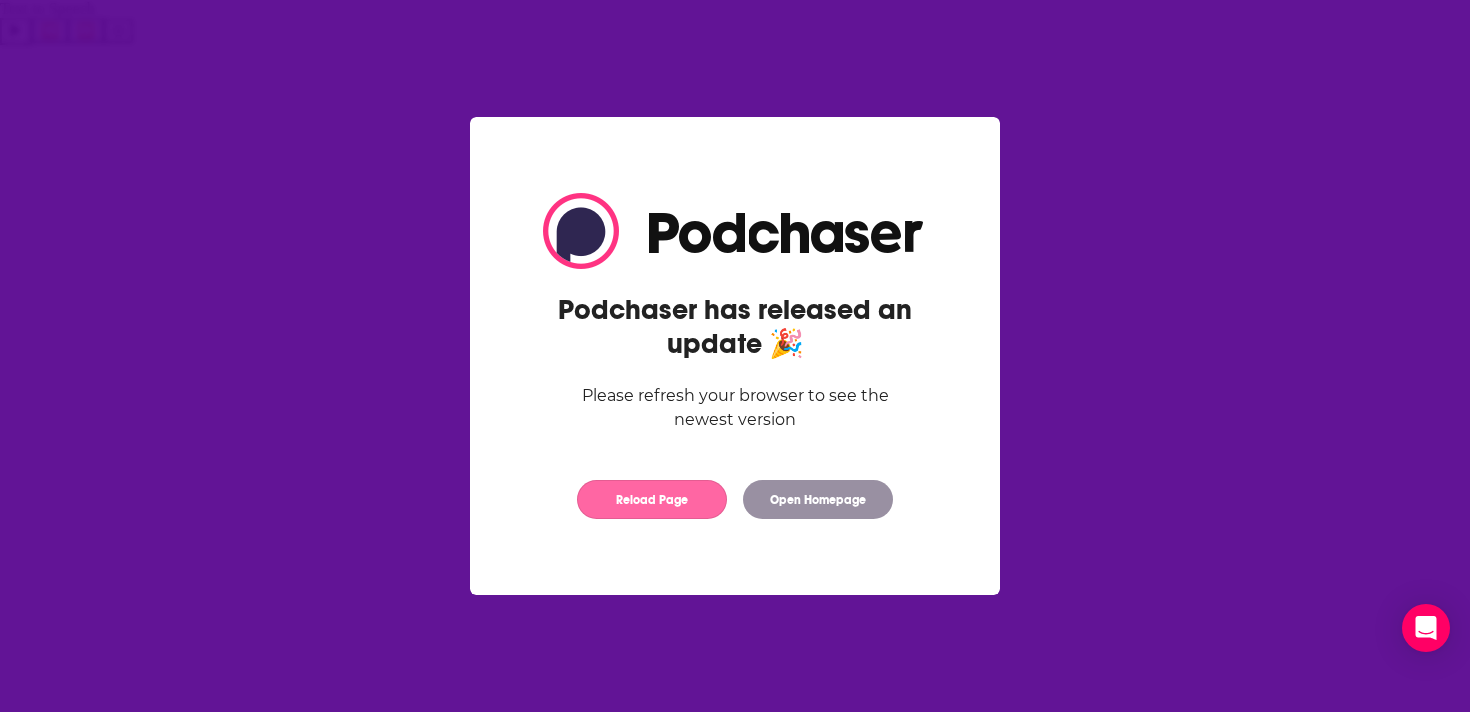click on "Reload Page" at bounding box center [652, 499] 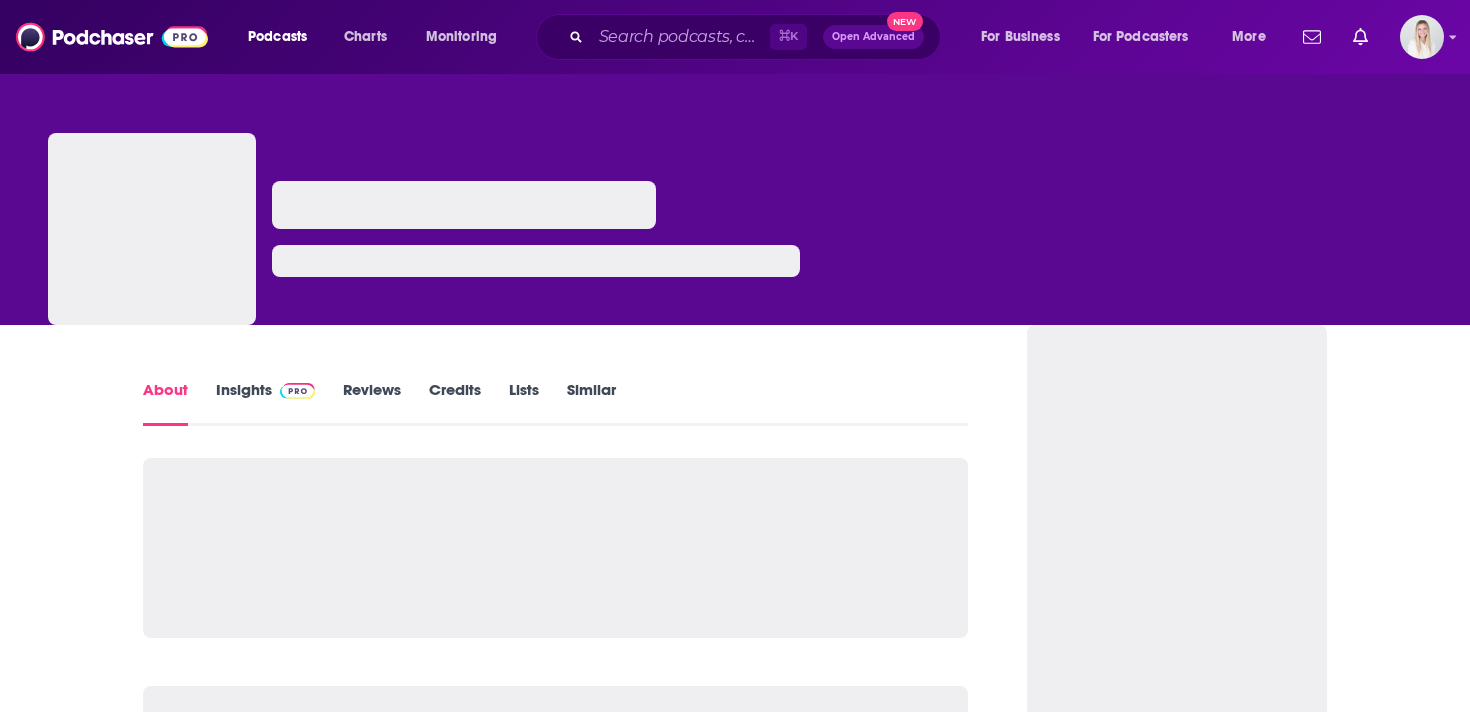scroll, scrollTop: 0, scrollLeft: 0, axis: both 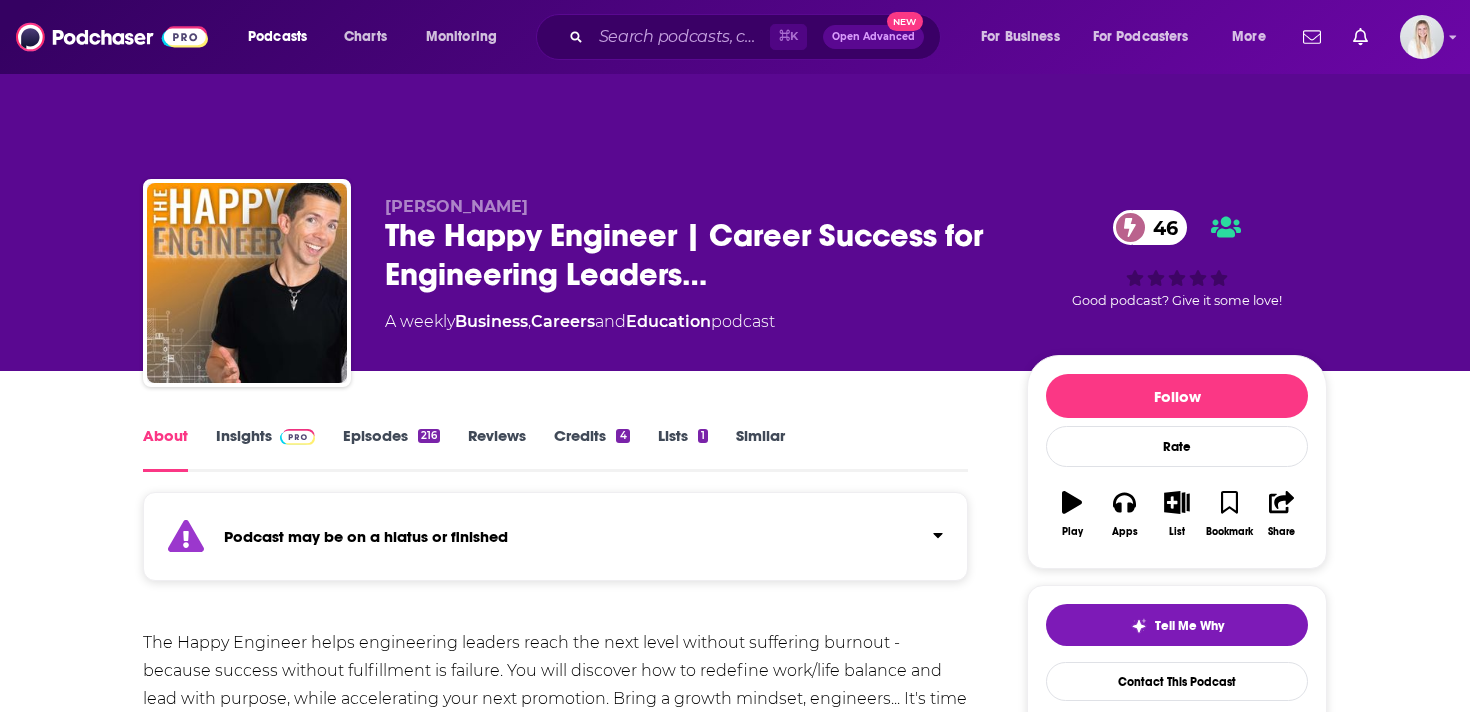 click on "Episodes 216" at bounding box center [391, 449] 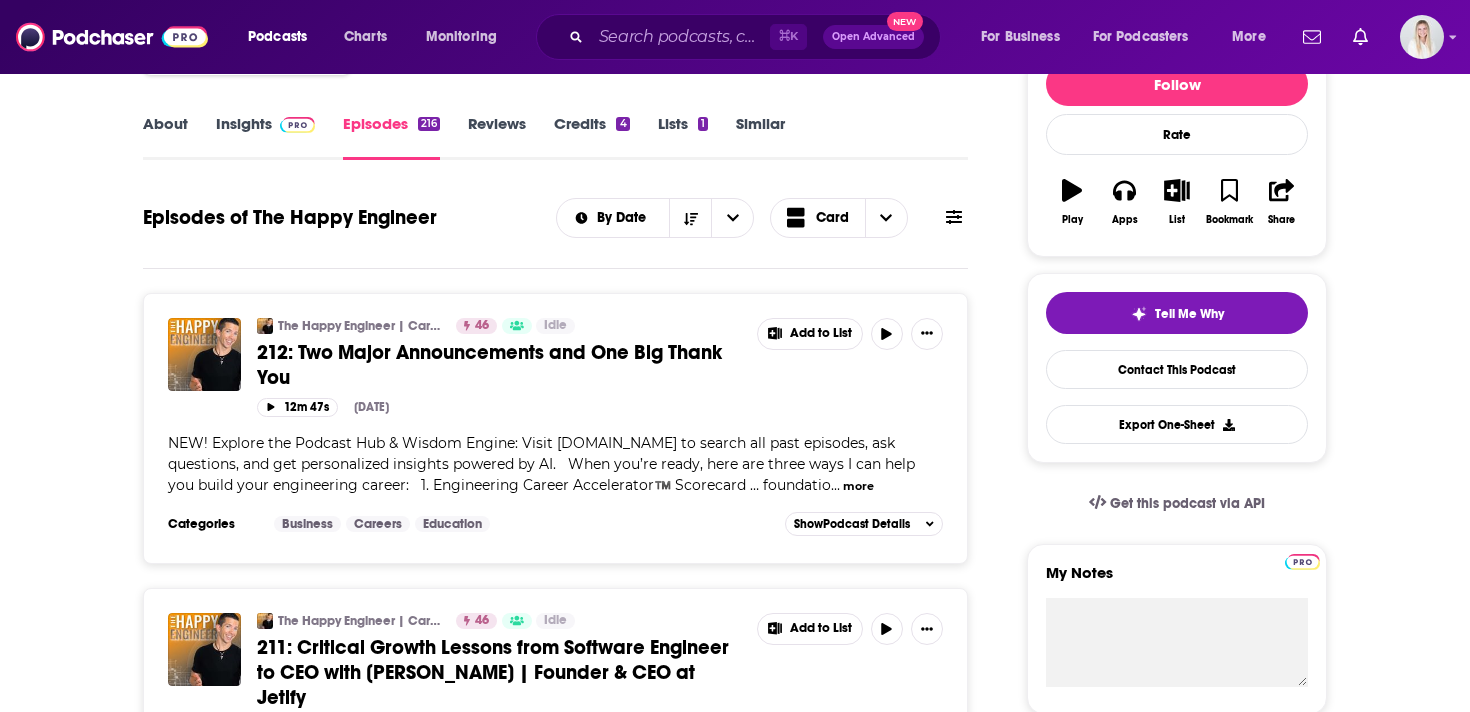 scroll, scrollTop: 377, scrollLeft: 0, axis: vertical 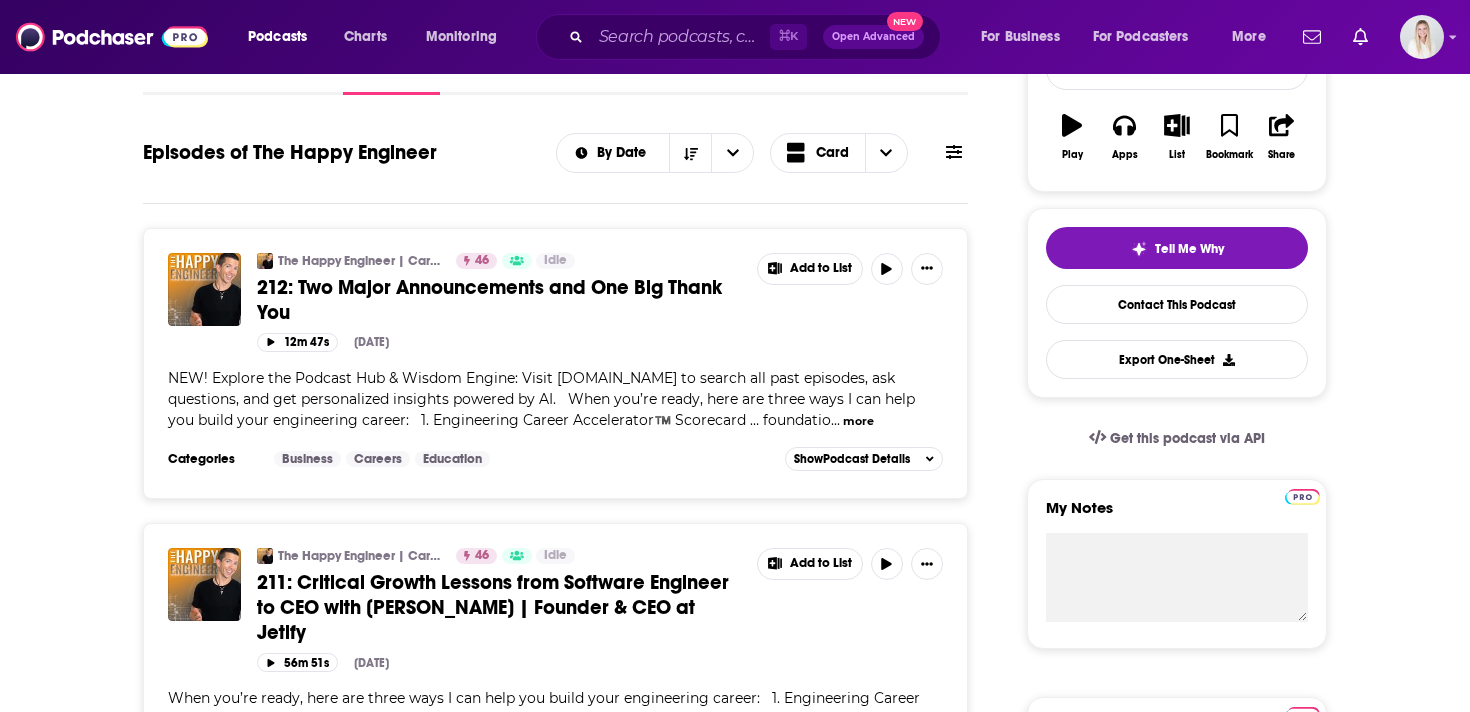 click on "more" at bounding box center (858, 421) 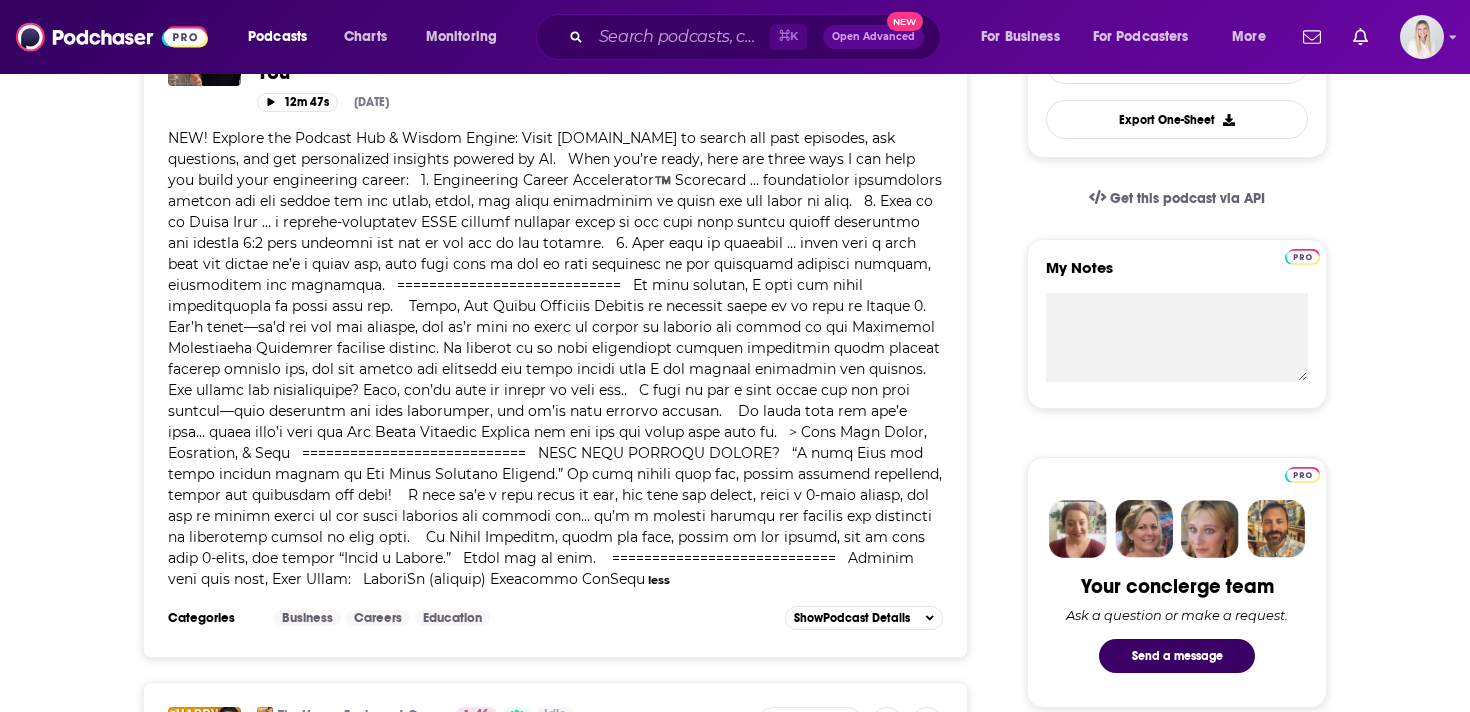 scroll, scrollTop: 0, scrollLeft: 0, axis: both 